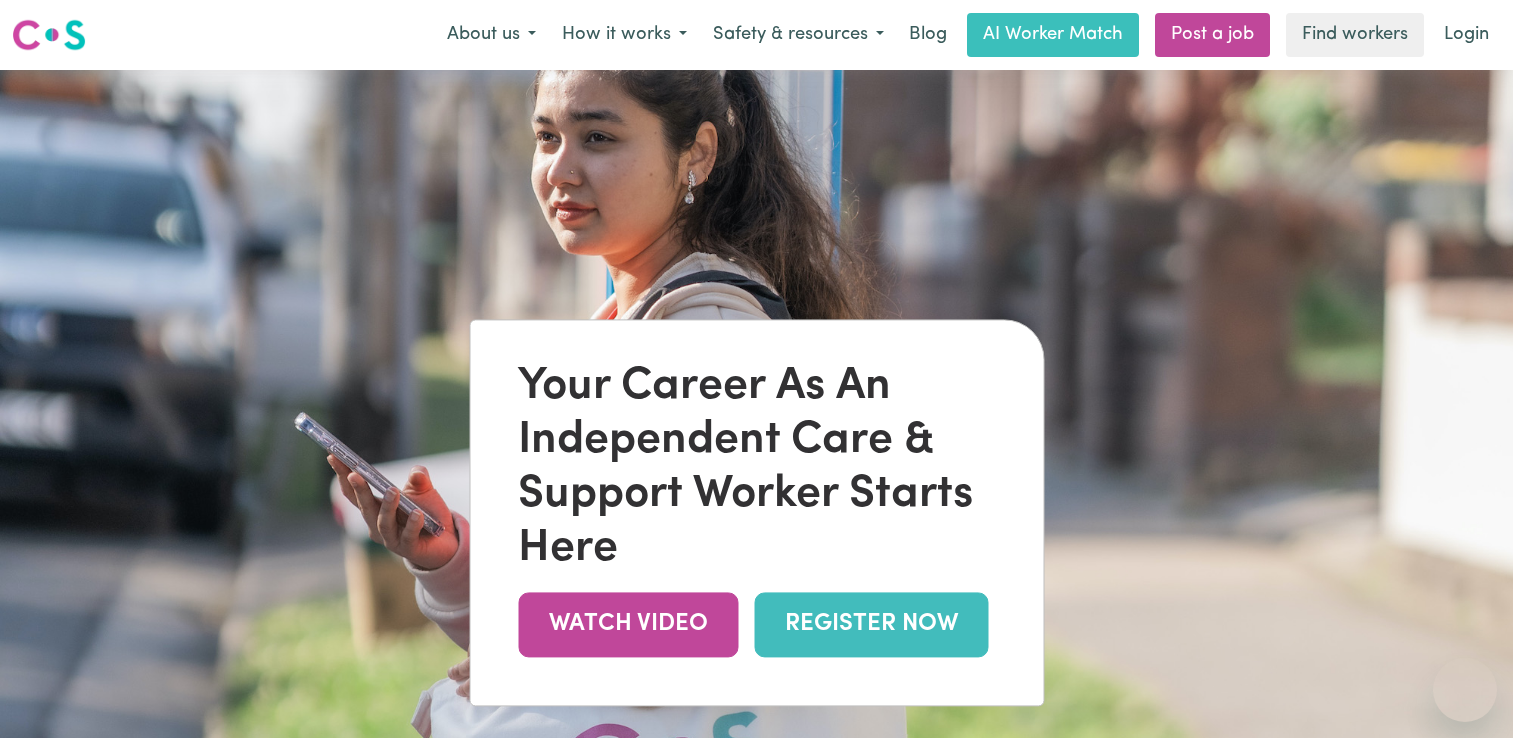 scroll, scrollTop: 664, scrollLeft: 0, axis: vertical 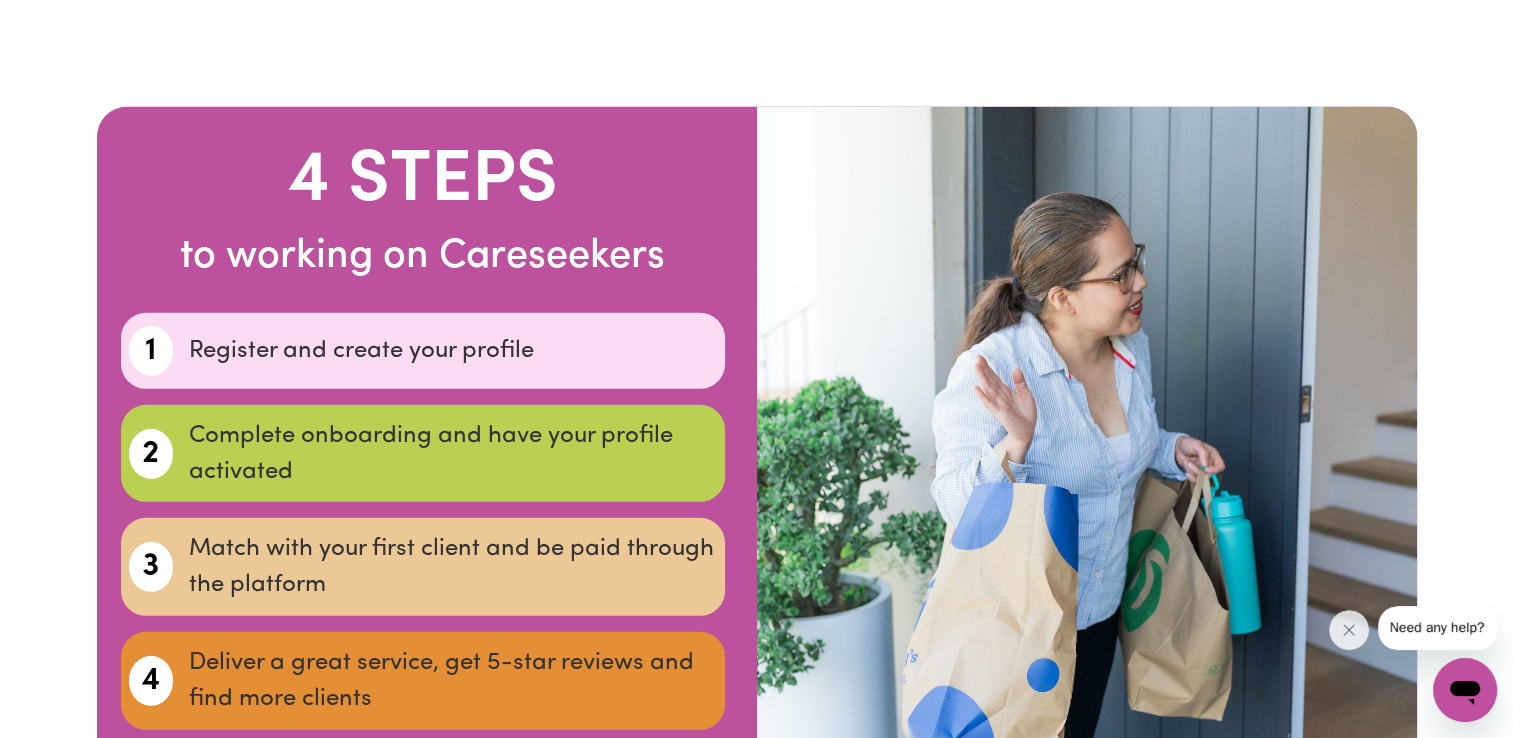 click on "Register and create your profile" at bounding box center (452, 351) 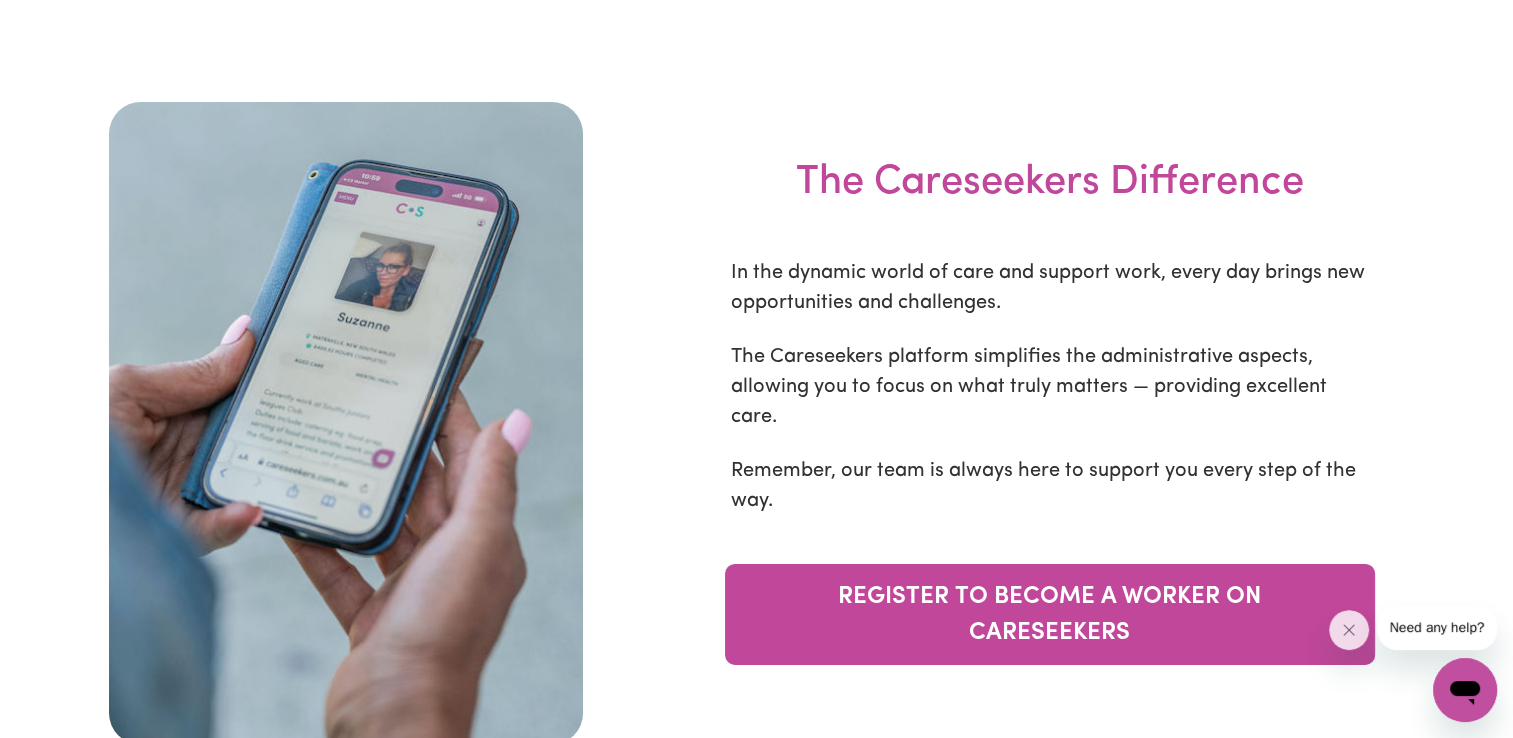 scroll, scrollTop: 6588, scrollLeft: 0, axis: vertical 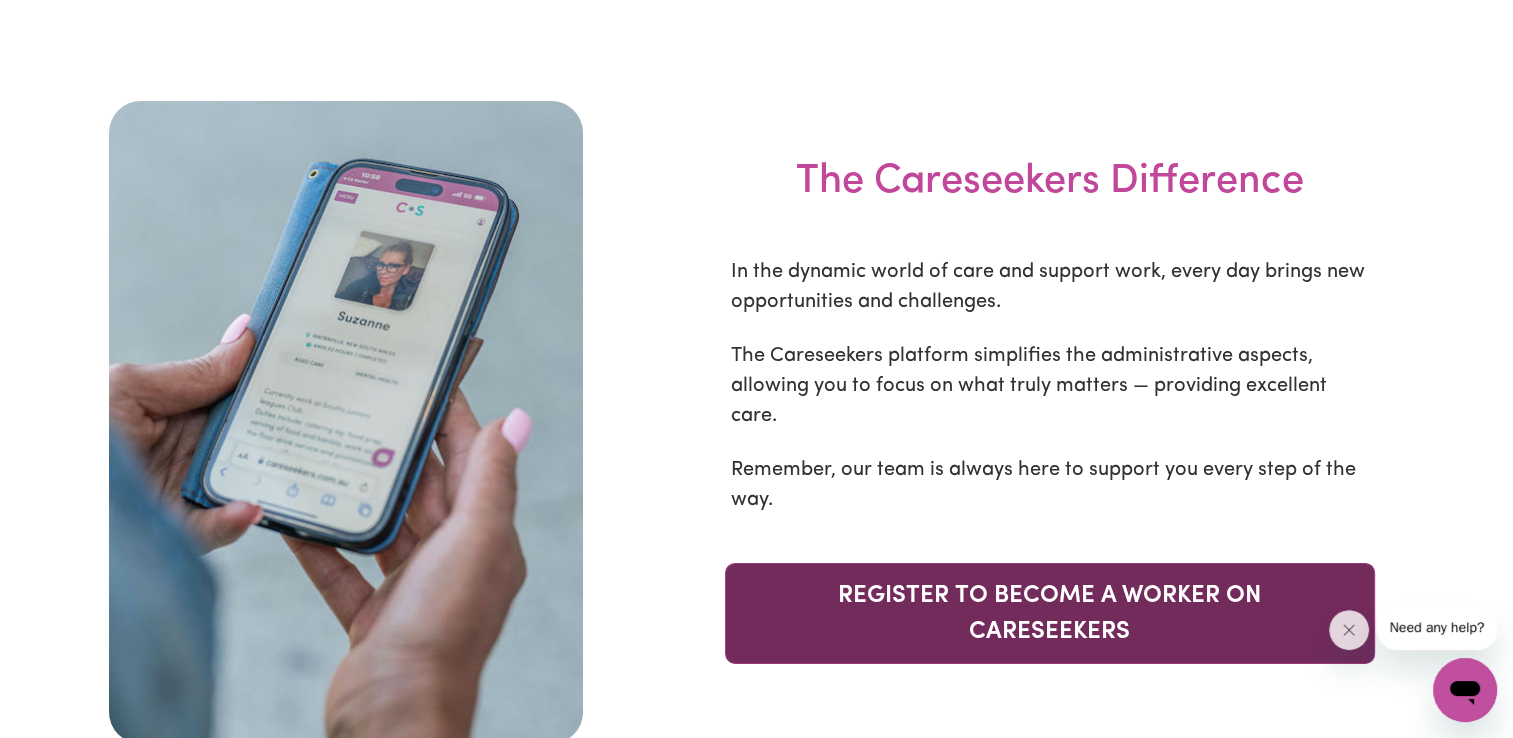click on "REGISTER TO BECOME A WORKER ON CARESEEKERS" at bounding box center [1050, 613] 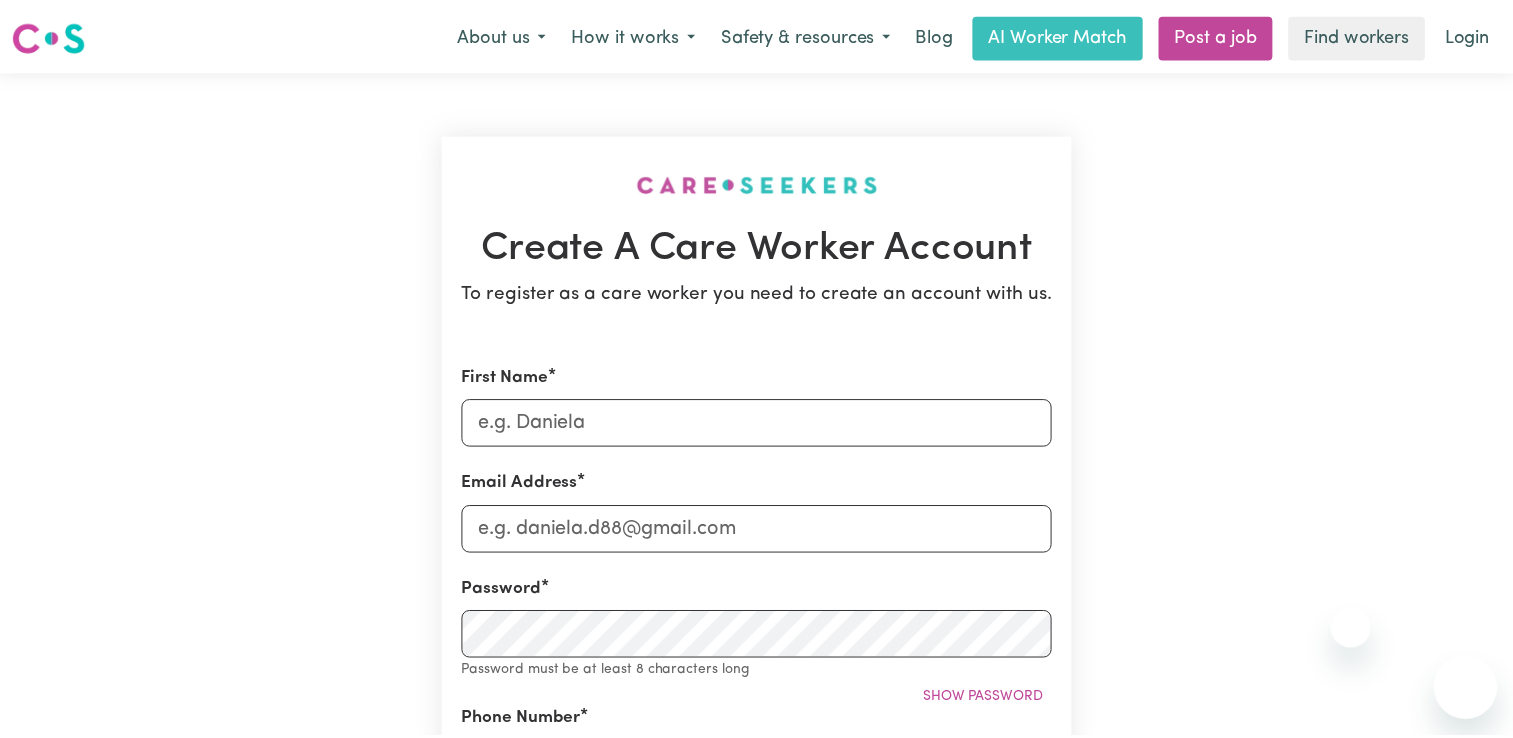 scroll, scrollTop: 0, scrollLeft: 0, axis: both 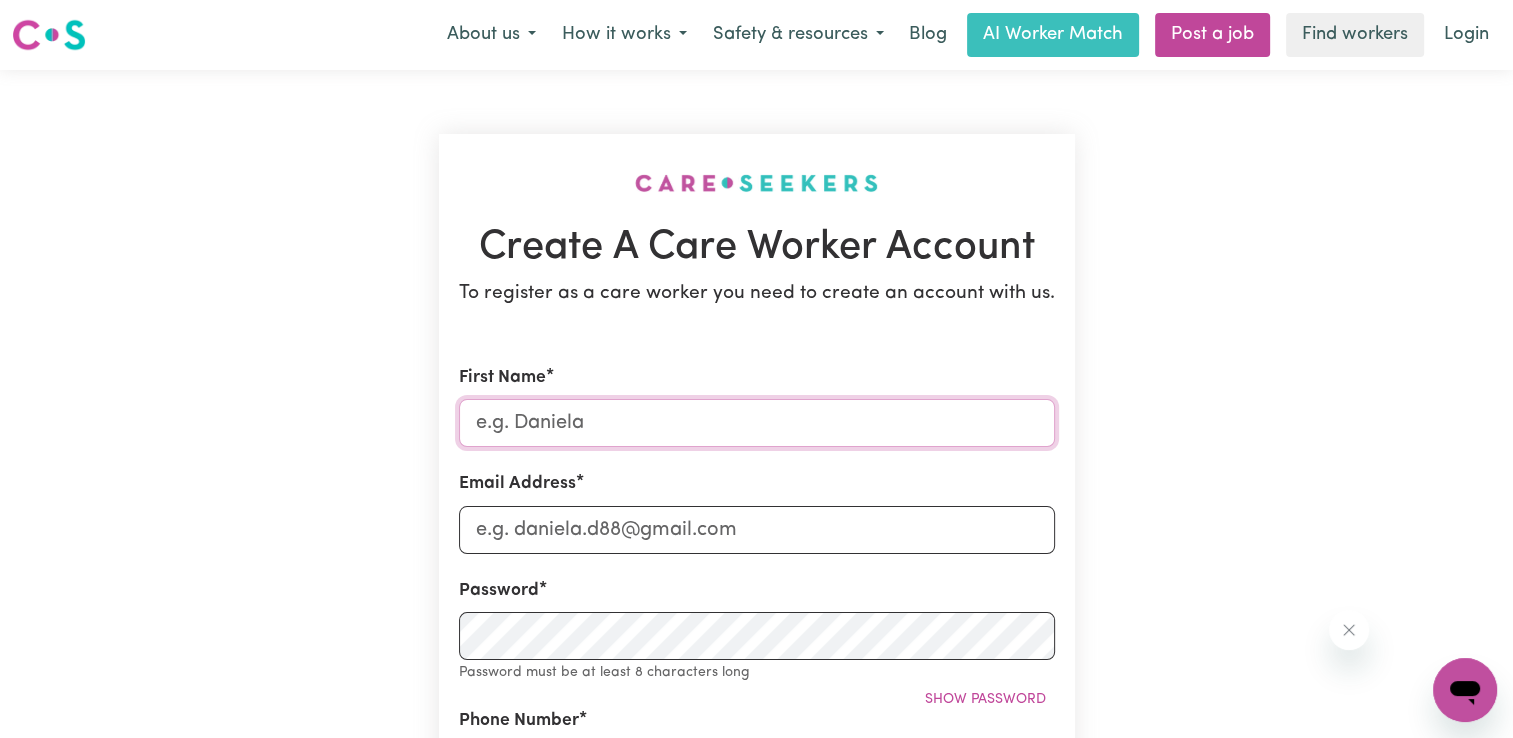 click on "First Name" at bounding box center (757, 423) 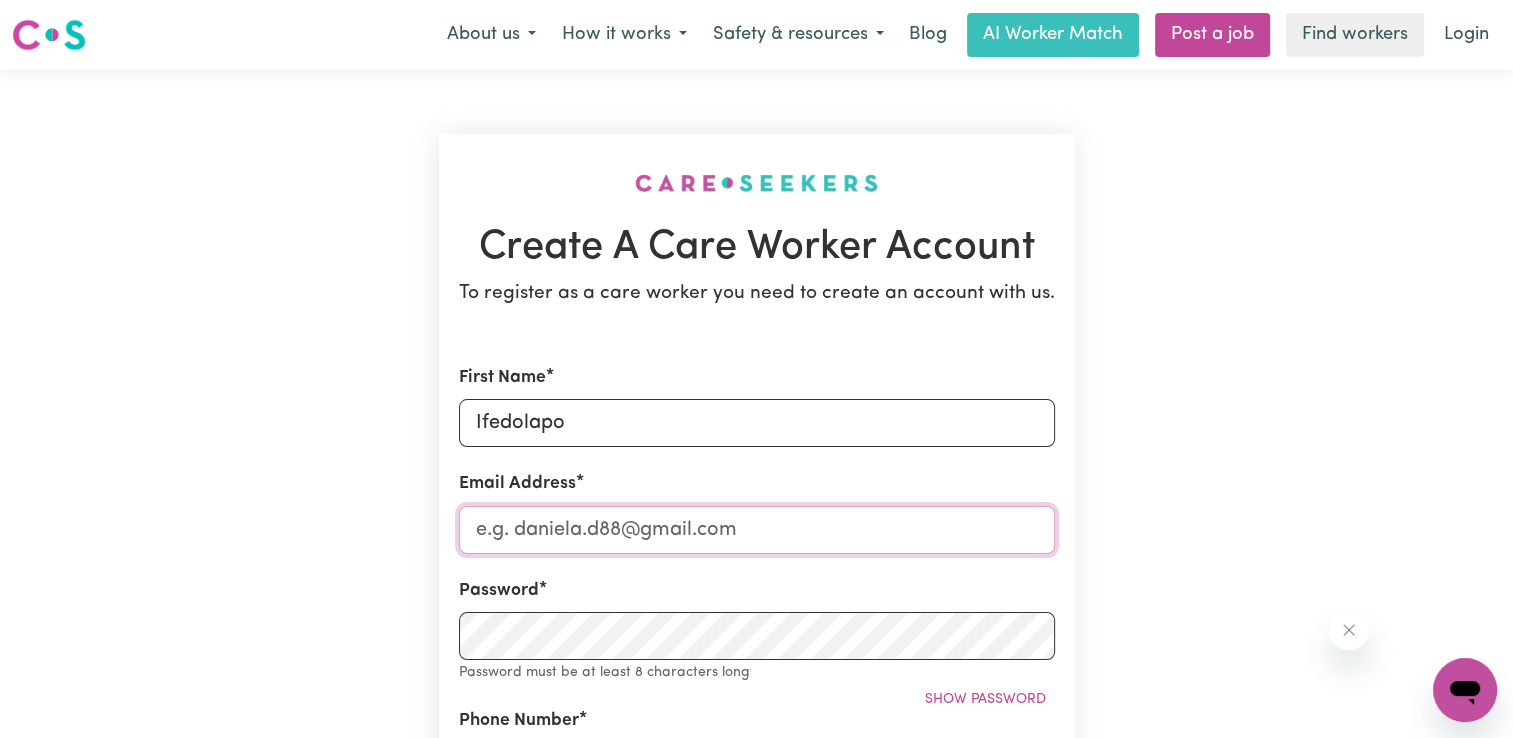 click on "Email Address" at bounding box center [757, 530] 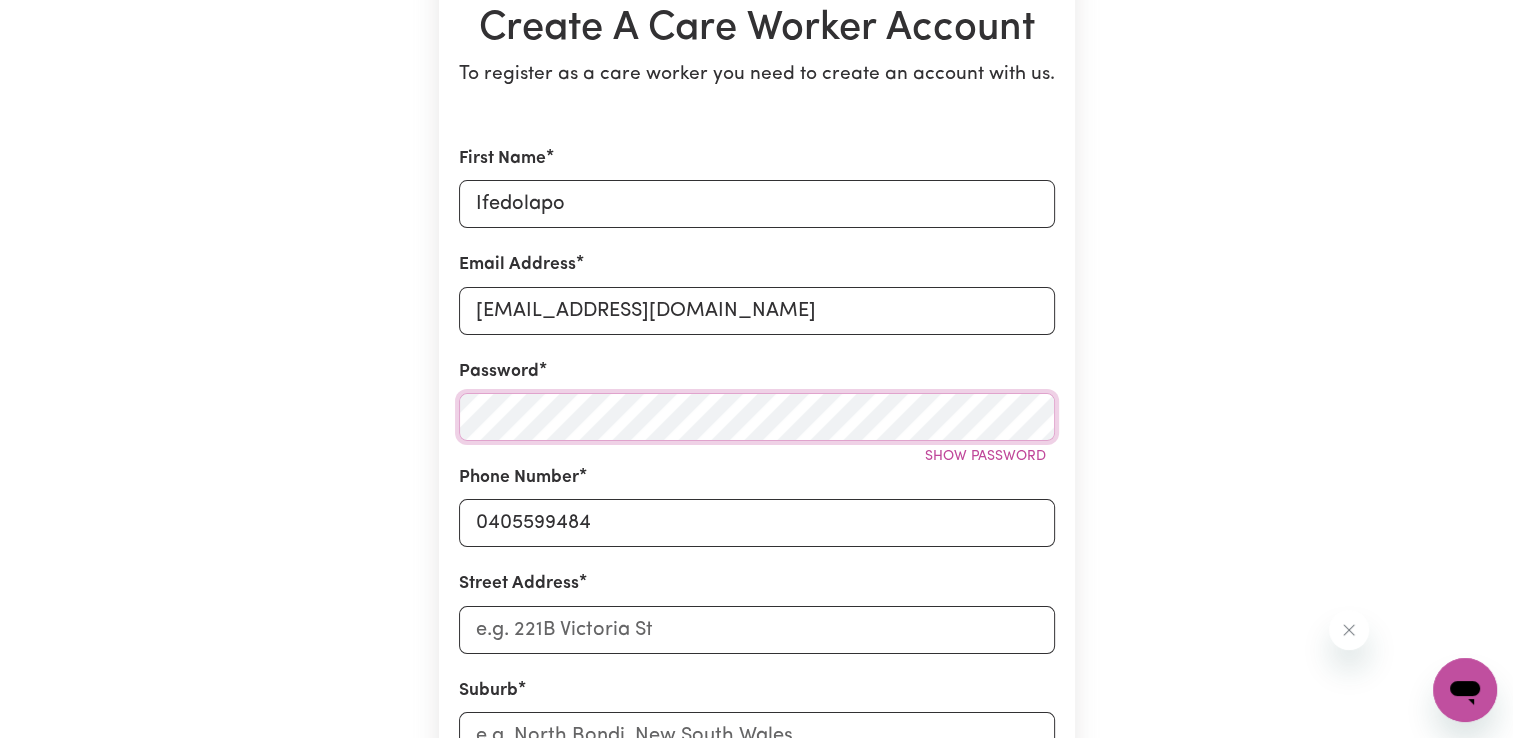 scroll, scrollTop: 220, scrollLeft: 0, axis: vertical 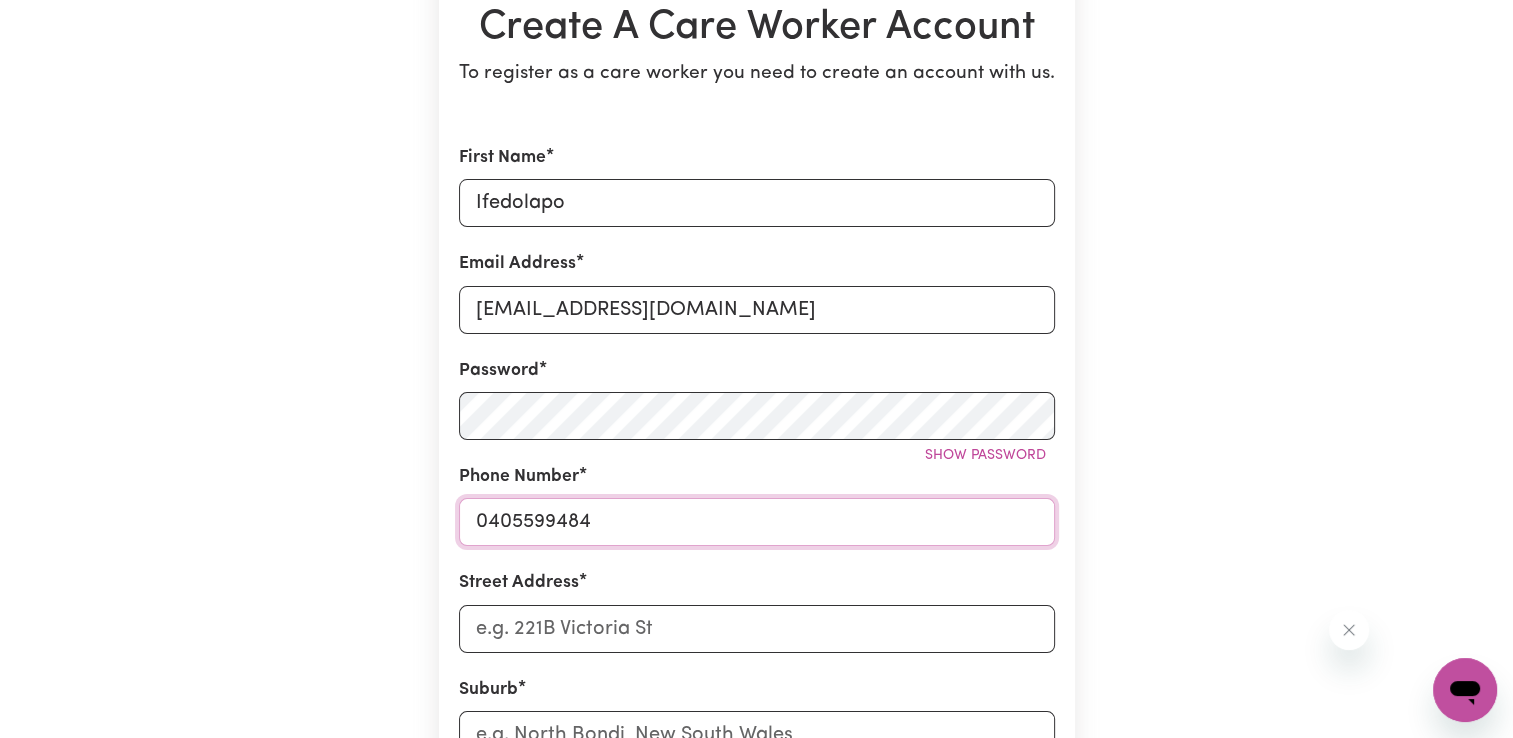 click on "0405599484" at bounding box center [757, 522] 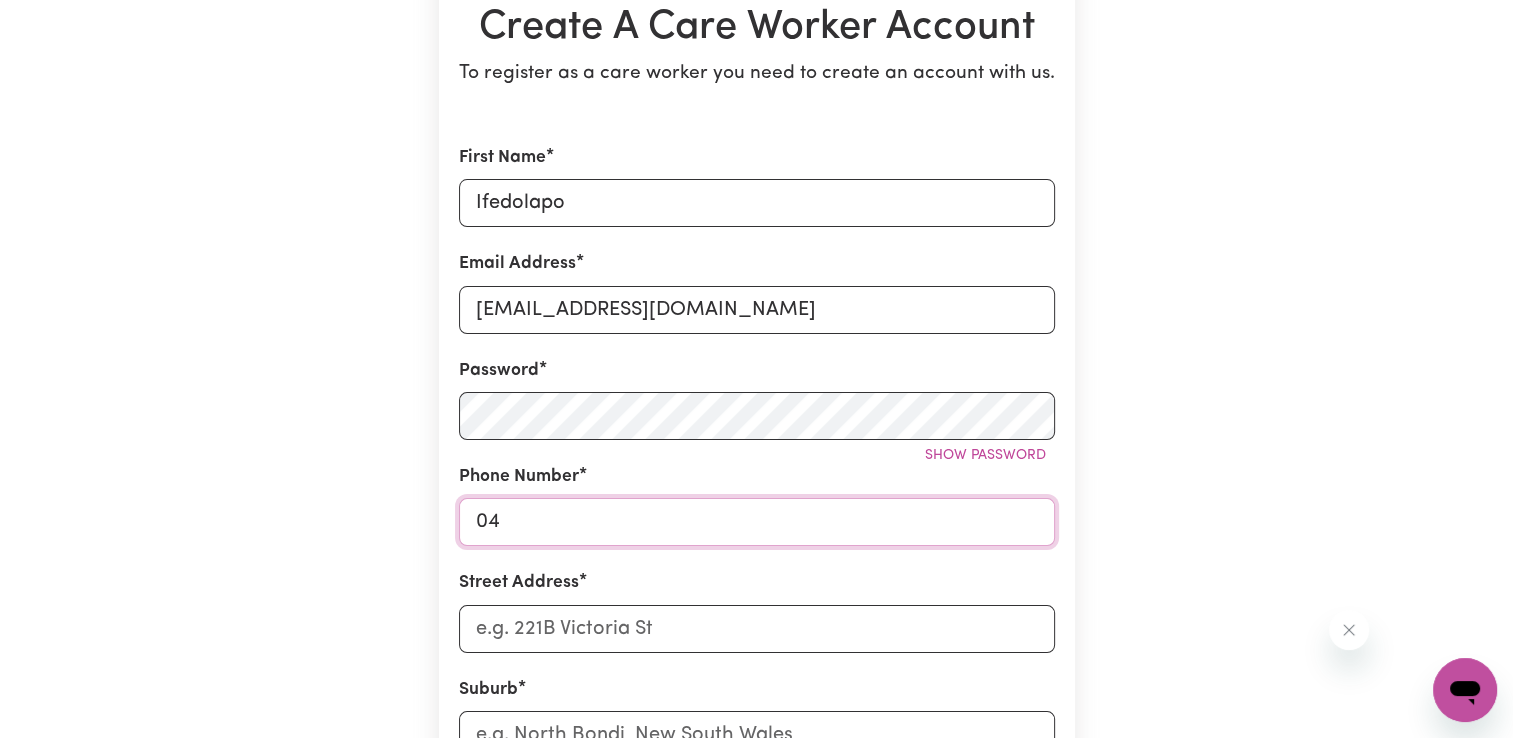 type on "0411157748" 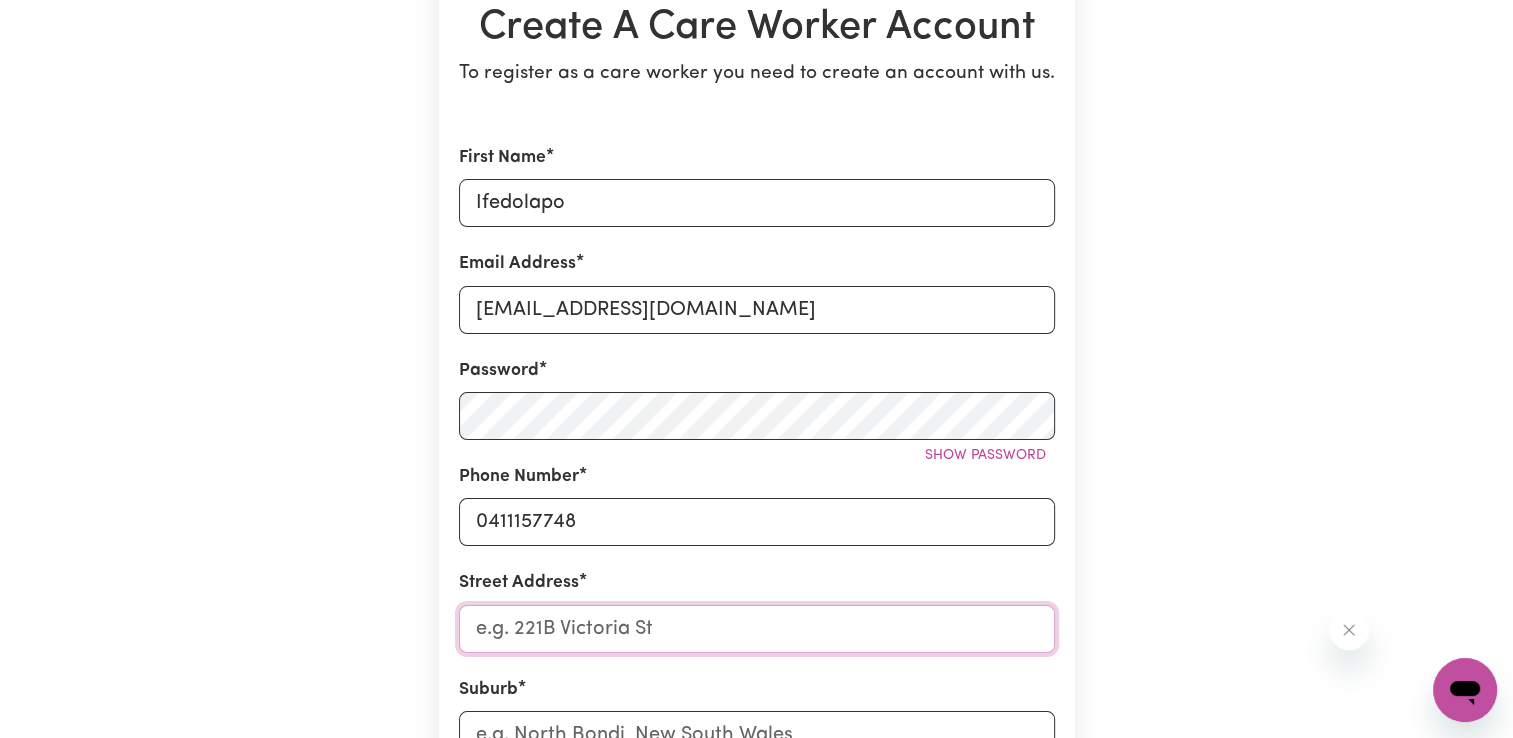 type on "[STREET_ADDRESS] mambourin" 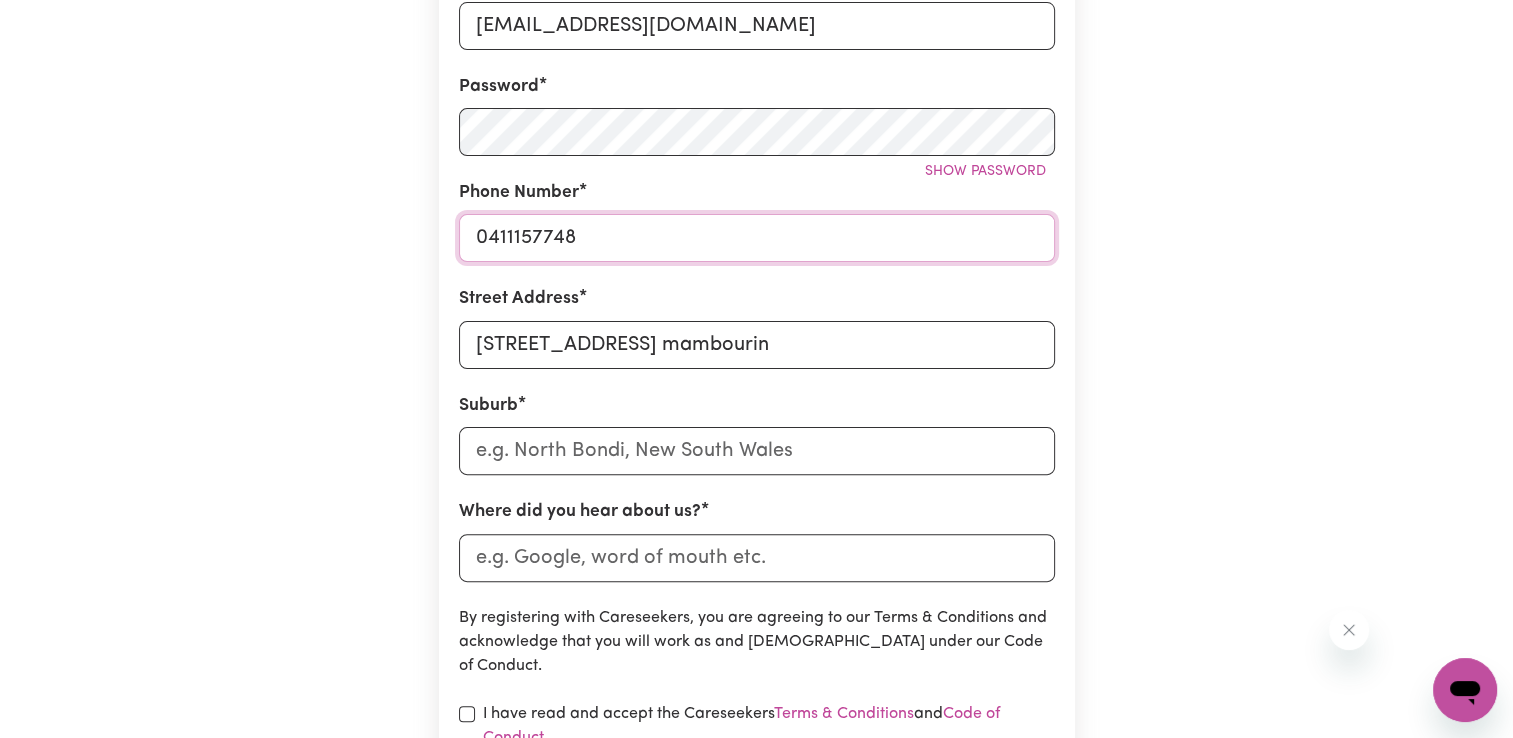 scroll, scrollTop: 510, scrollLeft: 0, axis: vertical 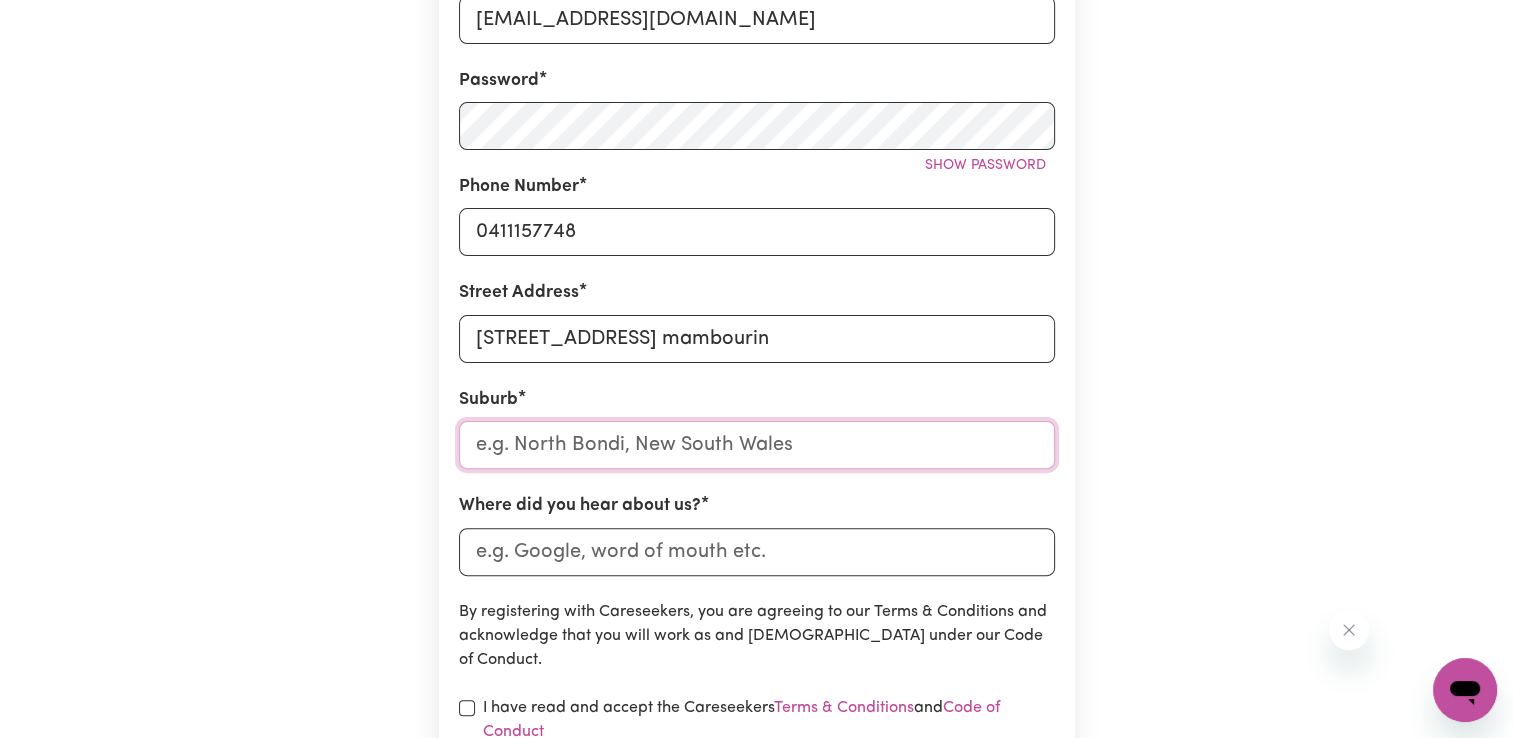 click at bounding box center [757, 445] 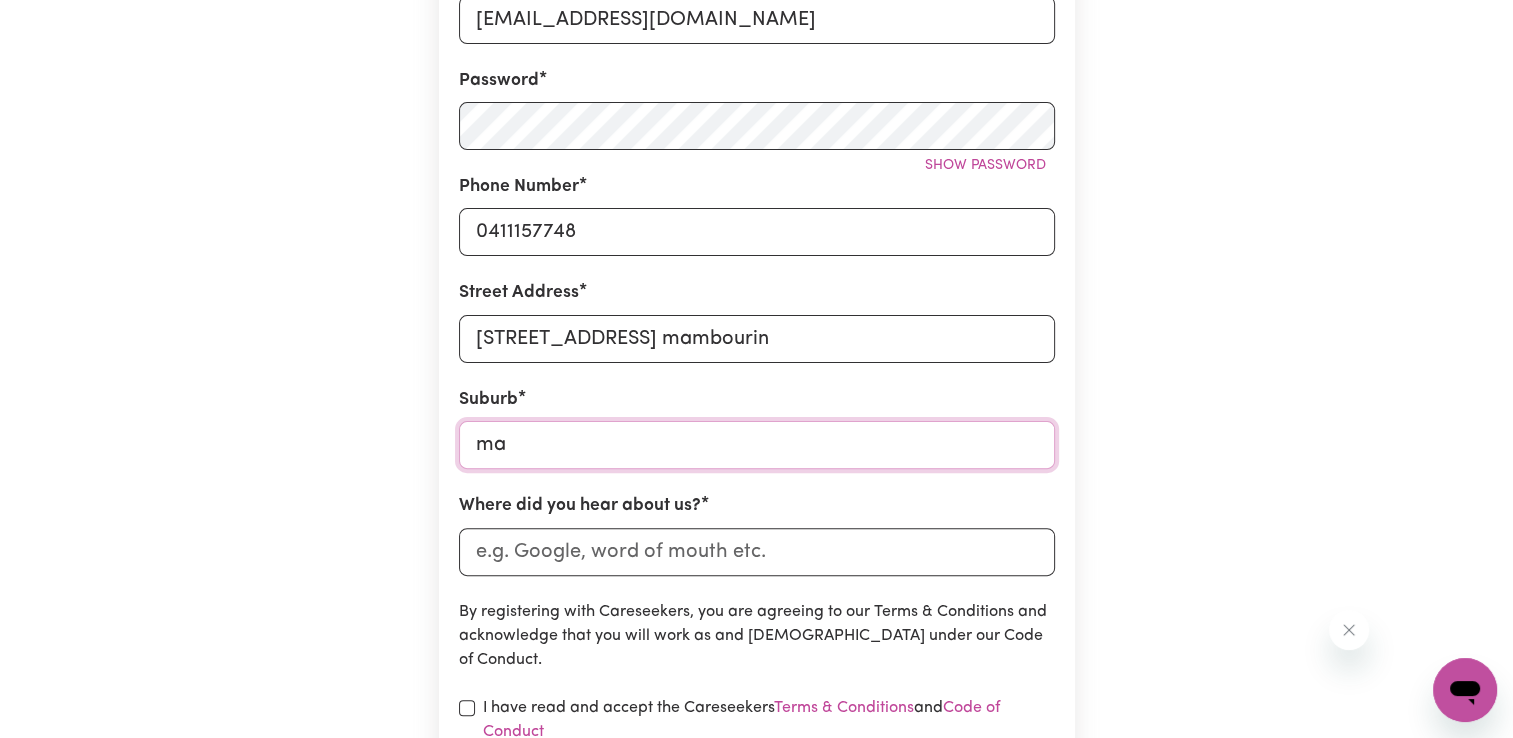 type on "mam" 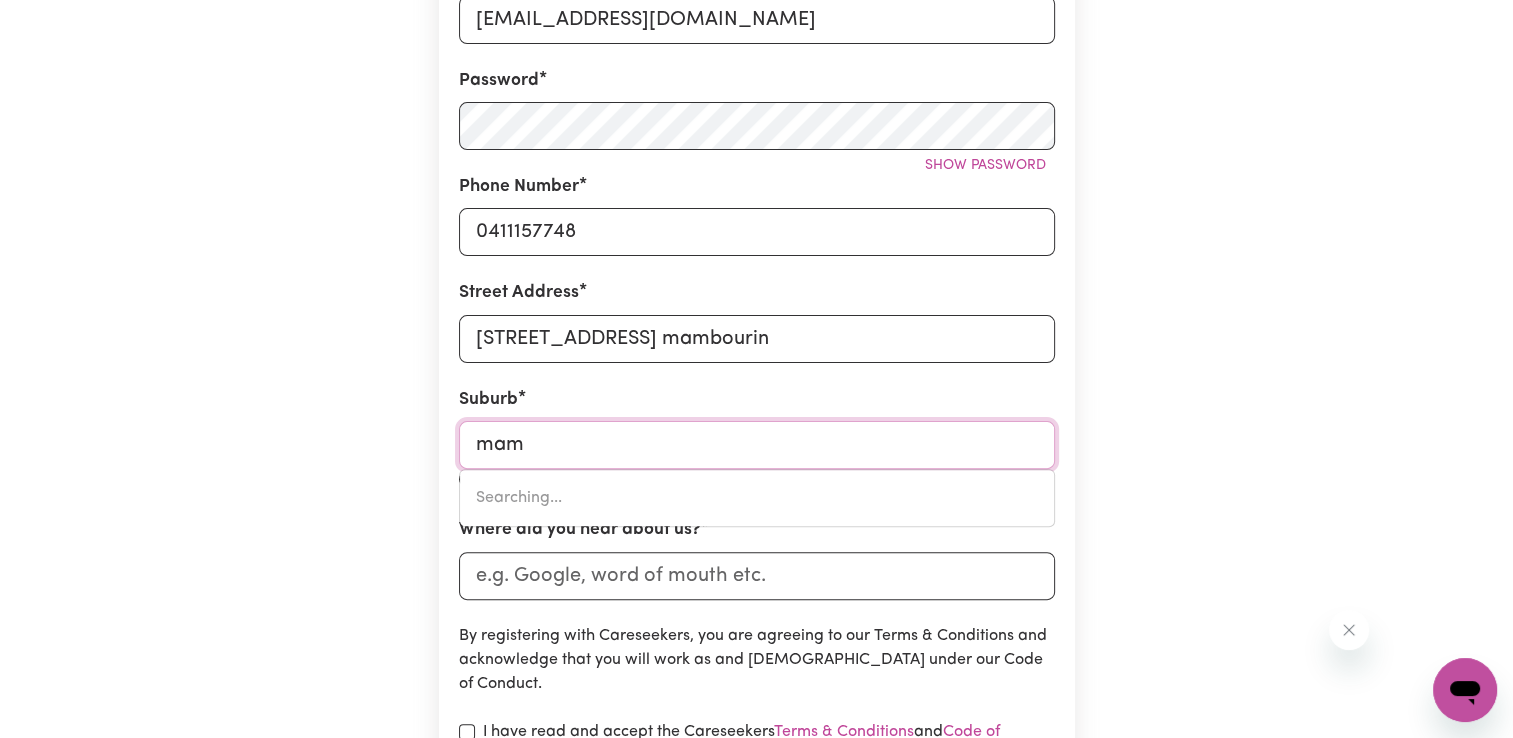 type on "mamBOURIN, Victoria, 3024" 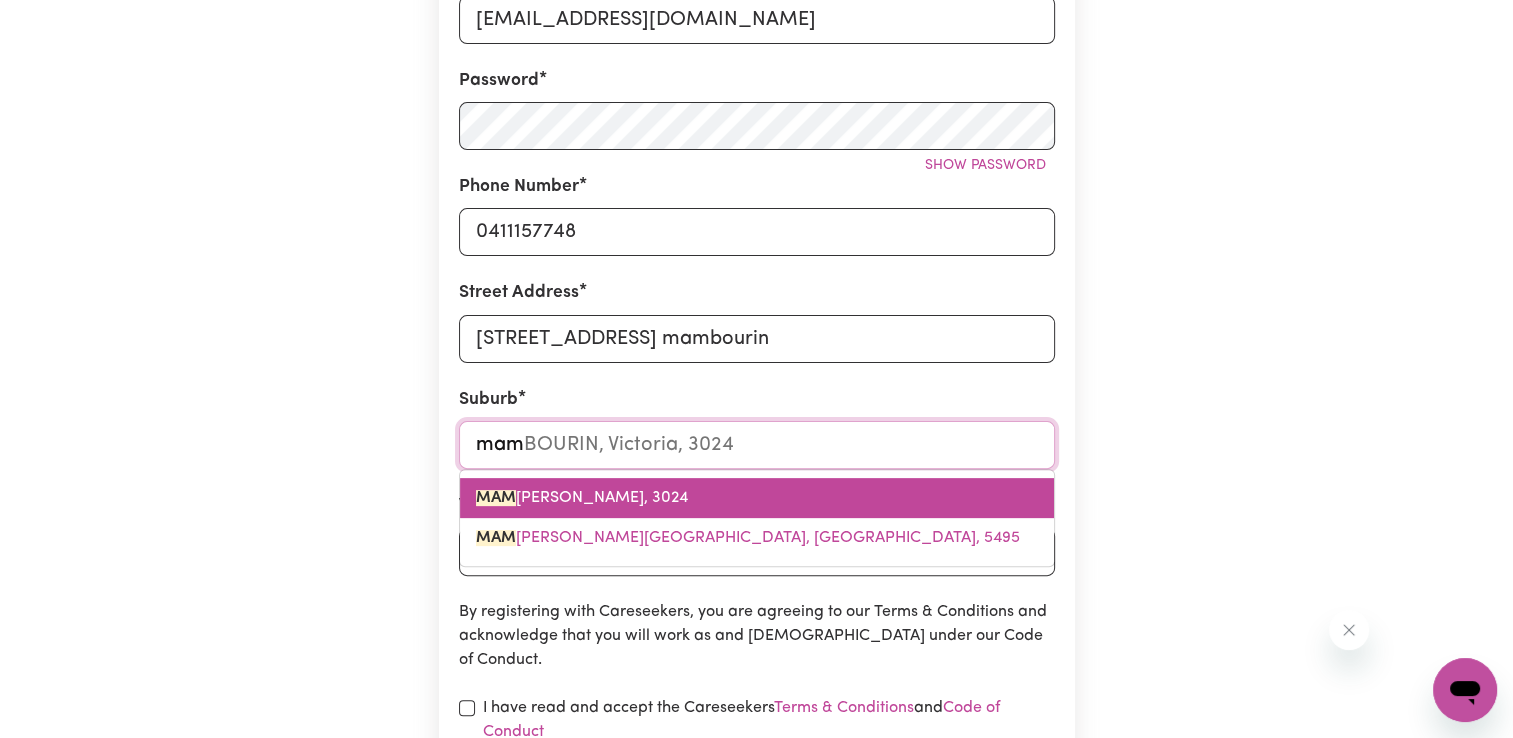 click on "MAM [PERSON_NAME][GEOGRAPHIC_DATA], 3024" at bounding box center [757, 498] 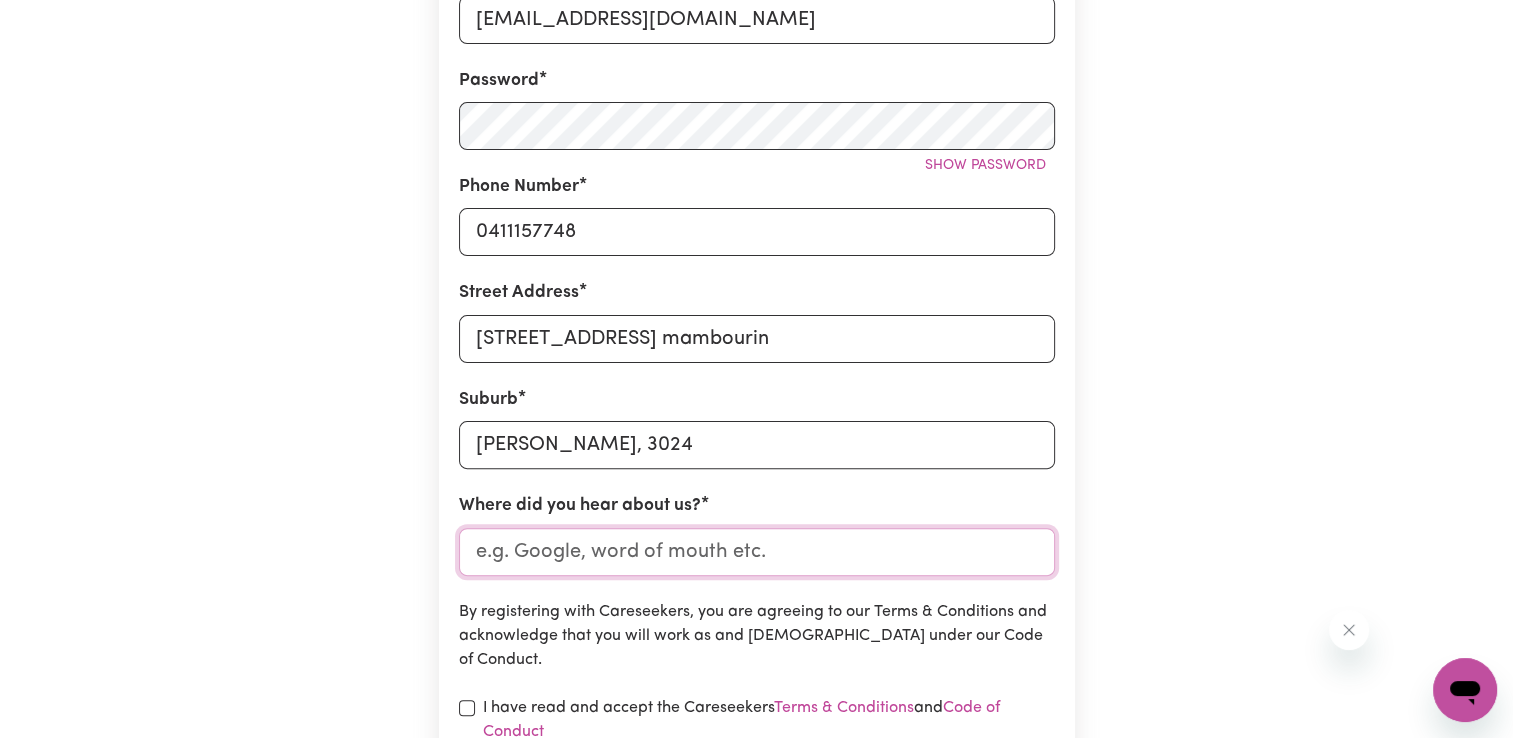 click on "Where did you hear about us?" at bounding box center (757, 552) 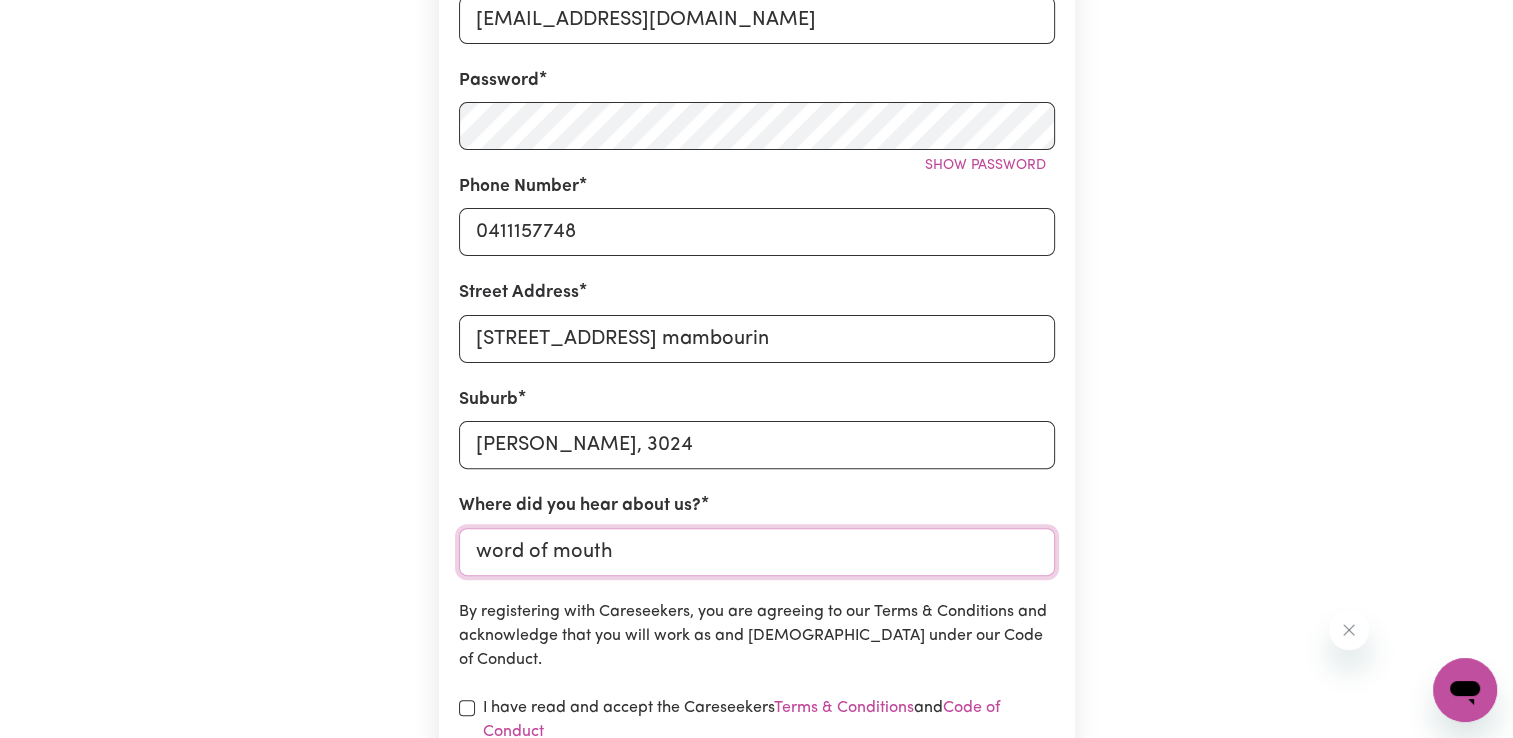 type on "word of mouth" 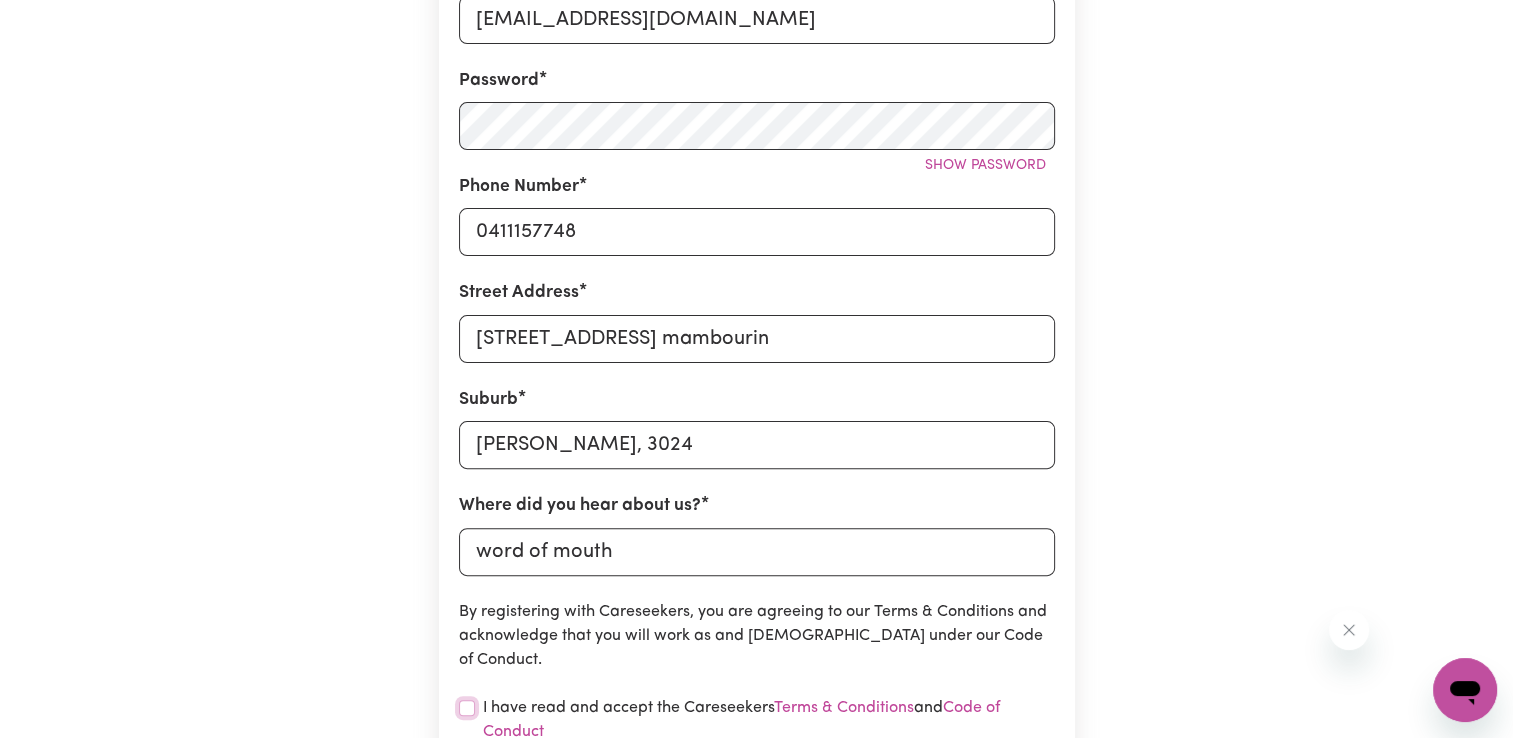 click at bounding box center [467, 708] 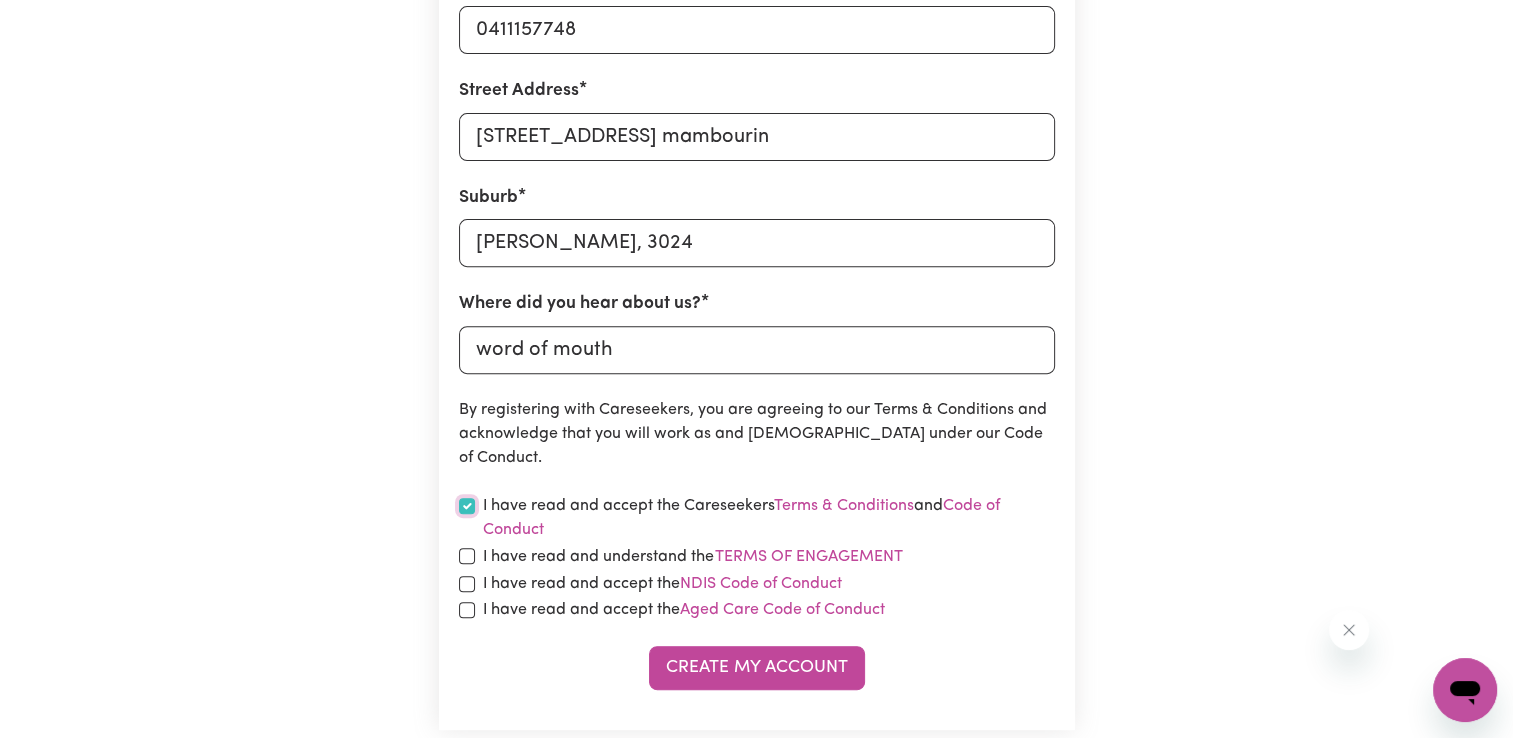 scroll, scrollTop: 826, scrollLeft: 0, axis: vertical 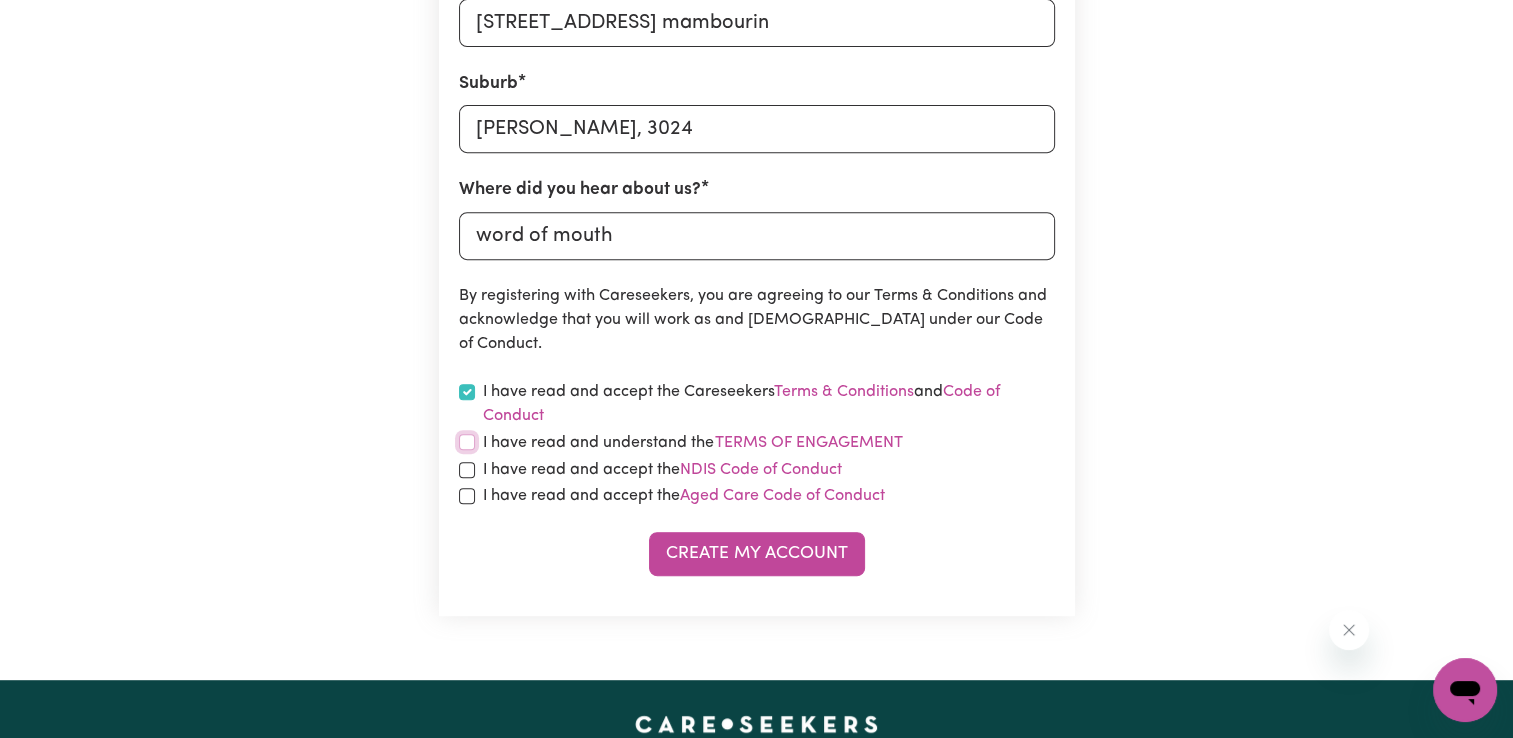 click at bounding box center [467, 442] 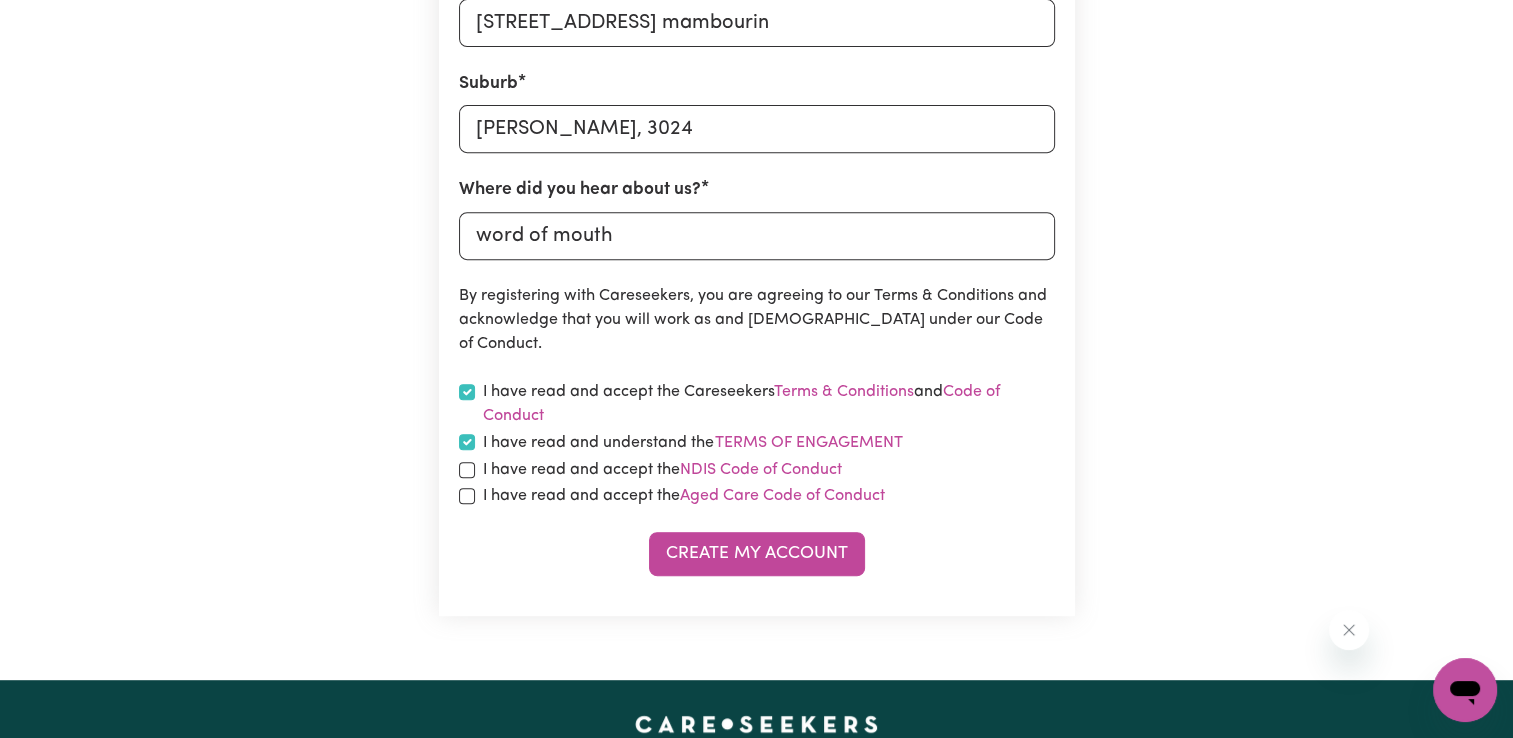 checkbox on "true" 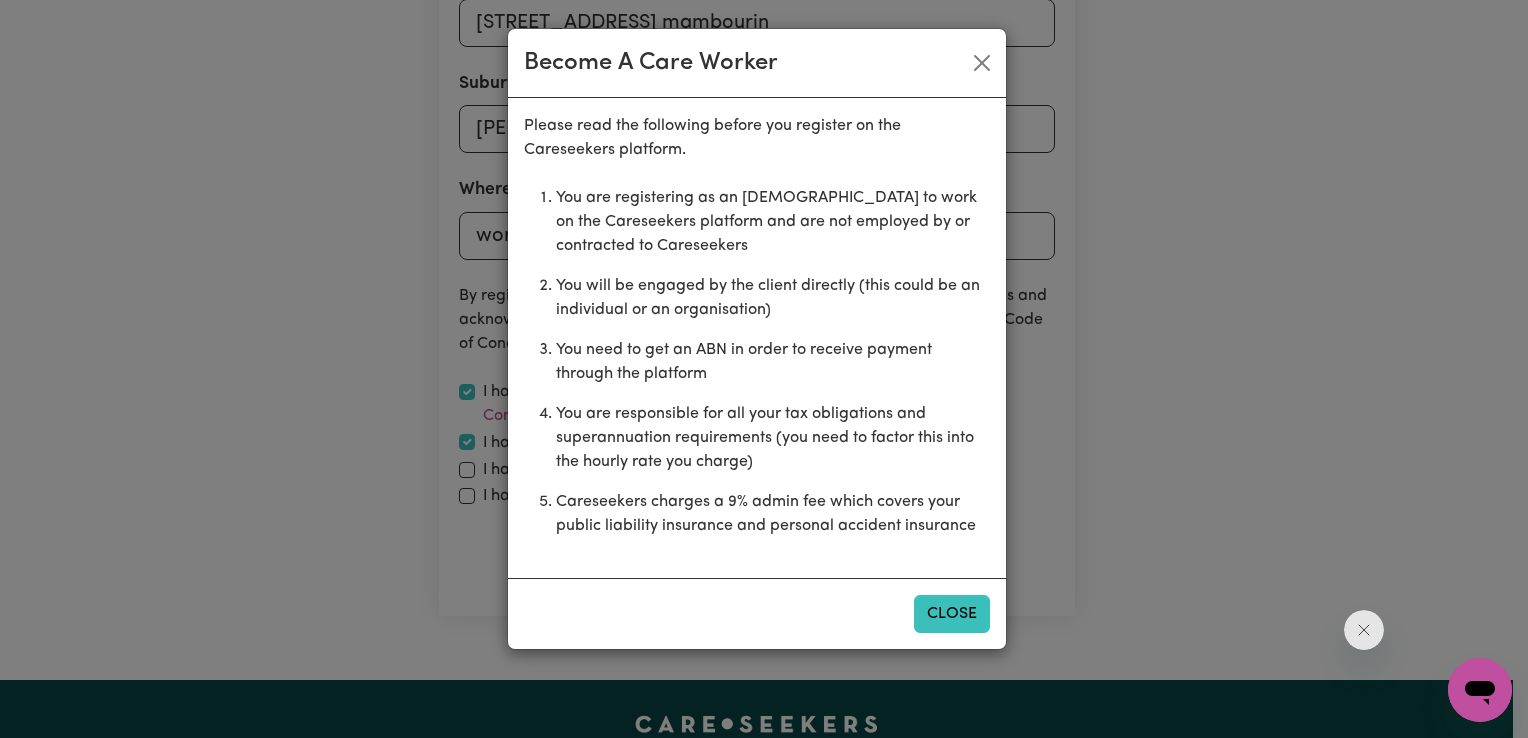 click on "Close" at bounding box center (952, 614) 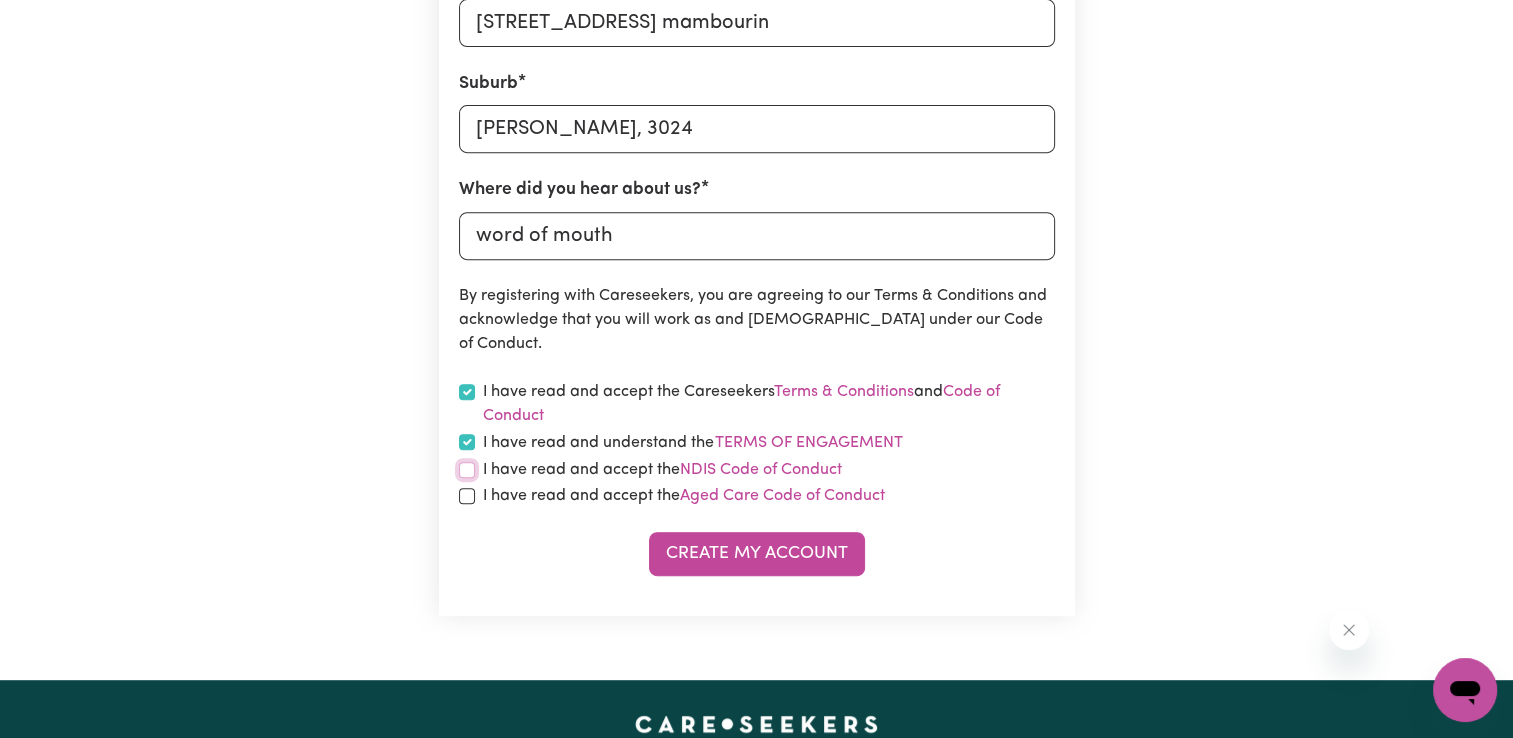 click at bounding box center [467, 470] 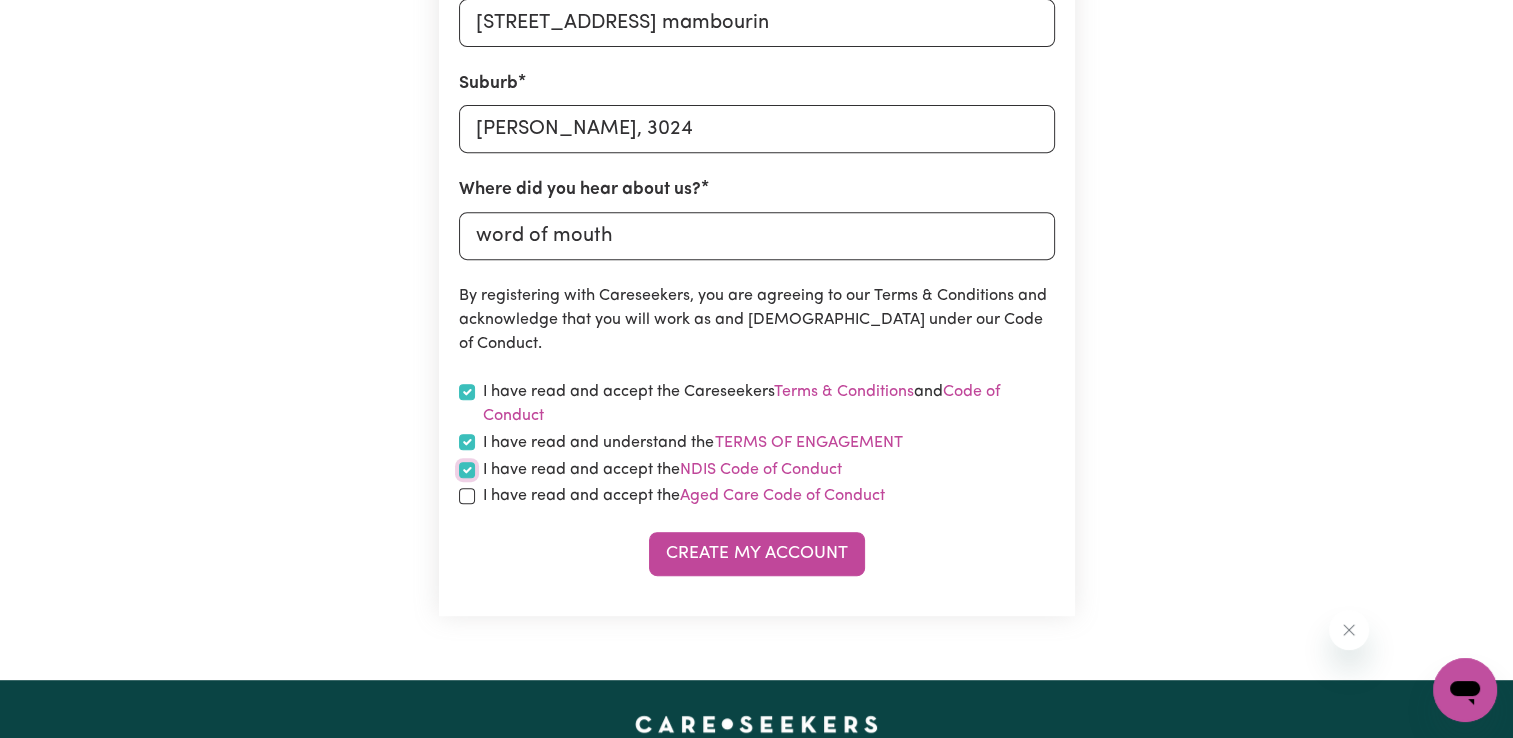 checkbox on "true" 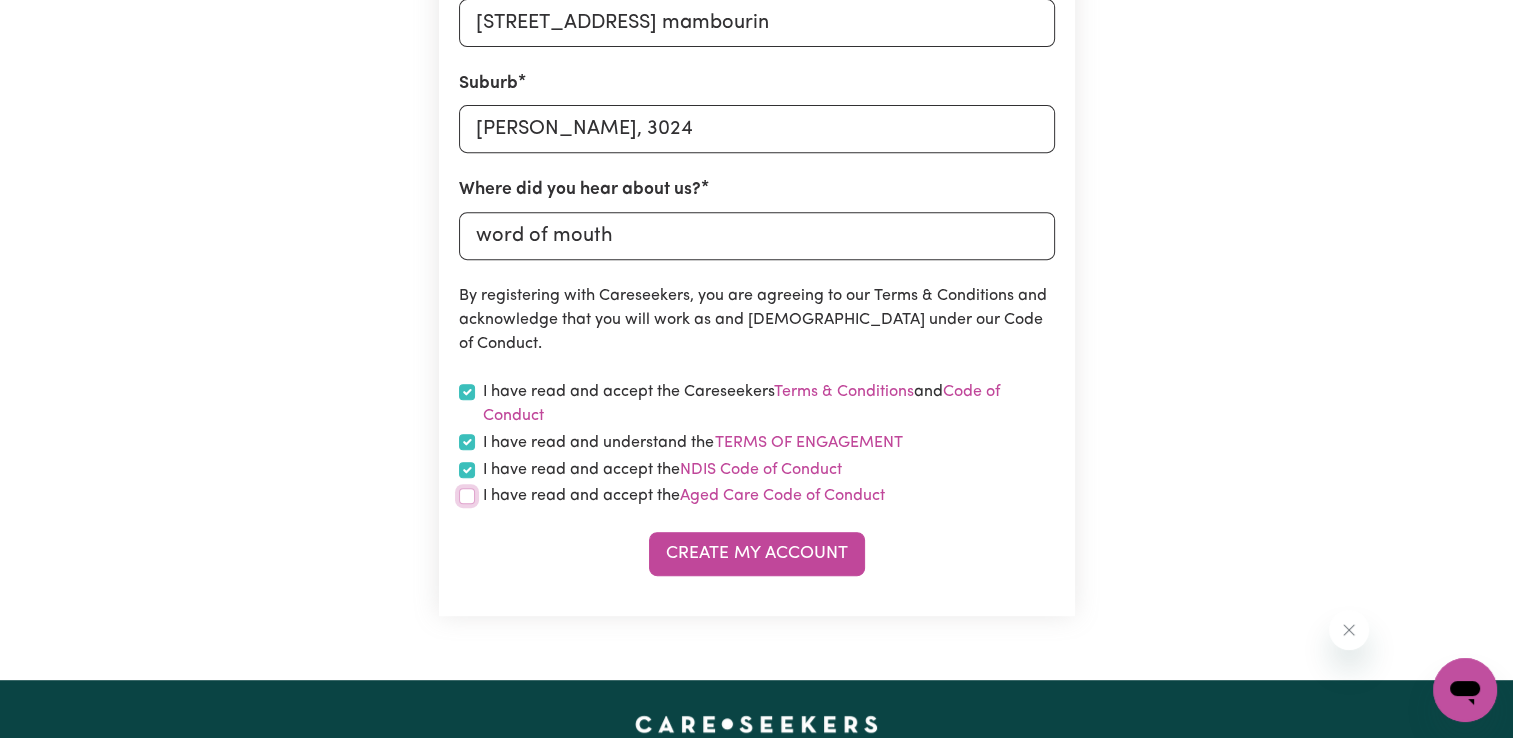 click at bounding box center (467, 496) 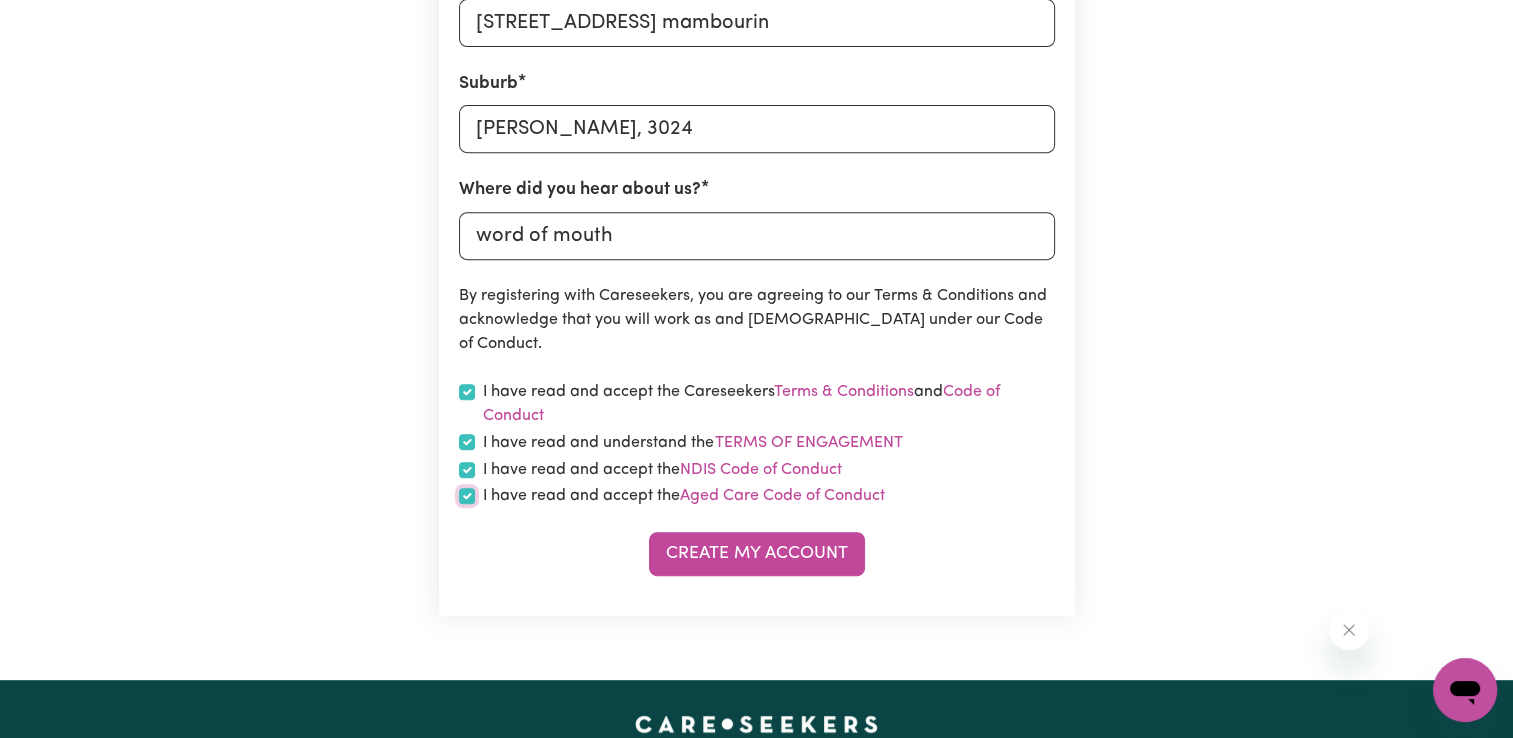 checkbox on "true" 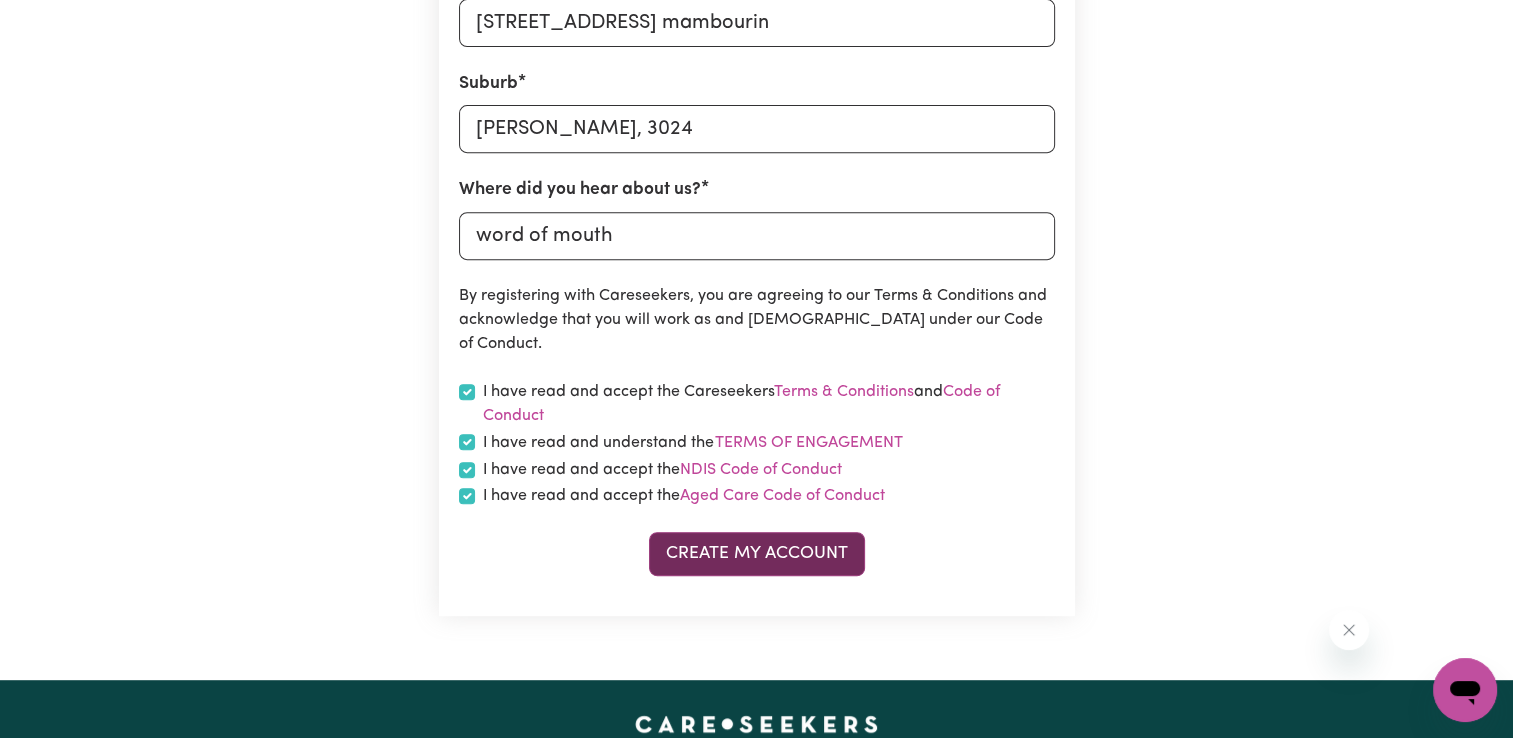 click on "Create My Account" at bounding box center (757, 554) 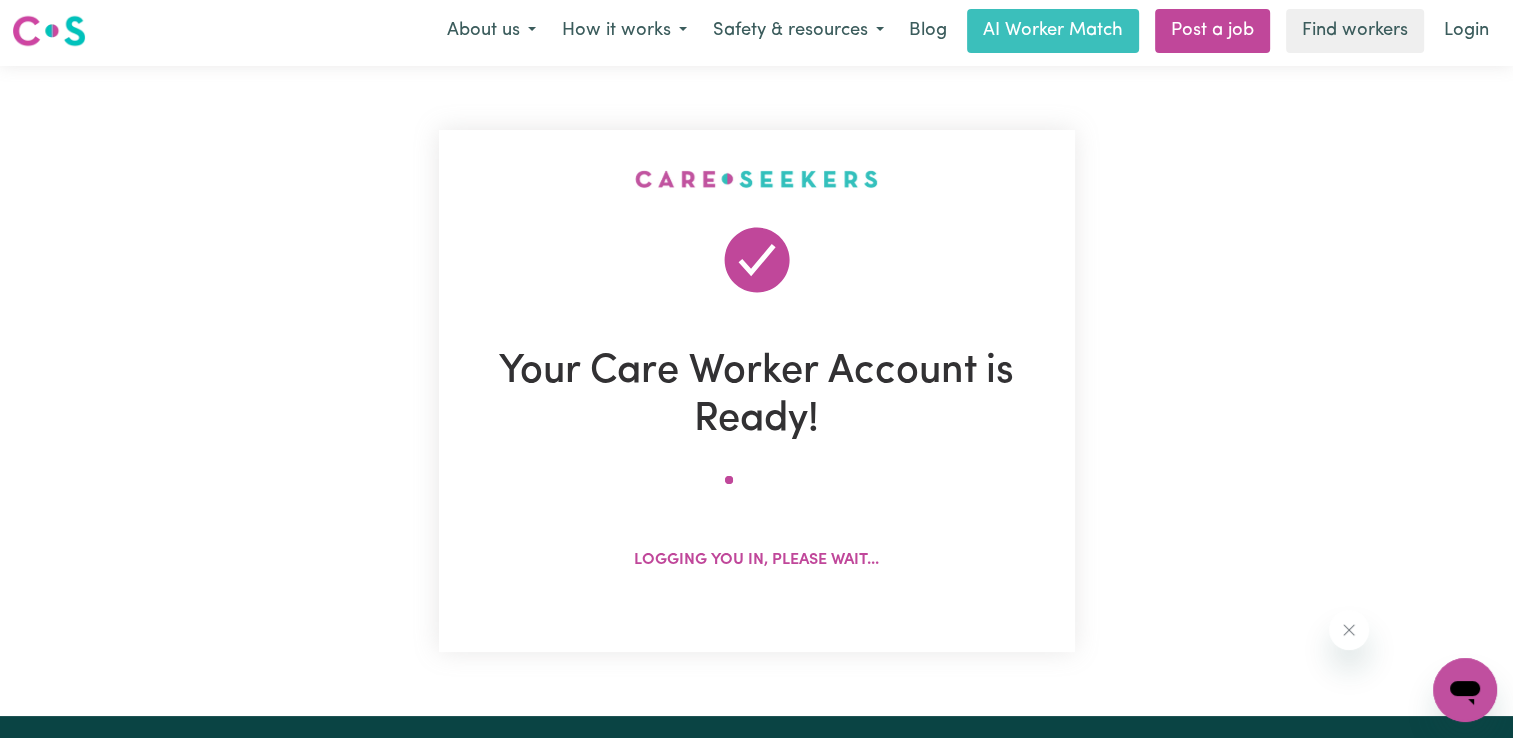 scroll, scrollTop: 0, scrollLeft: 0, axis: both 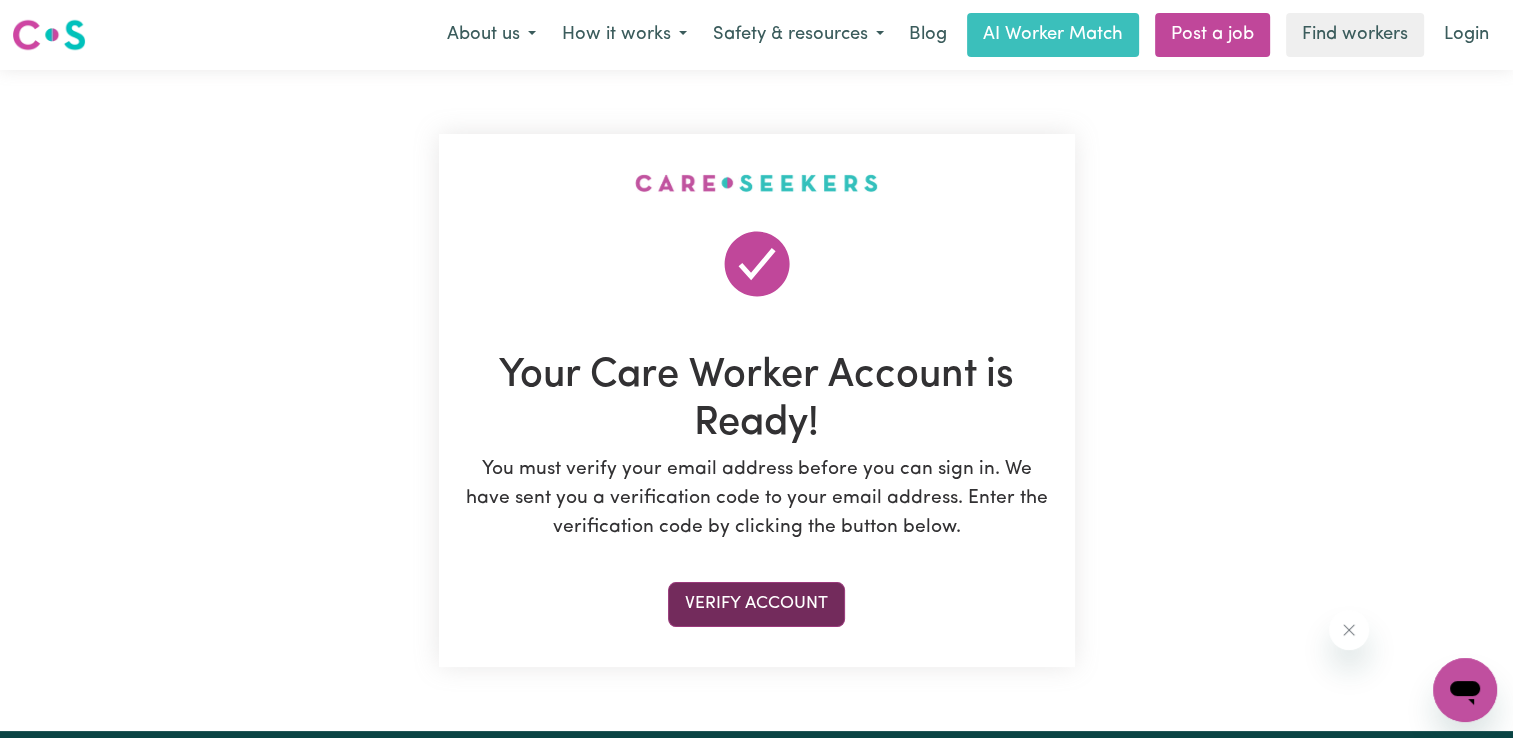 click on "Verify Account" at bounding box center [756, 604] 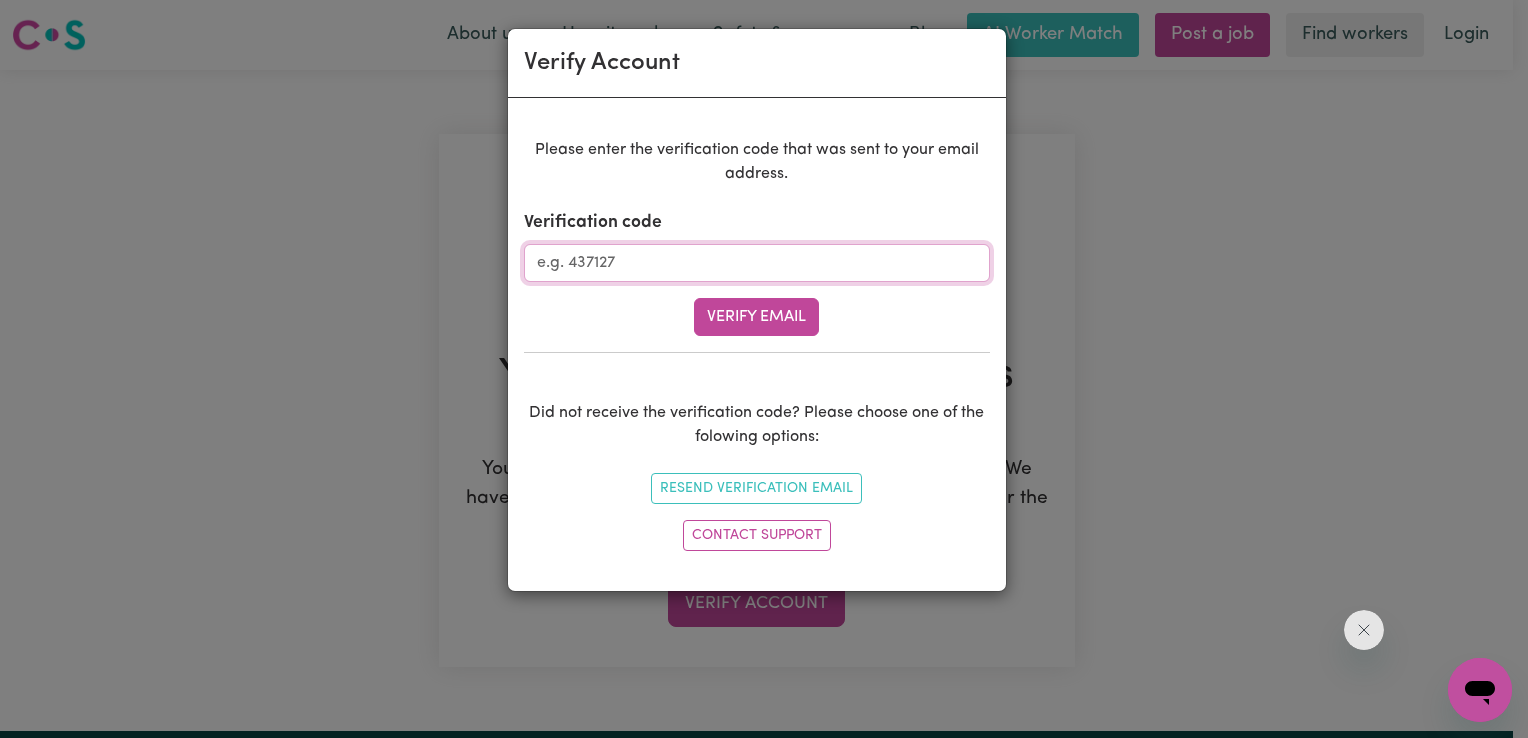 click on "Verification code" at bounding box center [757, 263] 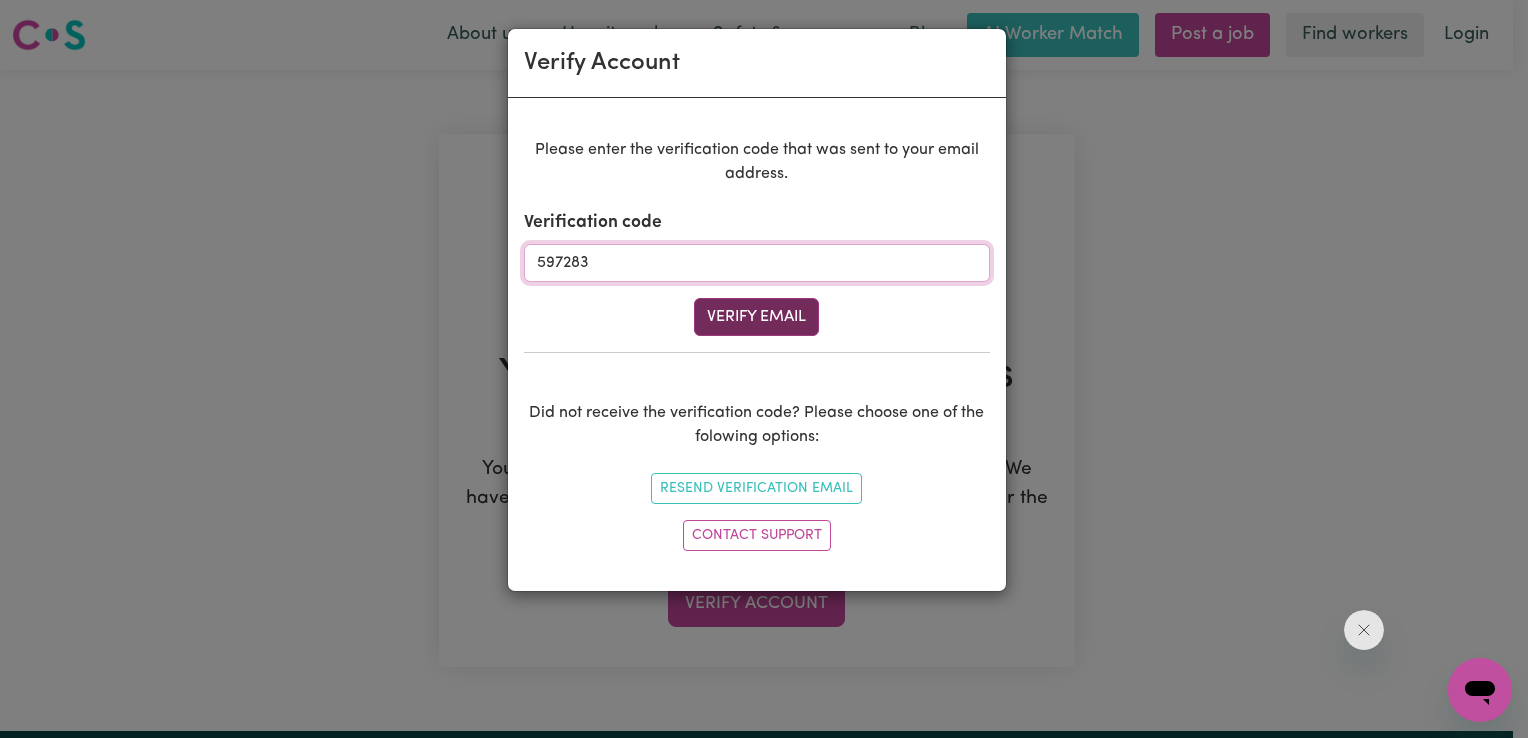 type on "597283" 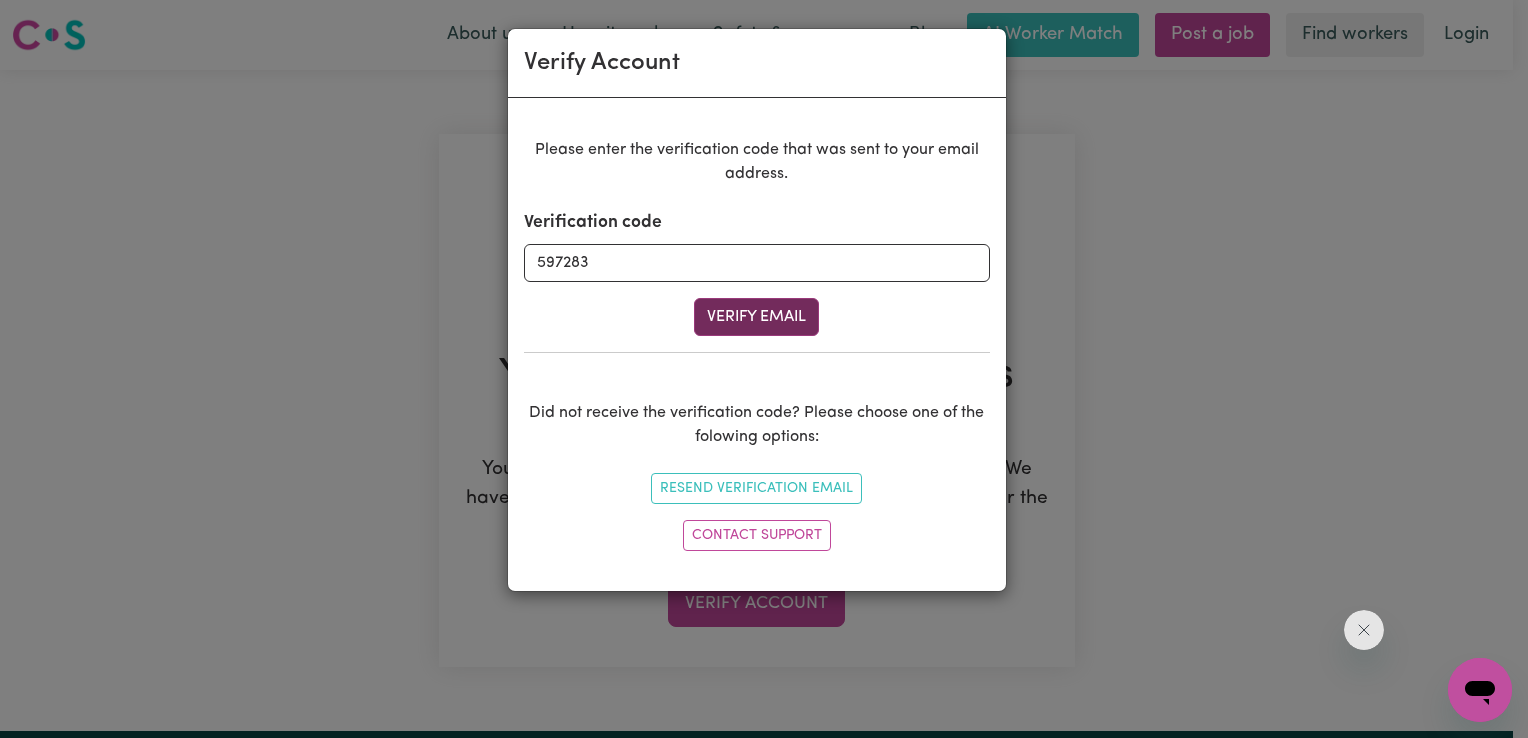 click on "Verify Email" at bounding box center [756, 317] 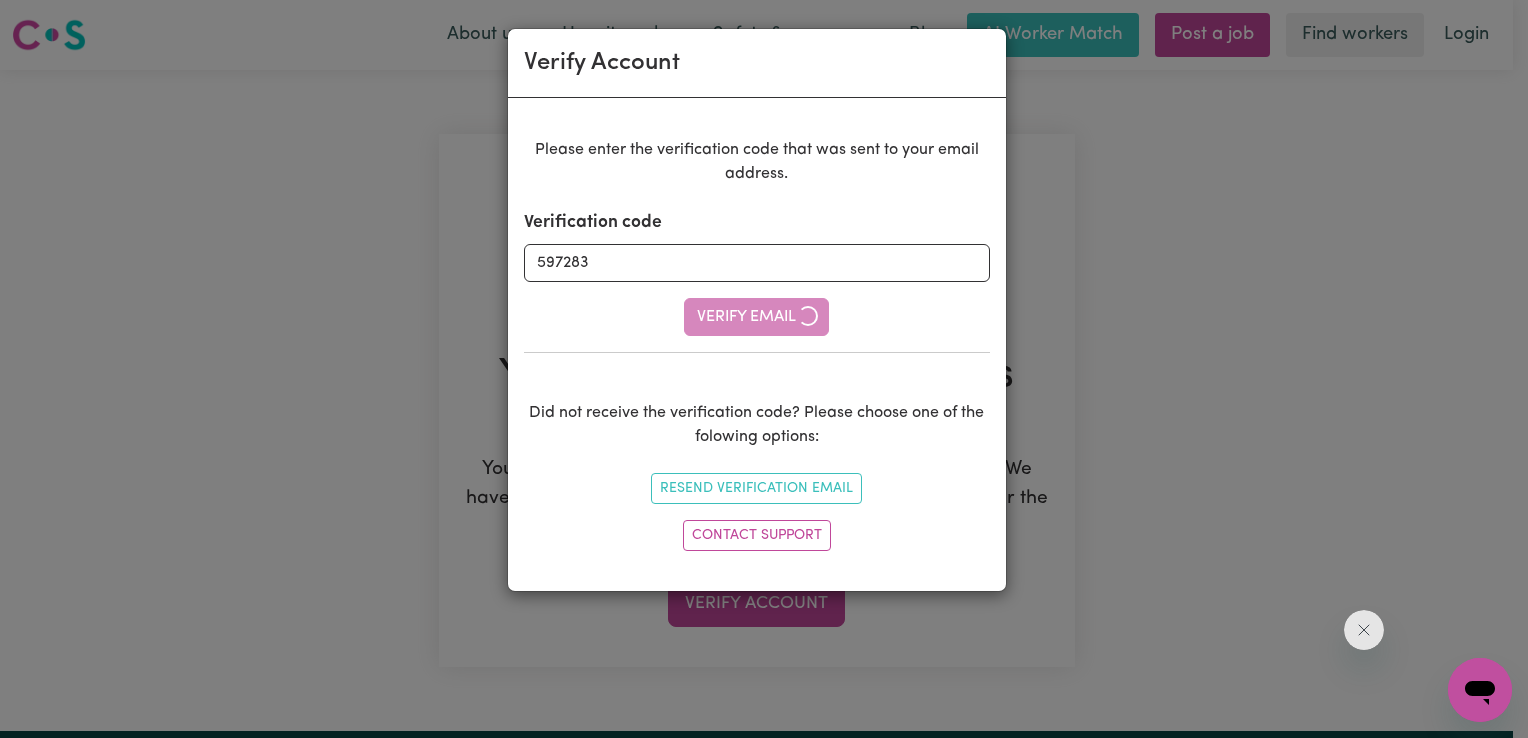 type 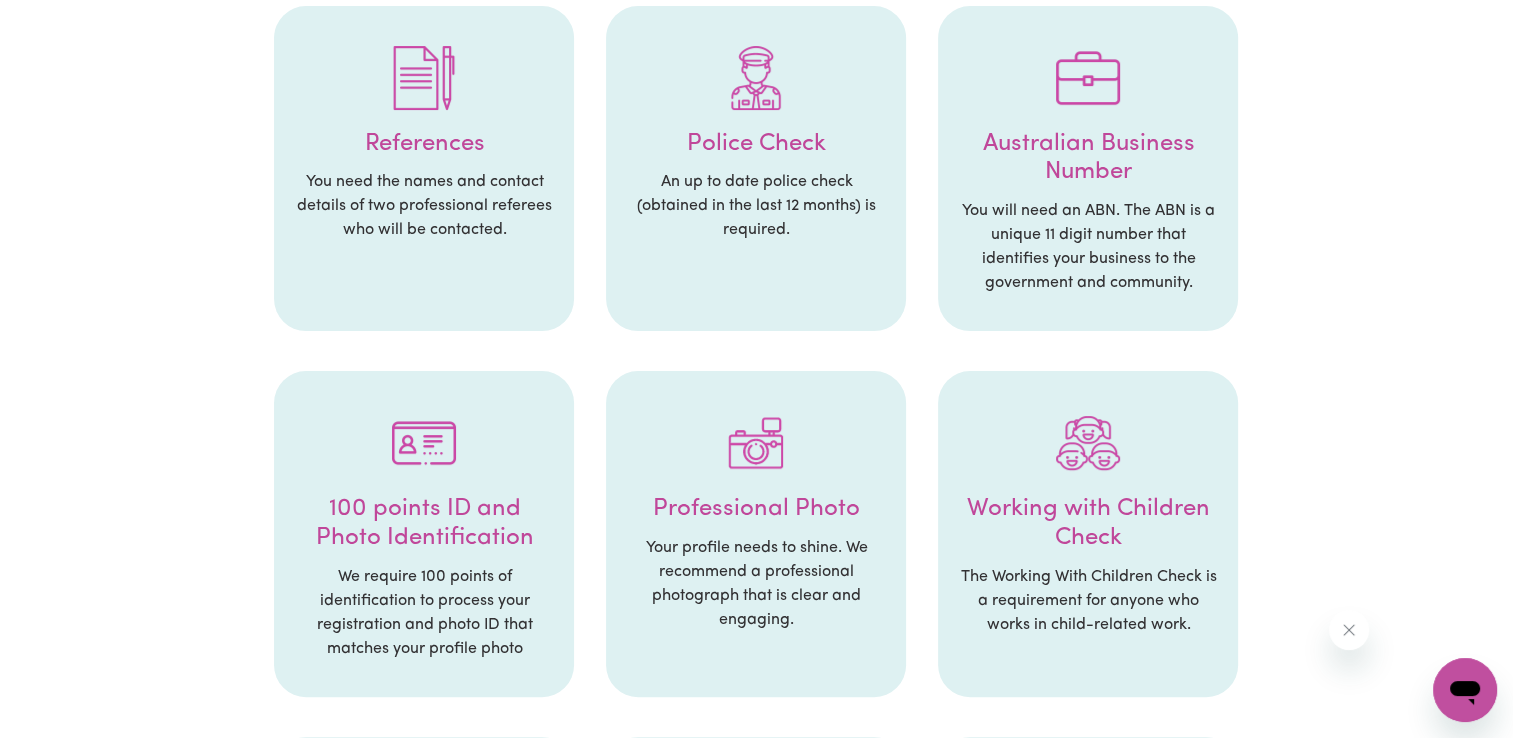 scroll, scrollTop: 418, scrollLeft: 0, axis: vertical 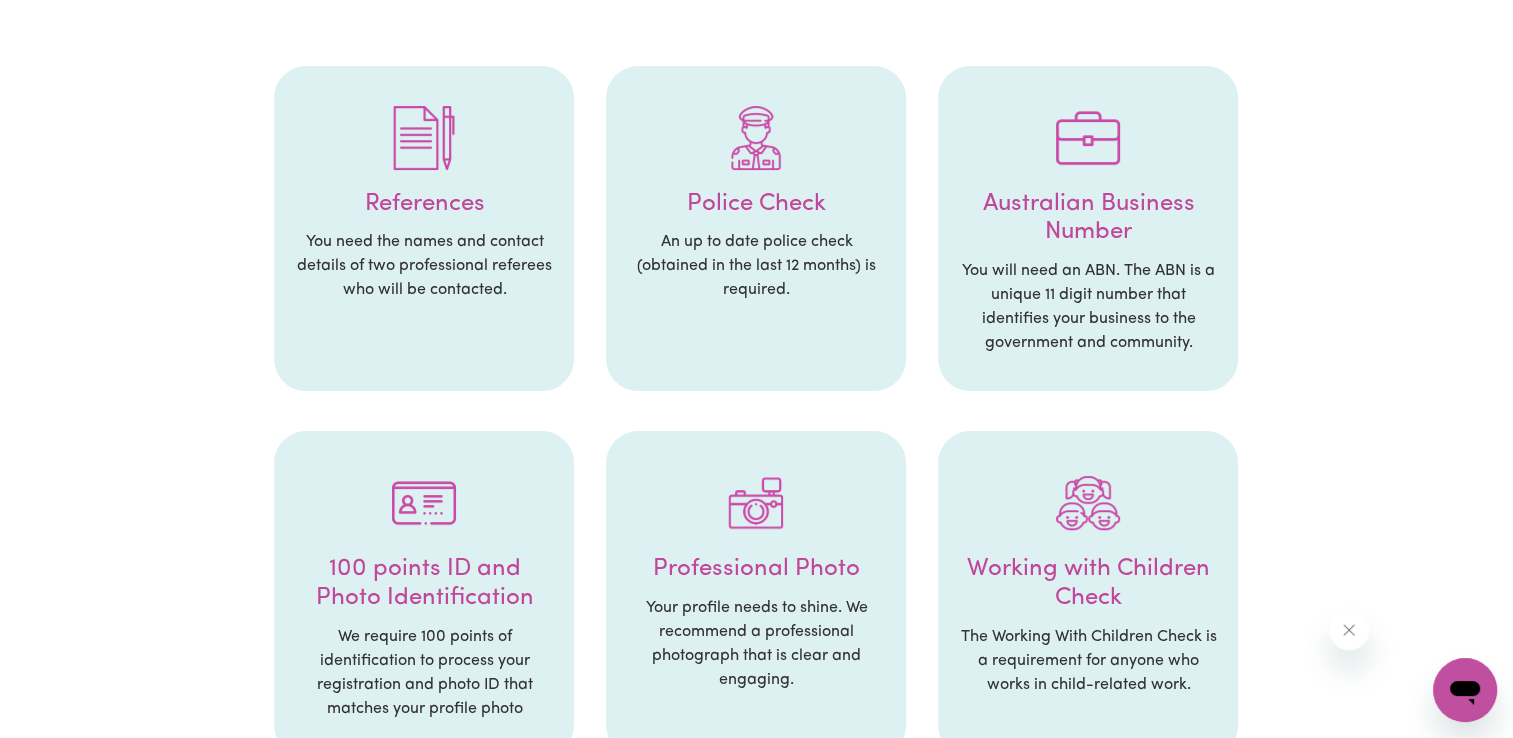 click on "You need the names and contact details of two professional referees who will
be contacted." at bounding box center (424, 266) 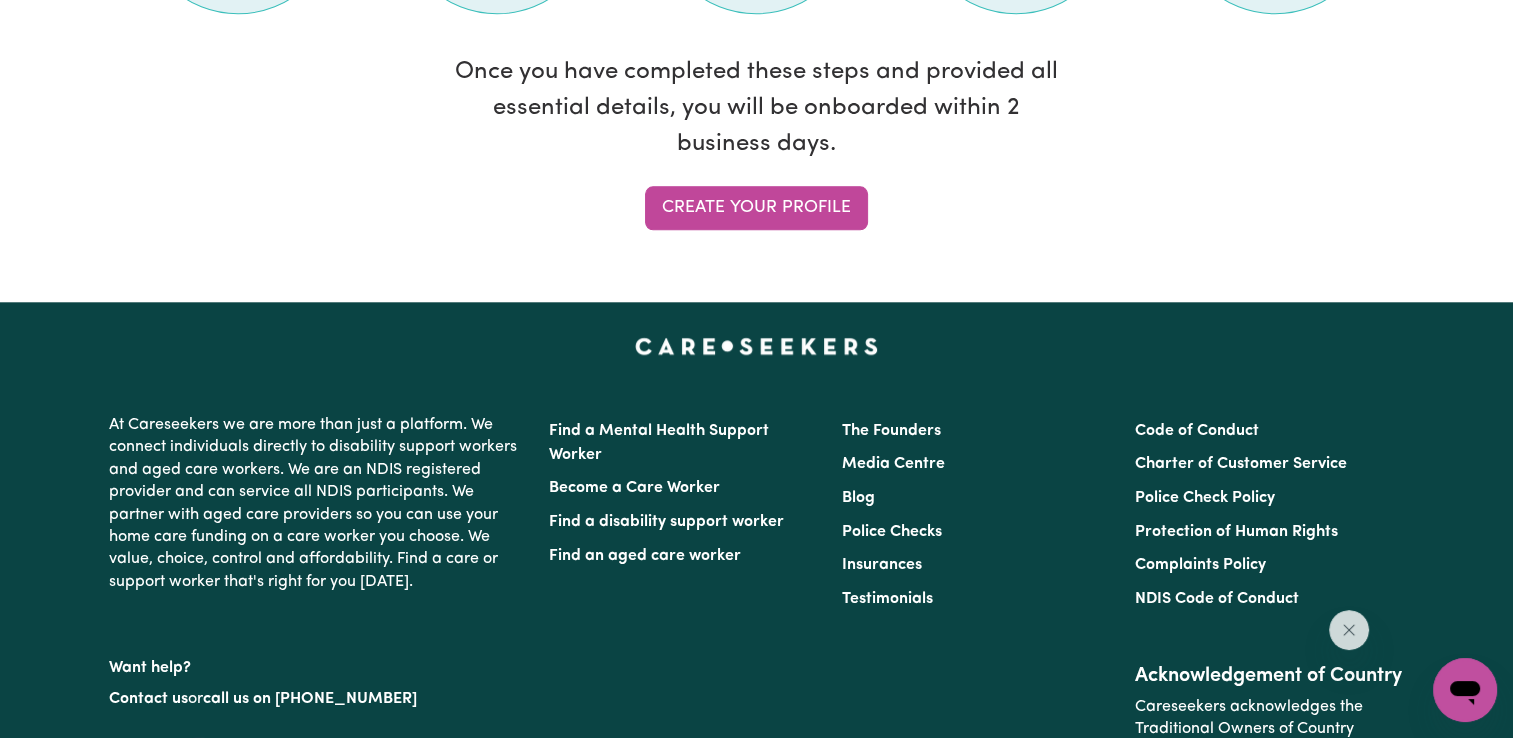 scroll, scrollTop: 1976, scrollLeft: 0, axis: vertical 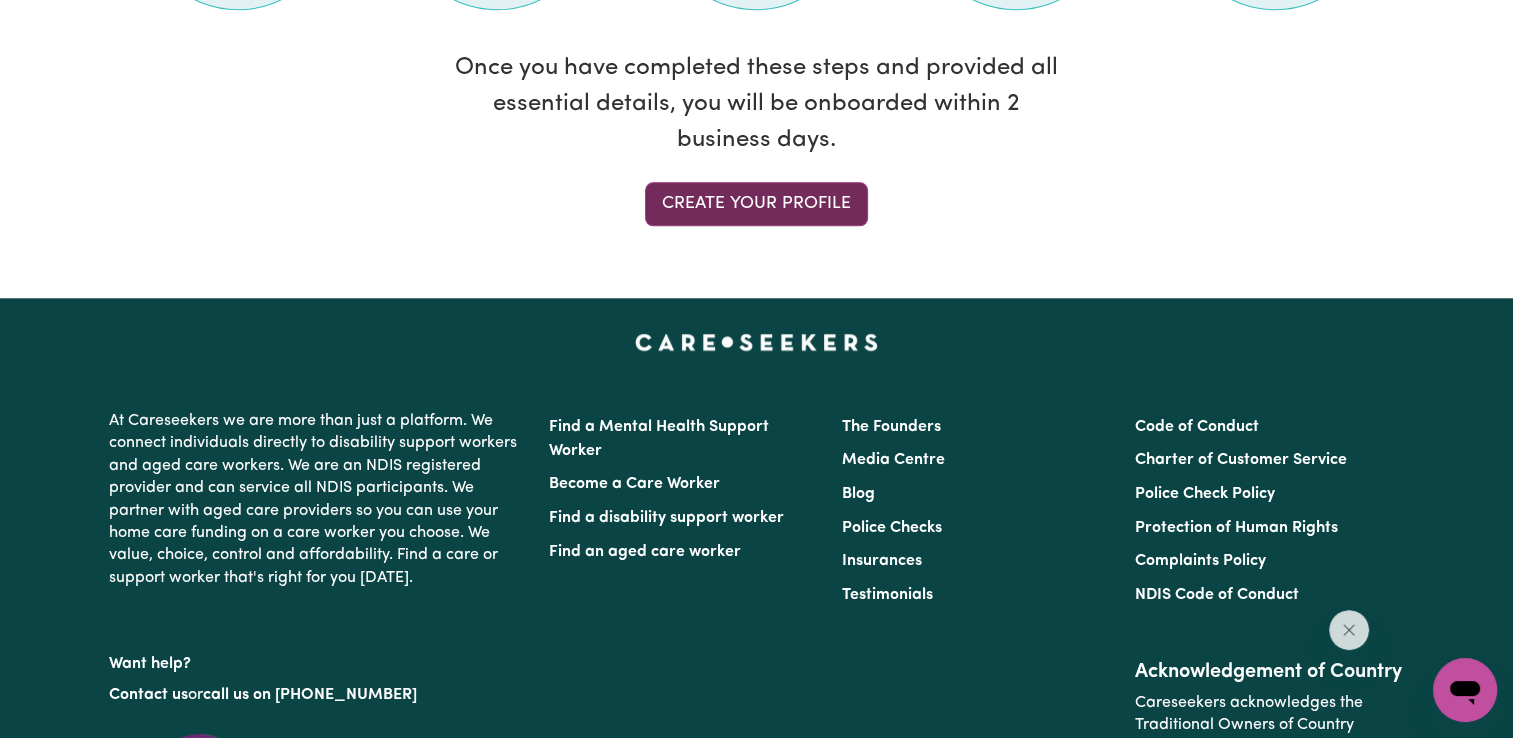 click on "Create your profile" at bounding box center [756, 204] 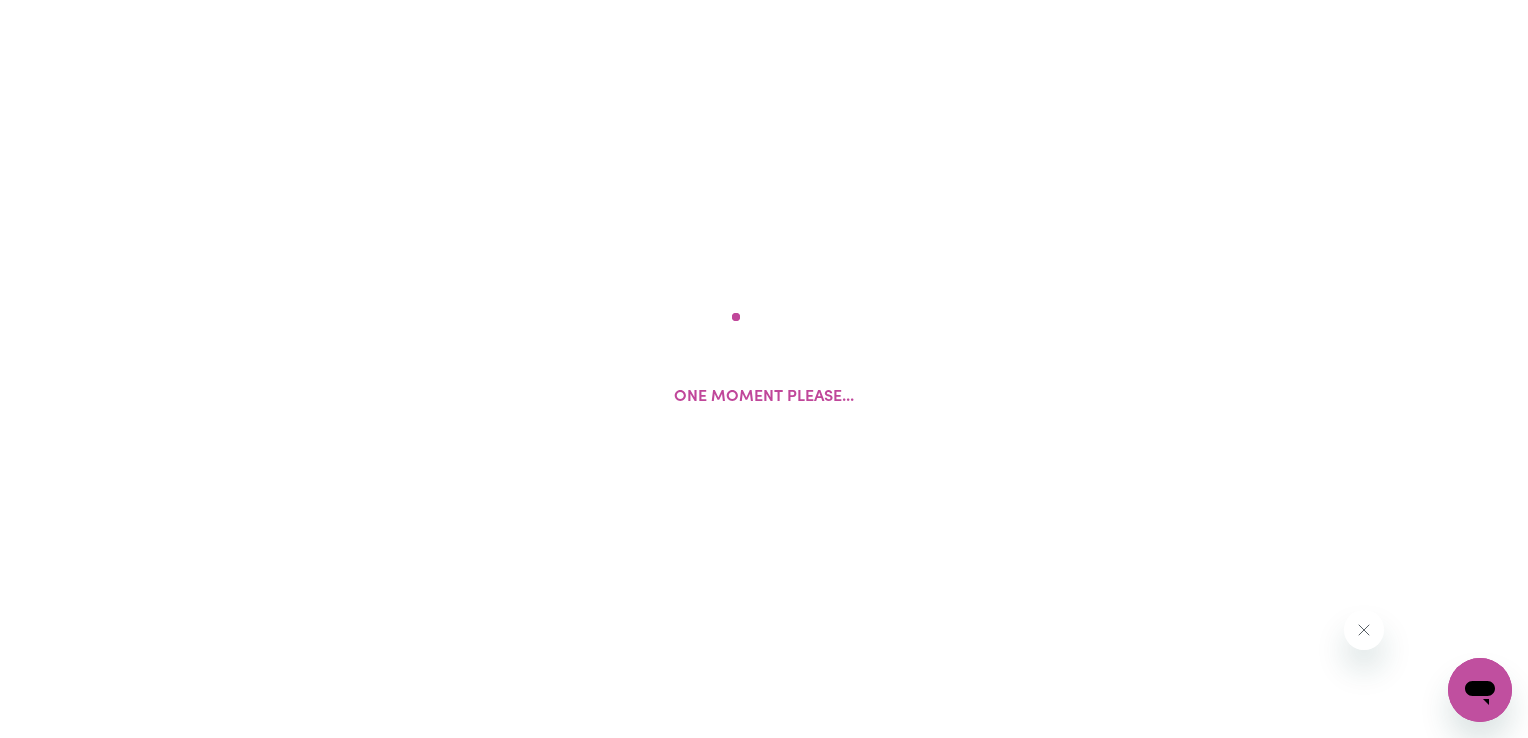 select on "Studying a healthcare related degree or qualification" 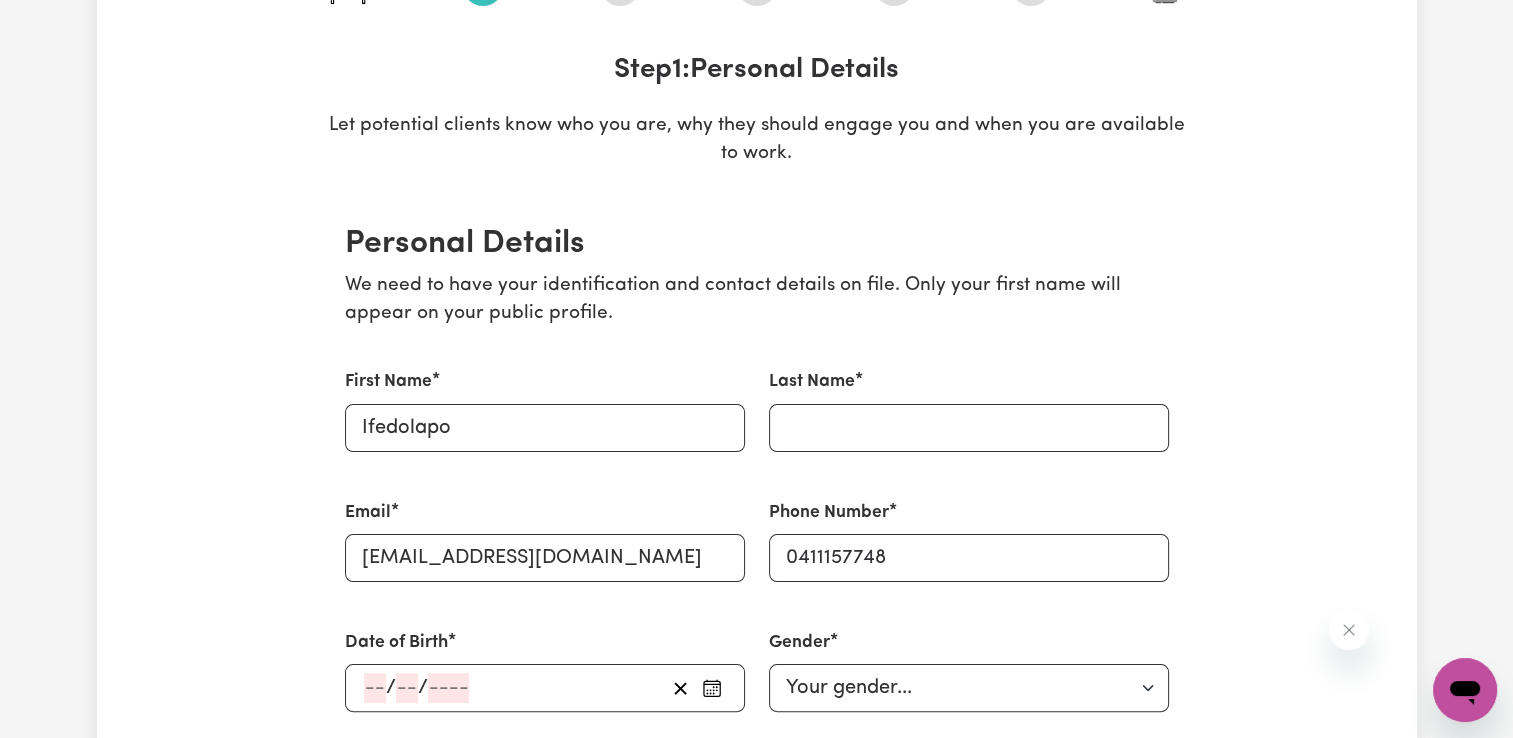 scroll, scrollTop: 311, scrollLeft: 0, axis: vertical 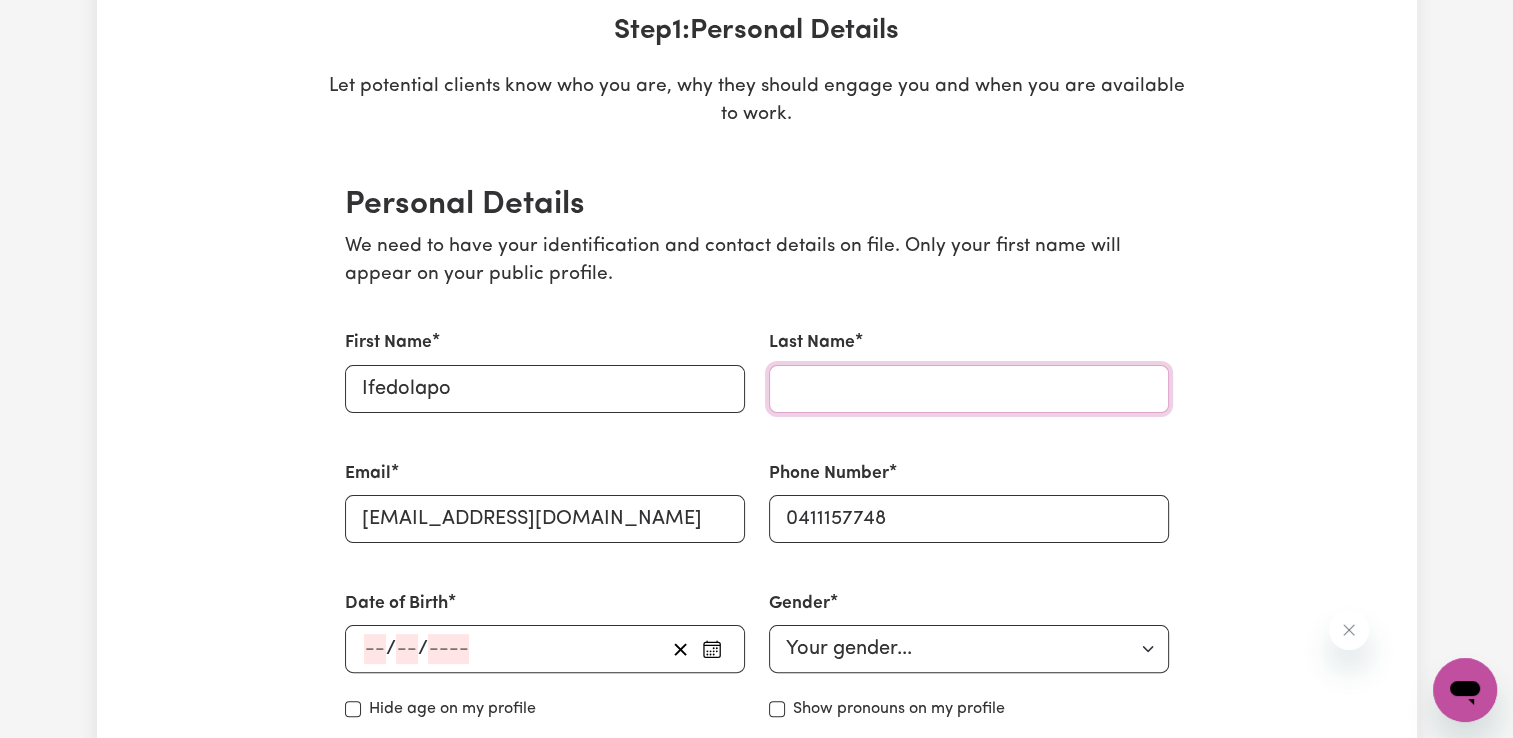 click on "Last Name" at bounding box center [969, 389] 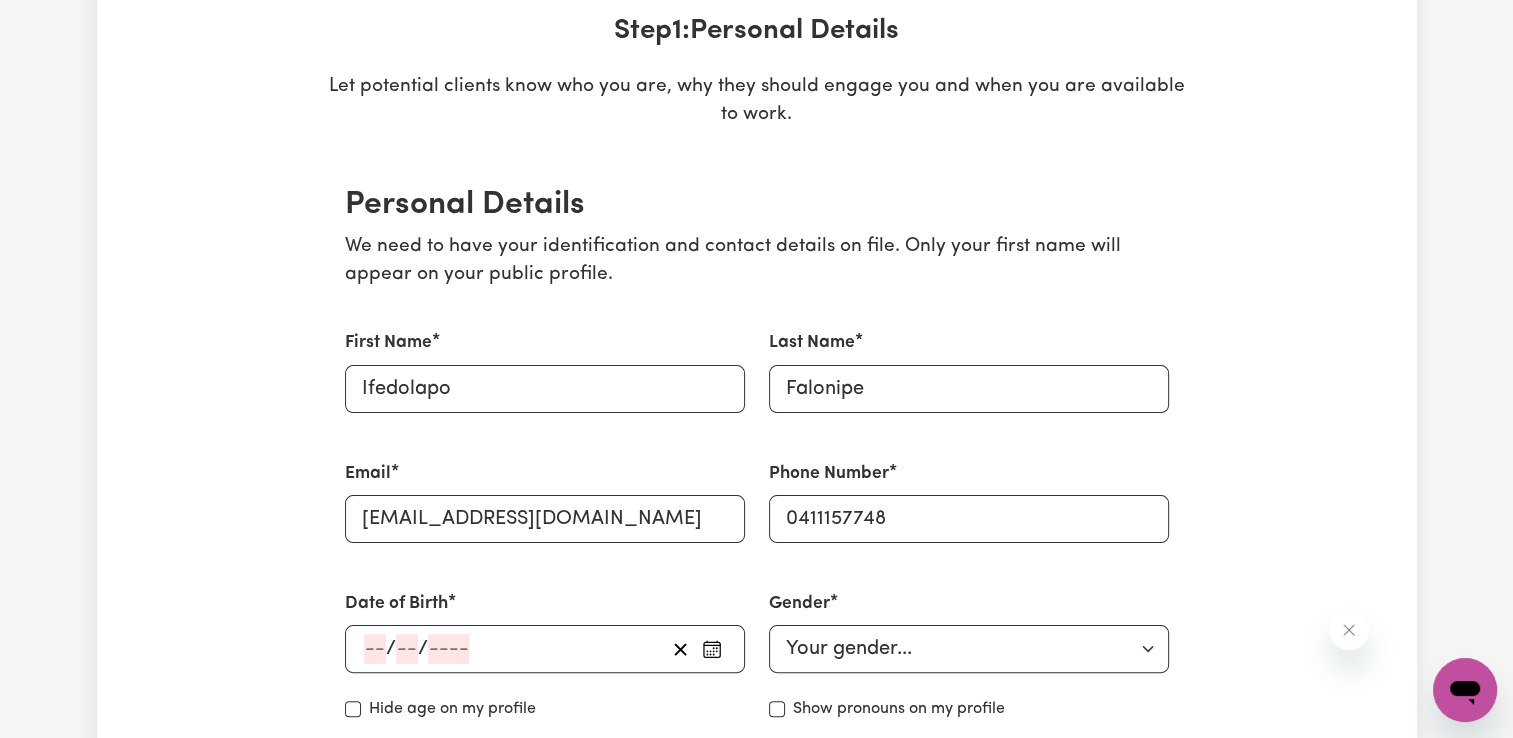 click 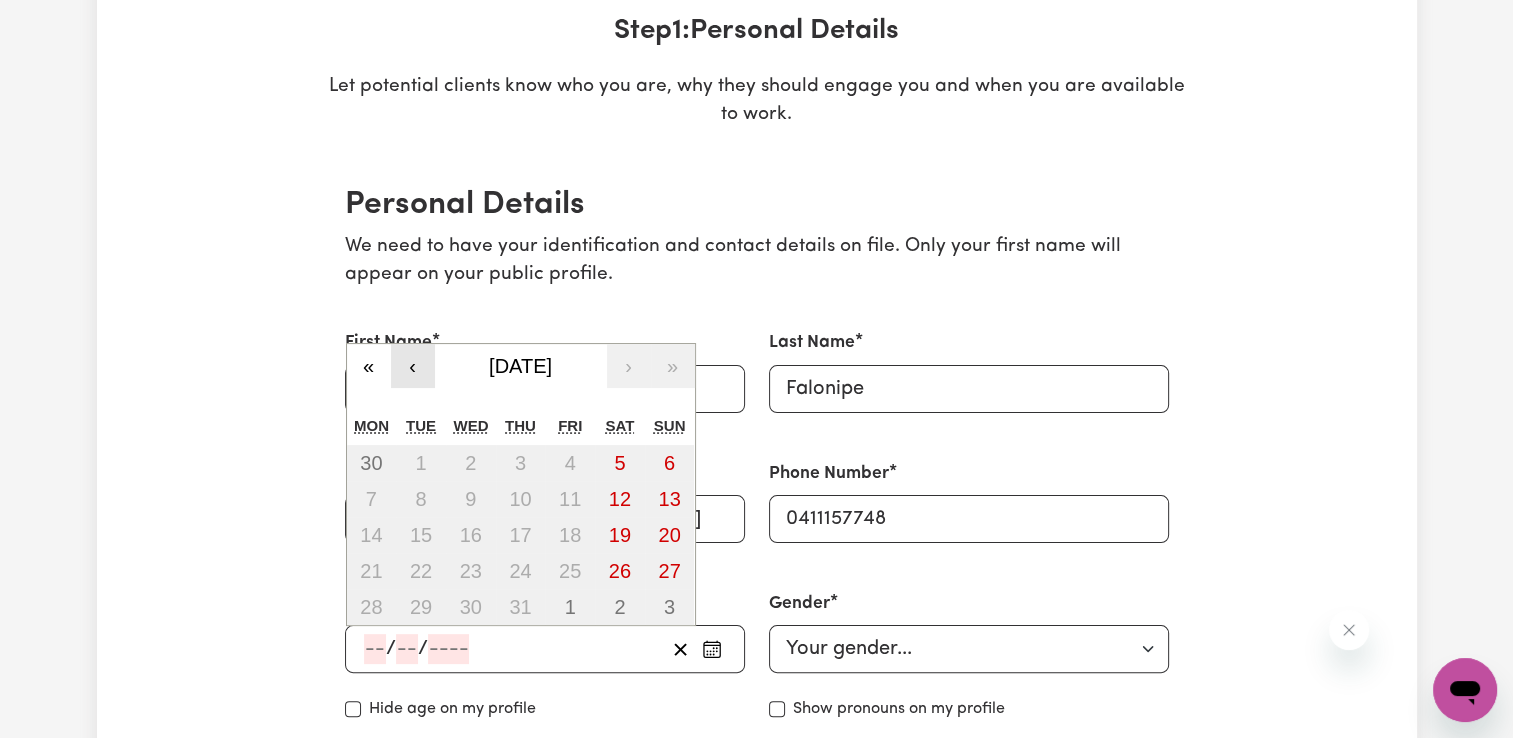 click on "‹" at bounding box center (413, 366) 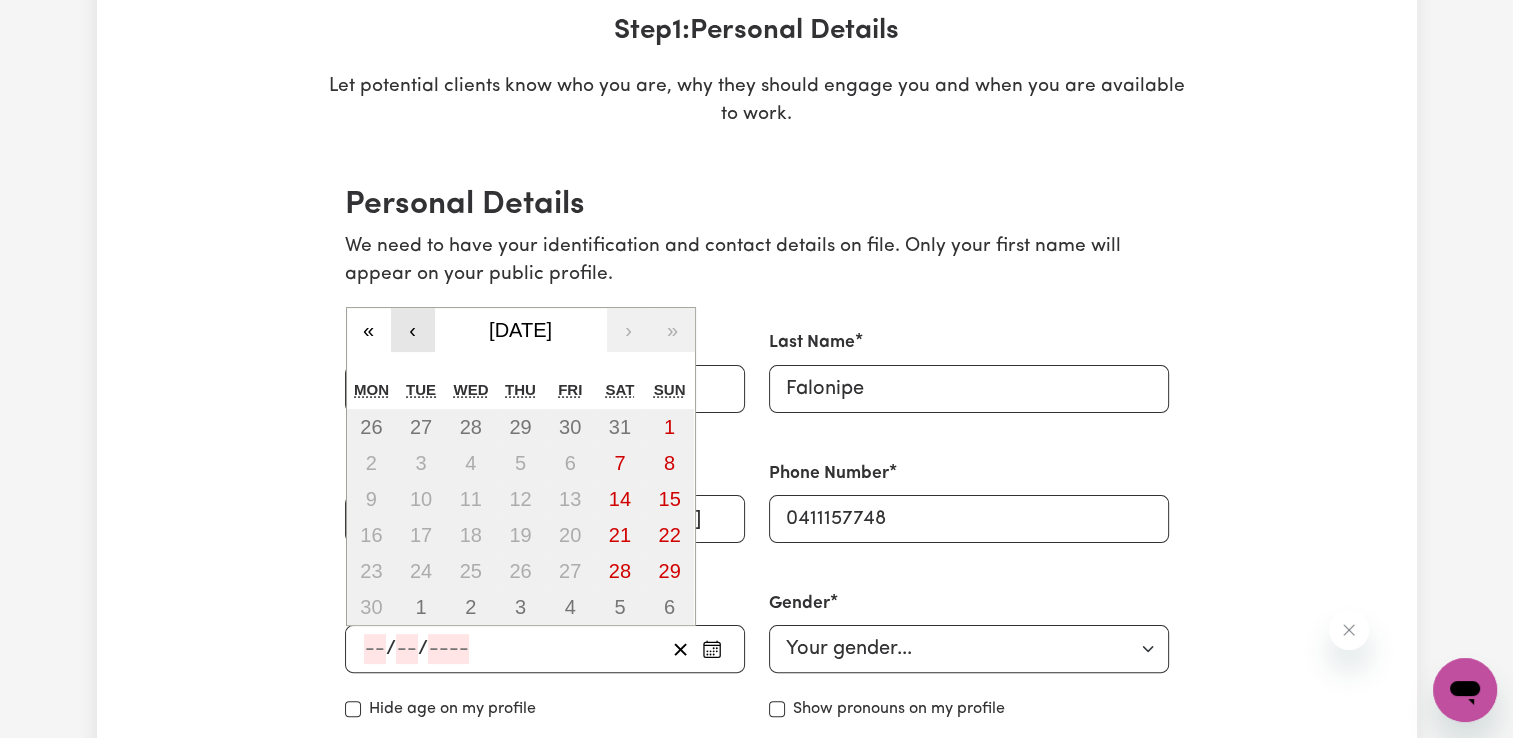 click on "Tue" at bounding box center (421, 391) 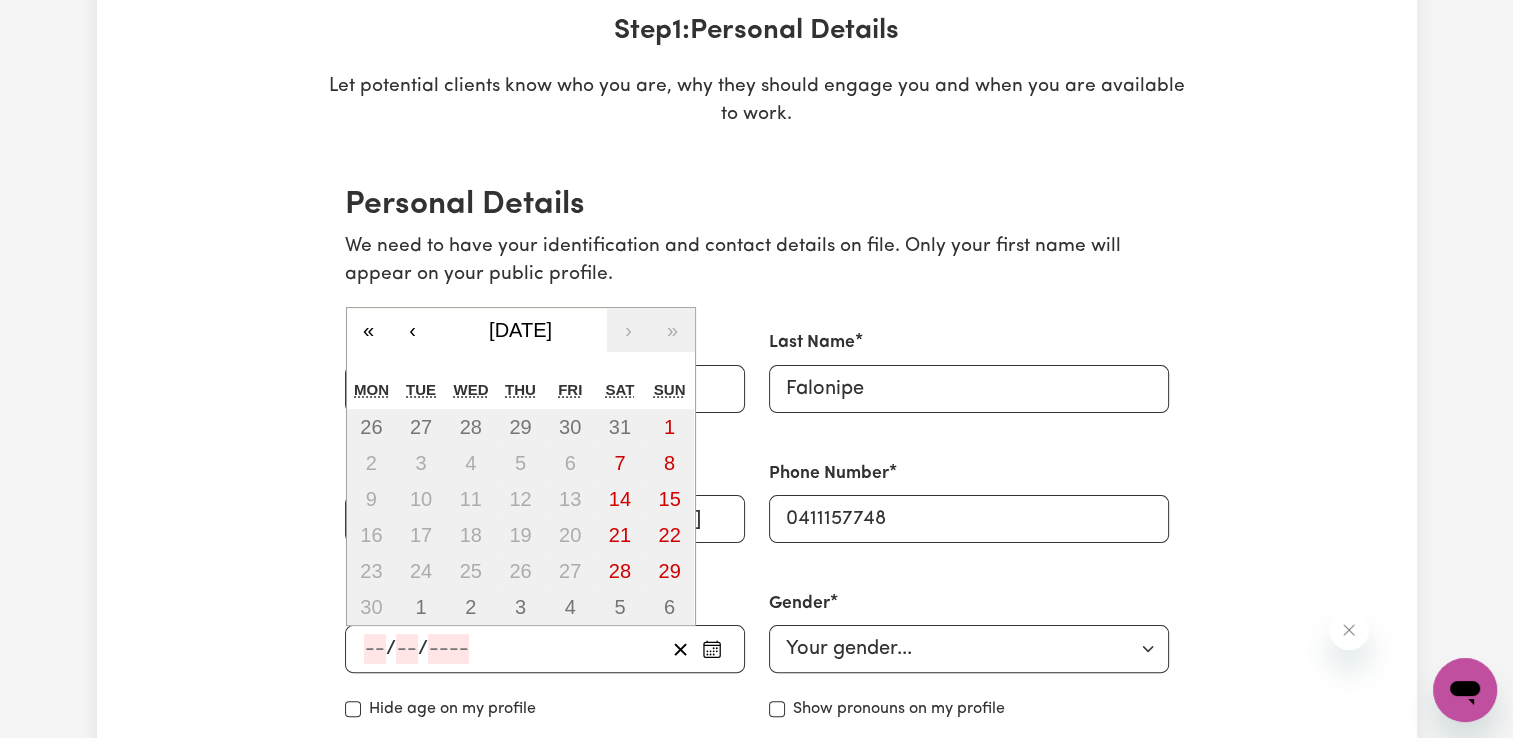 click 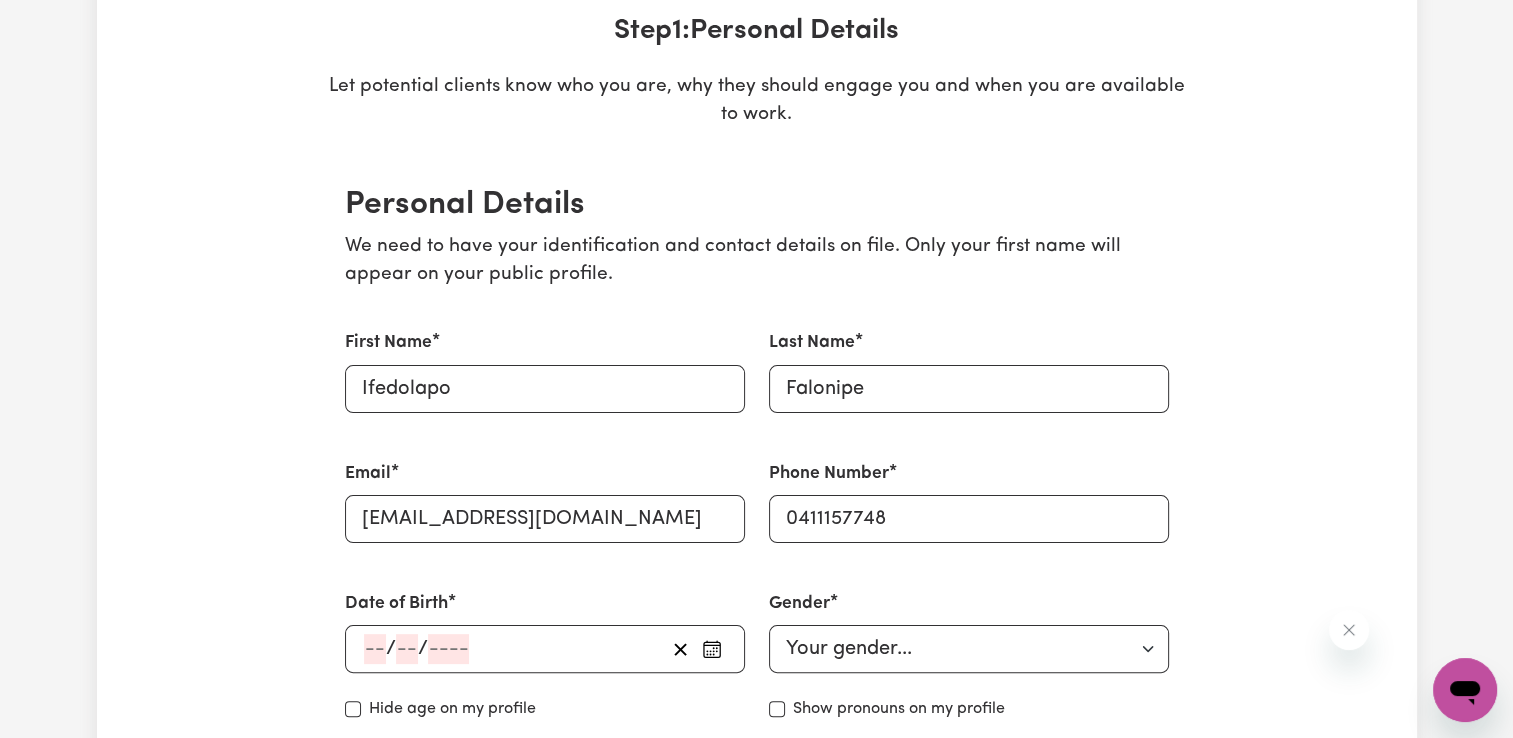 click 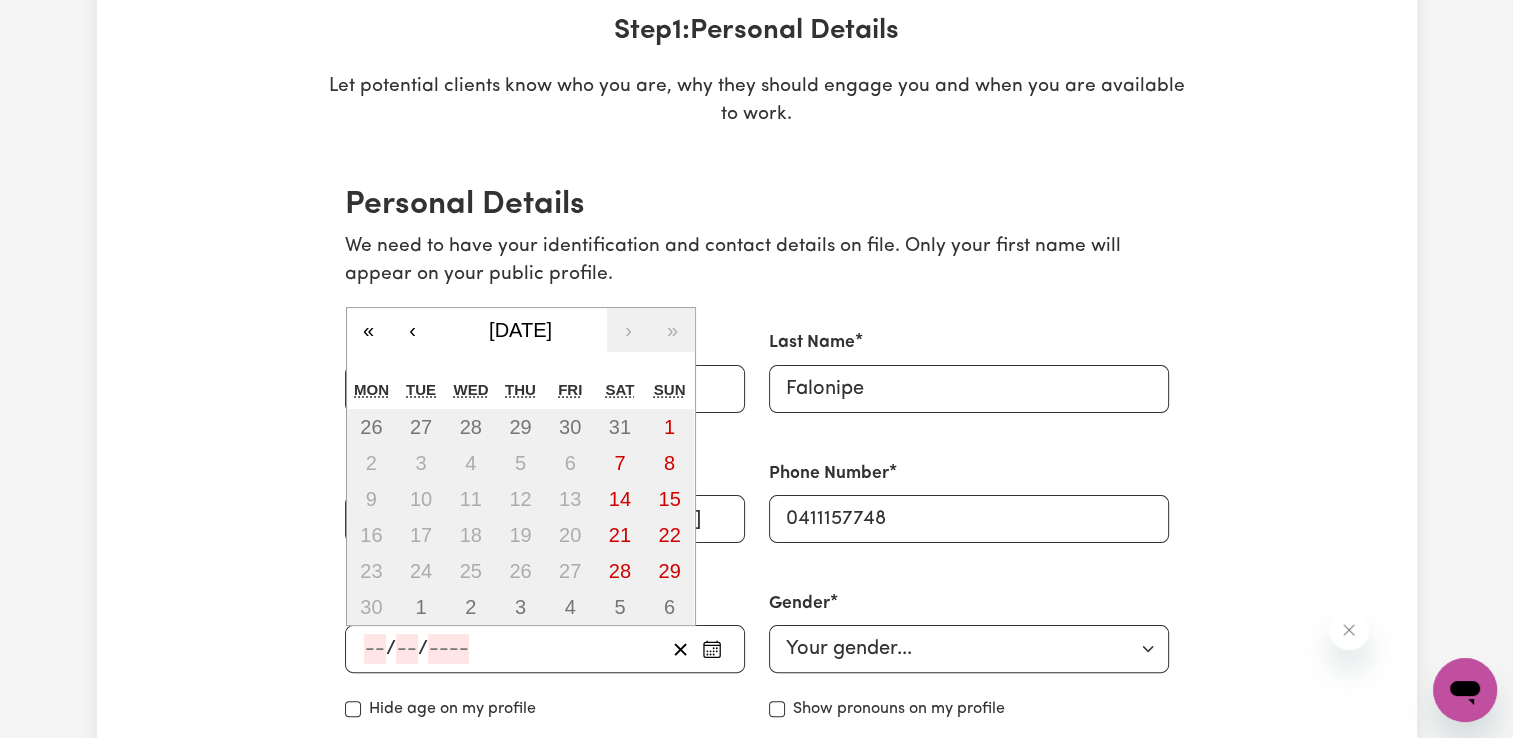 click 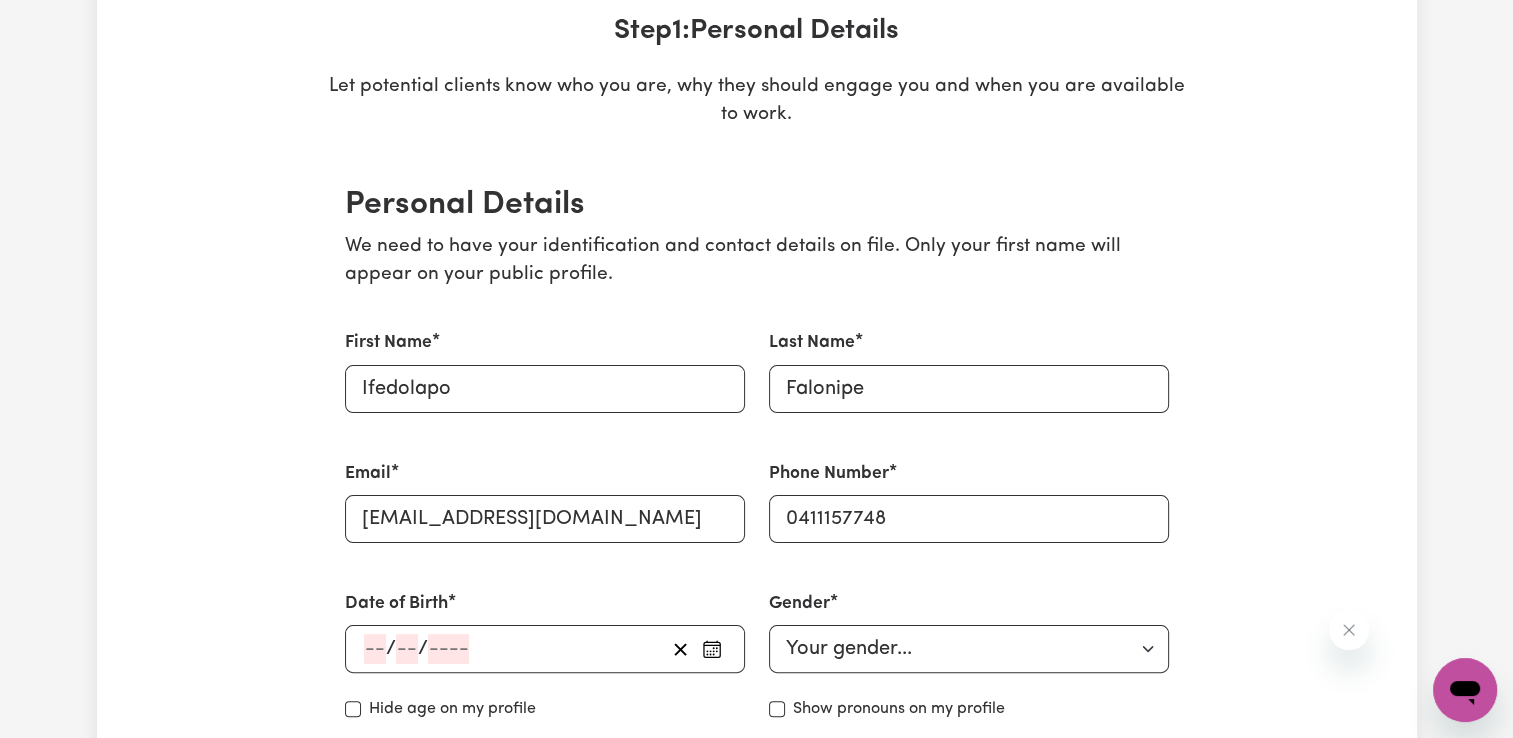 click 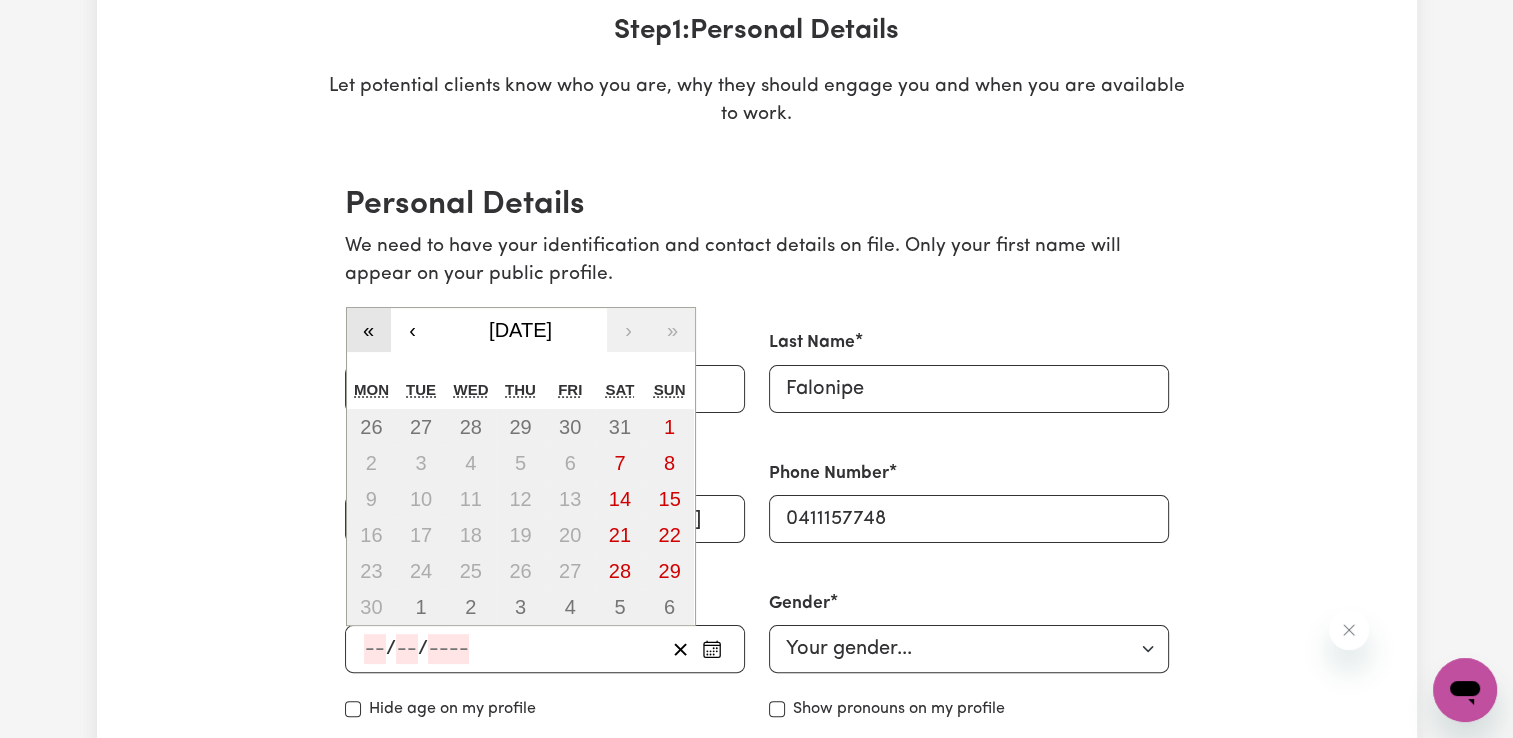 click on "«" at bounding box center [369, 330] 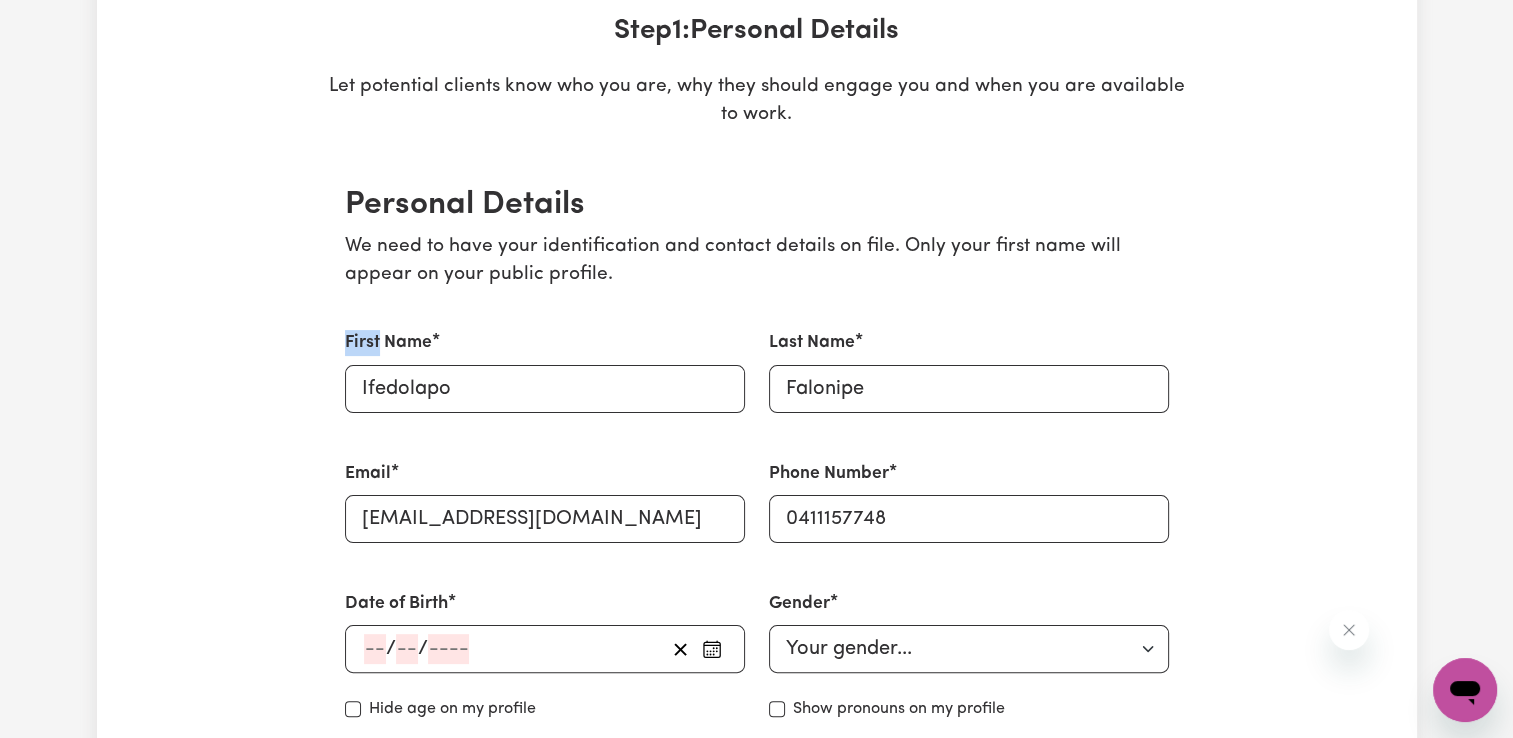 click on "First Name Ifedolapo" at bounding box center [545, 371] 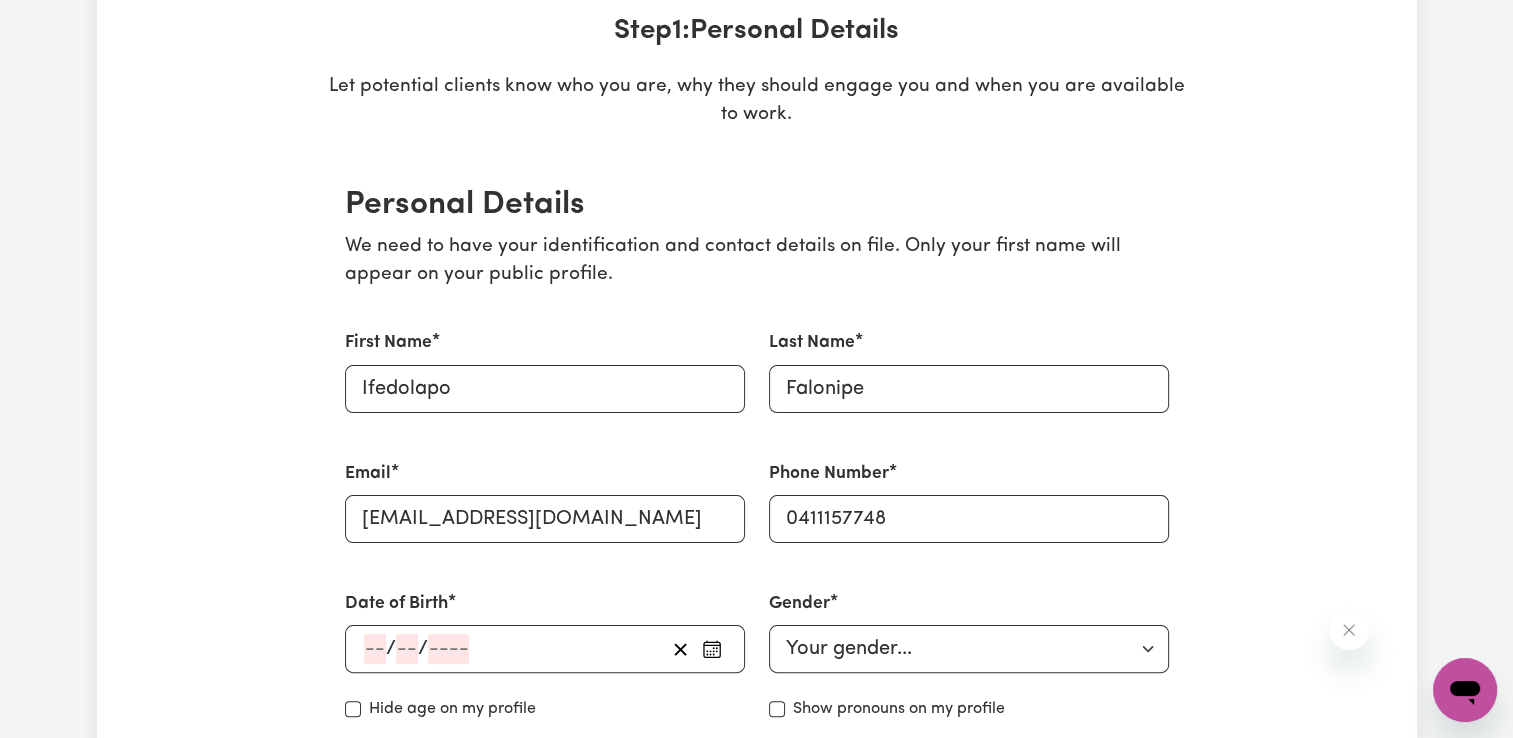 click 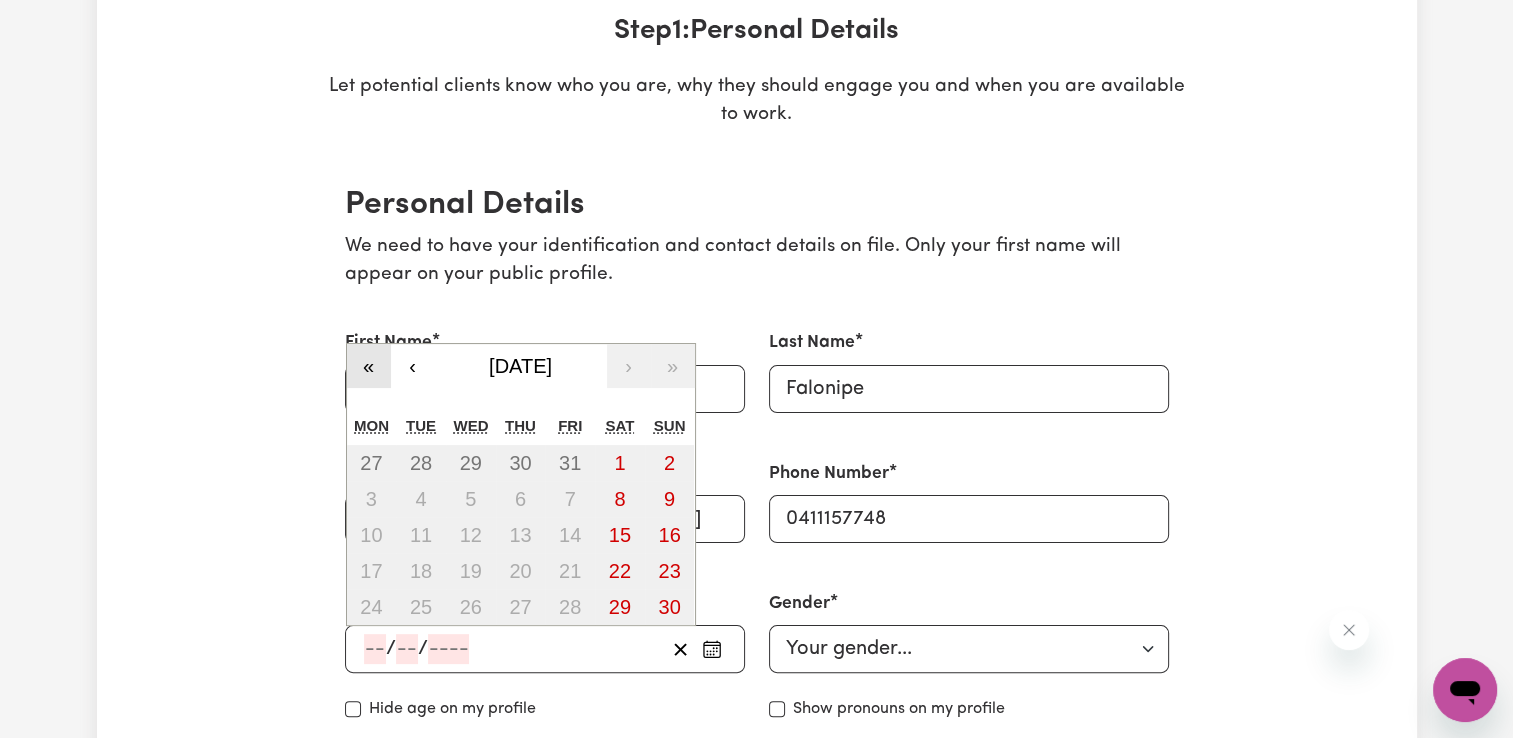 click on "«" at bounding box center (369, 366) 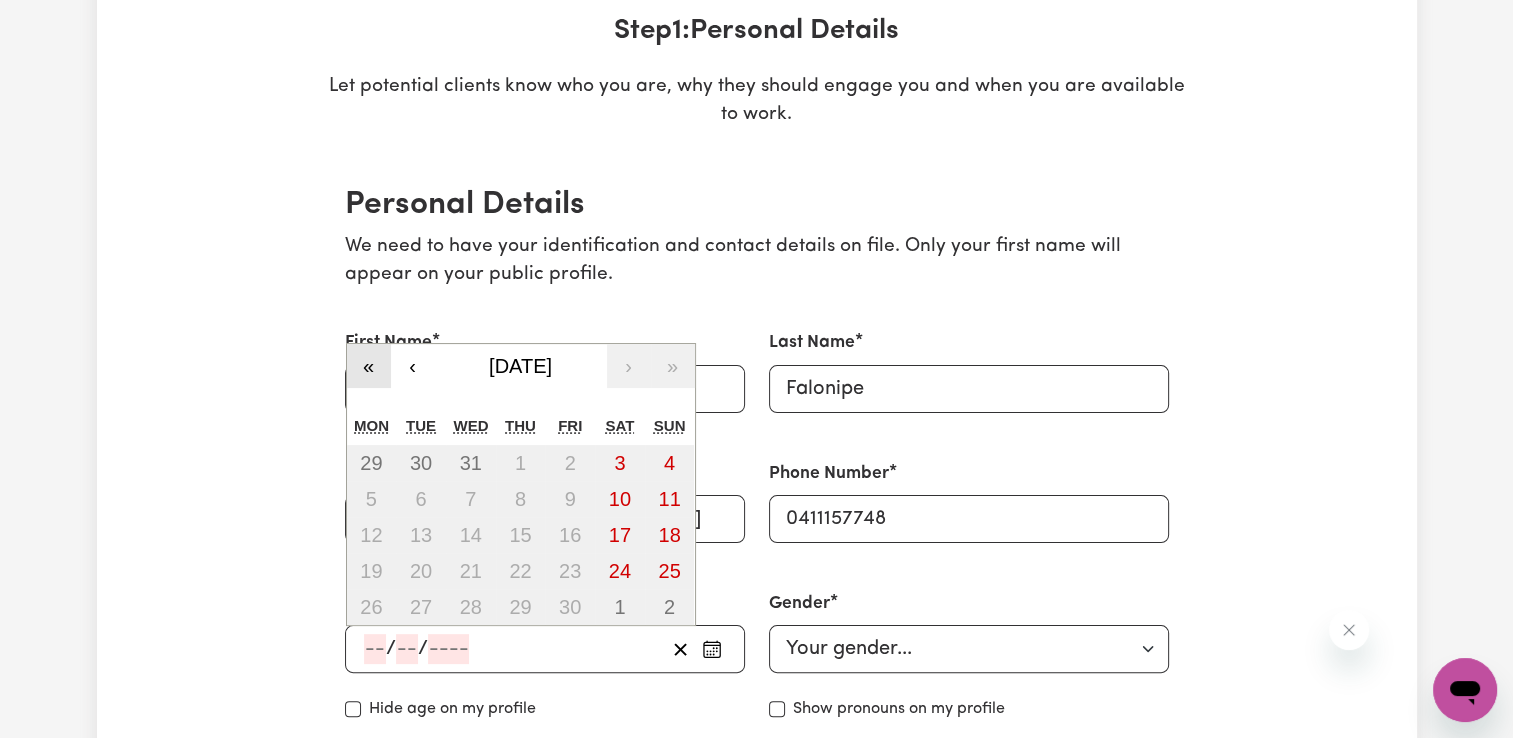 click on "«" at bounding box center [369, 366] 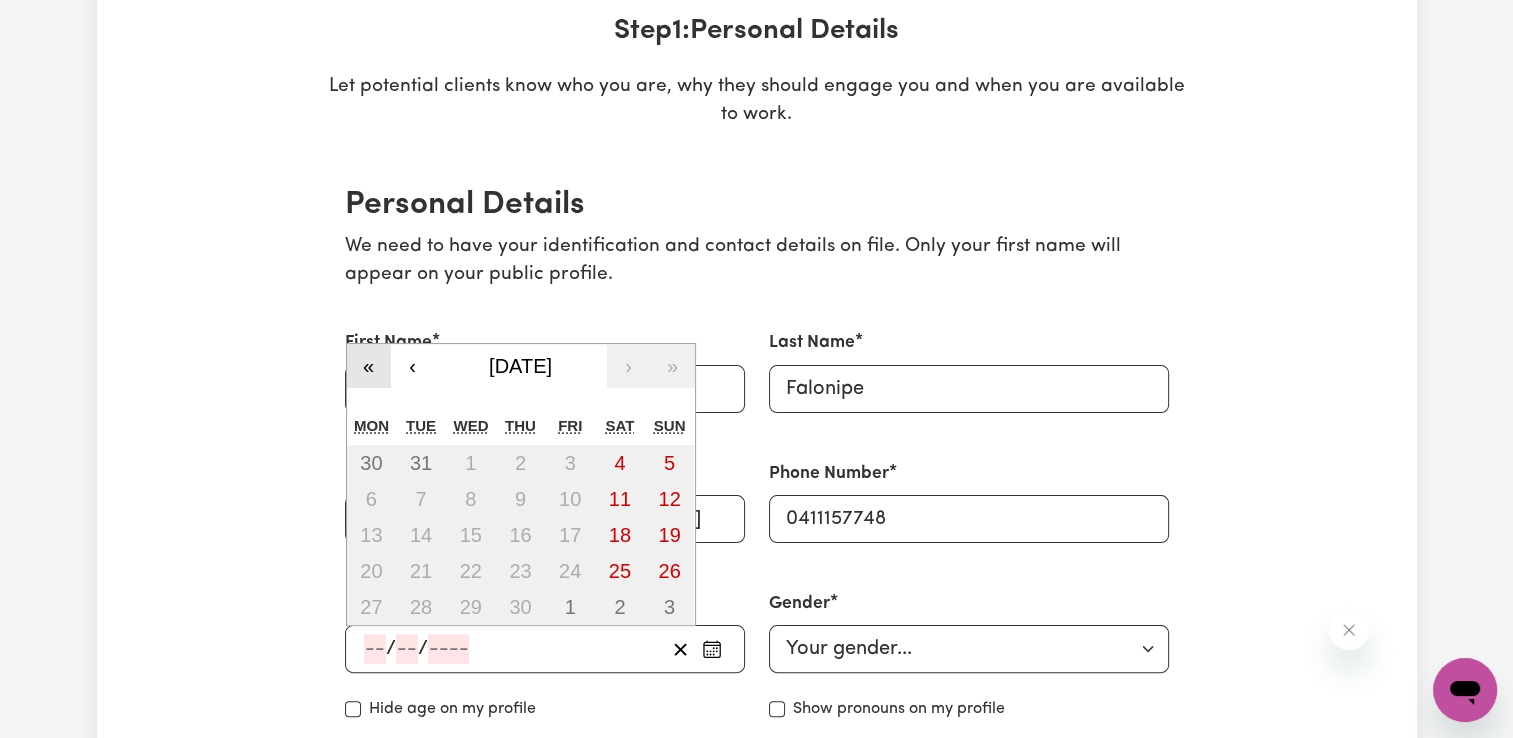 click on "«" at bounding box center (369, 366) 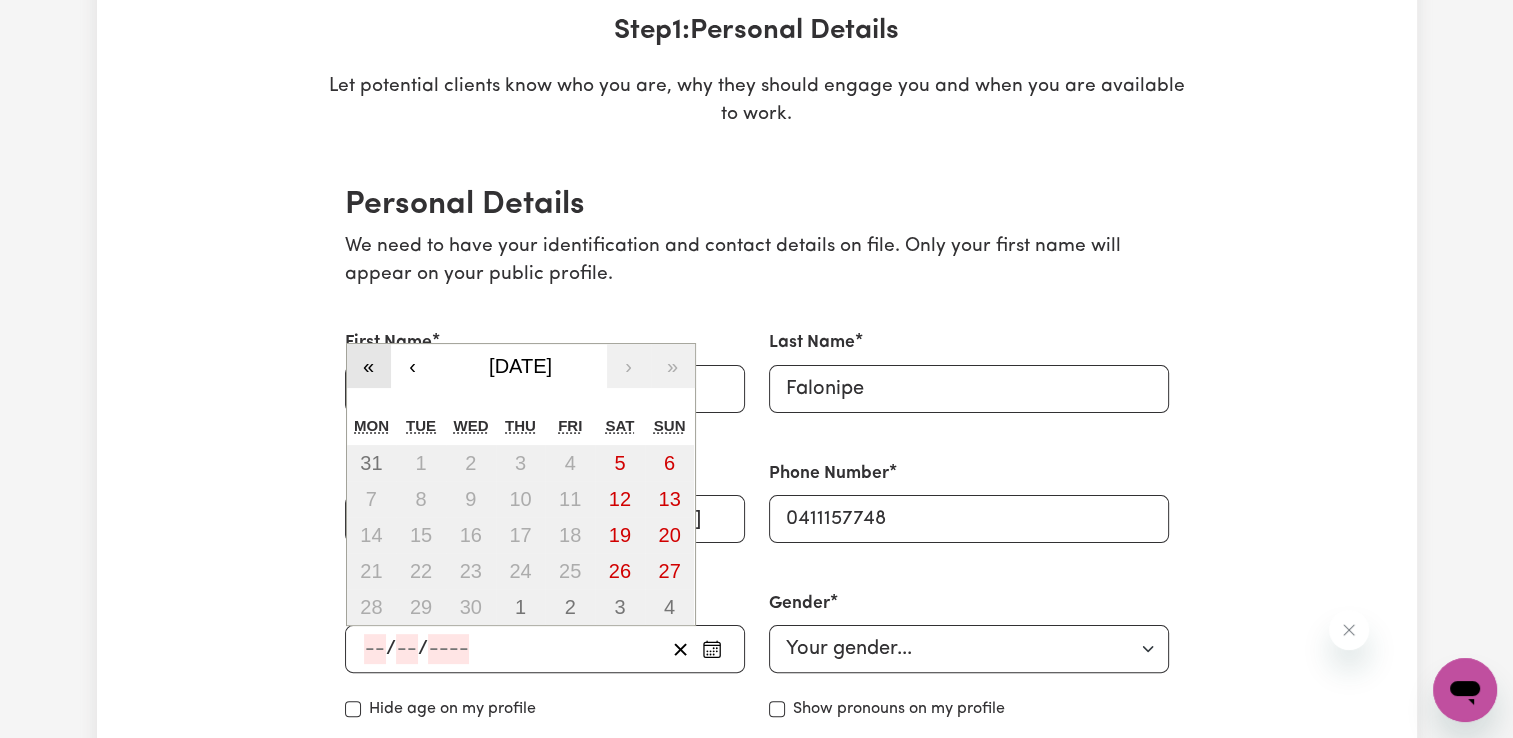 click on "«" at bounding box center (369, 366) 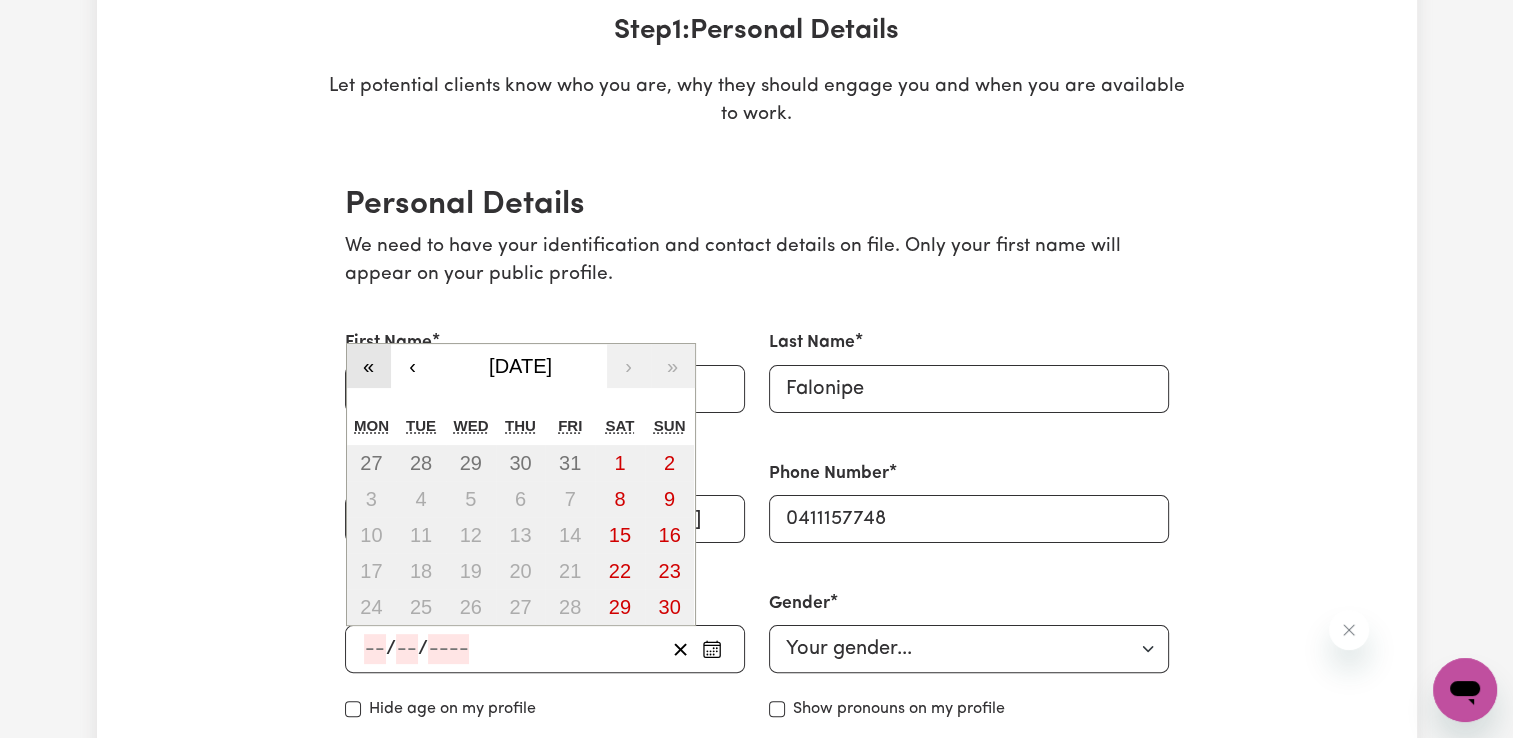 click on "«" at bounding box center (369, 366) 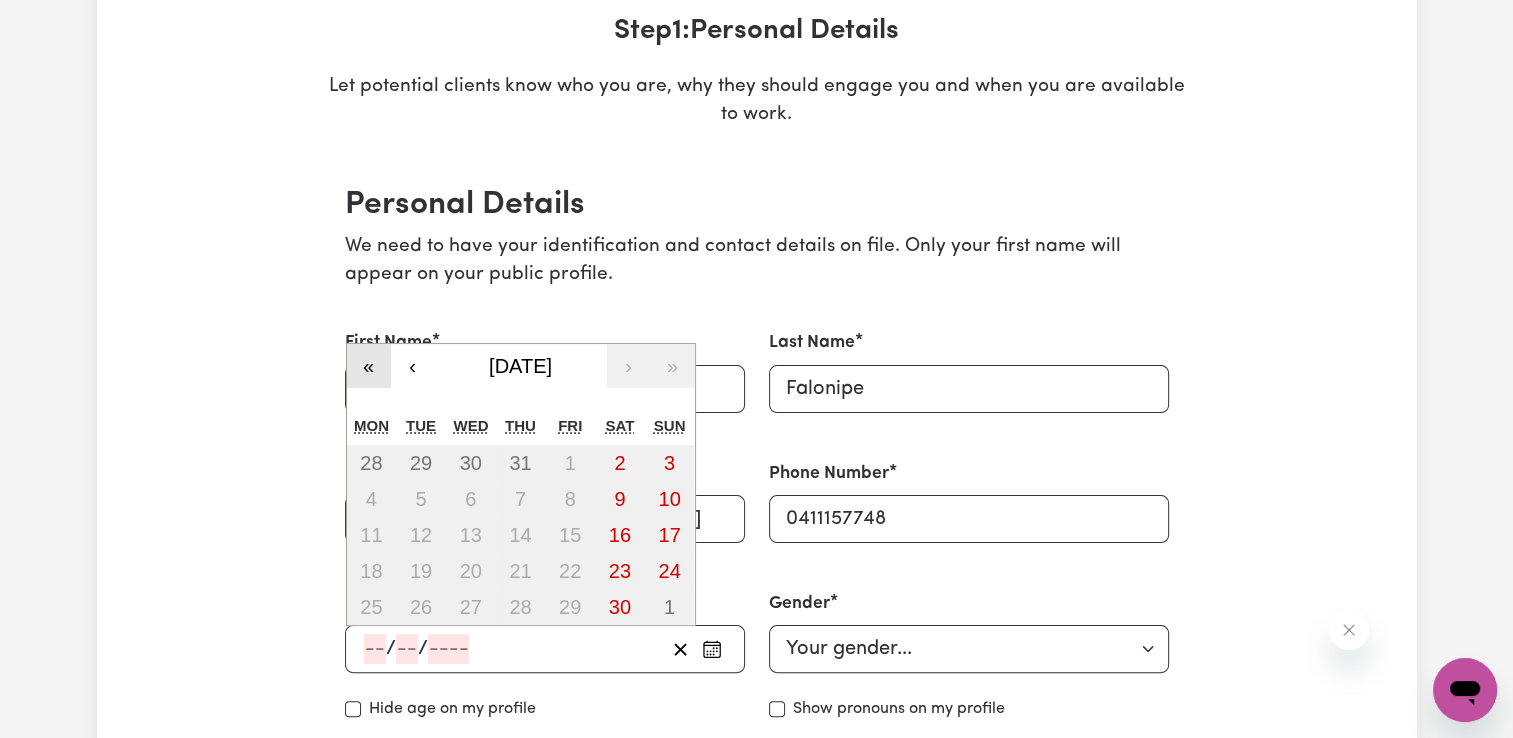 click on "«" at bounding box center (369, 366) 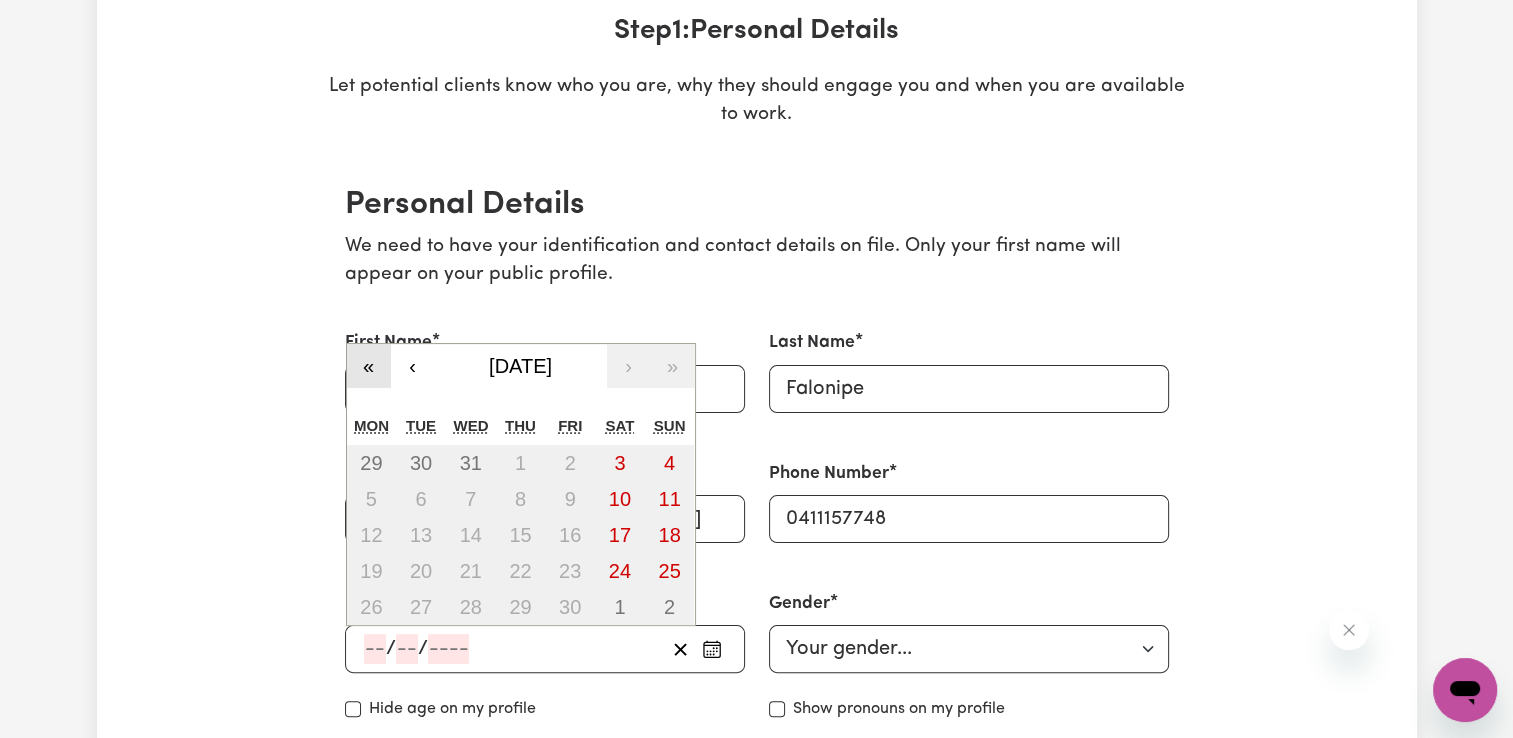 click on "«" at bounding box center (369, 366) 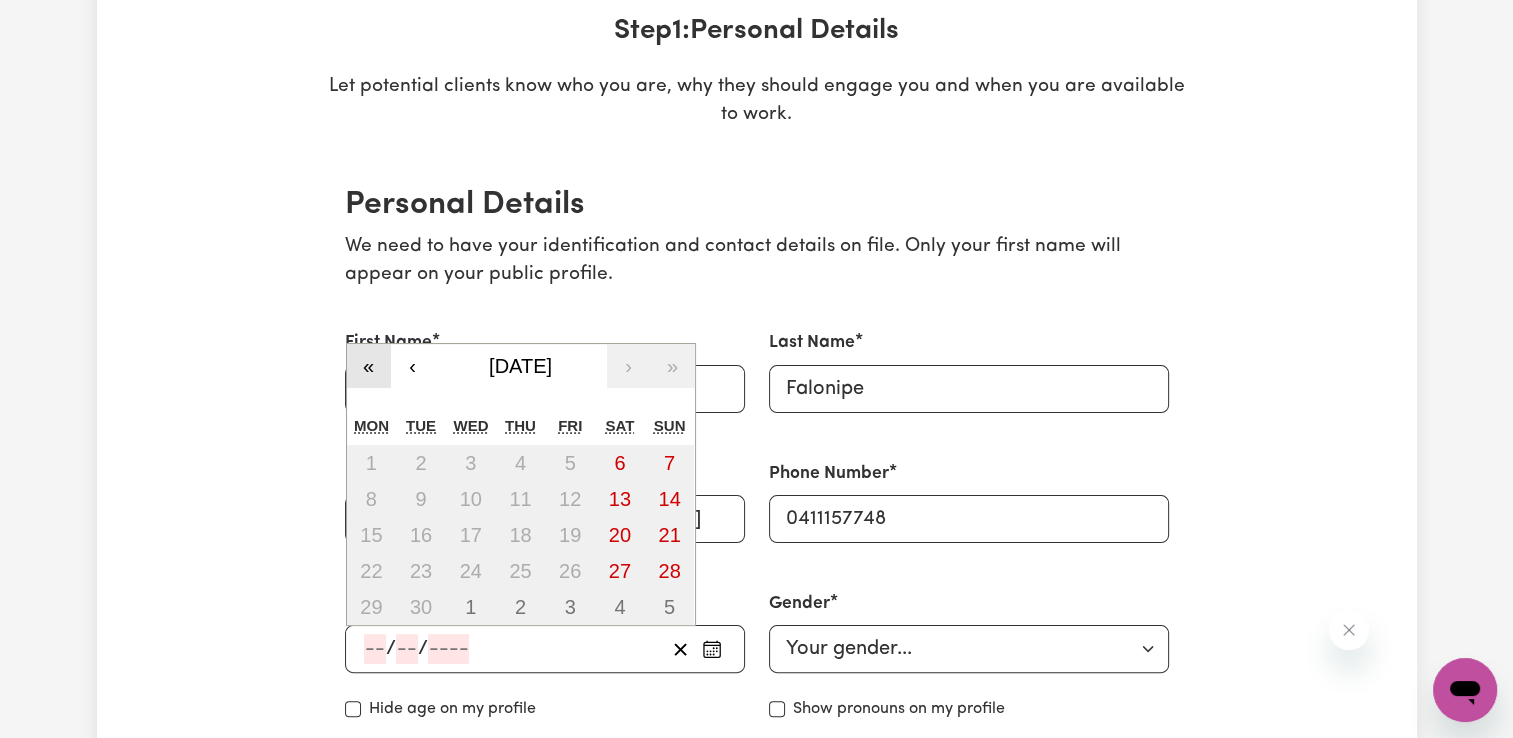 click on "«" at bounding box center (369, 366) 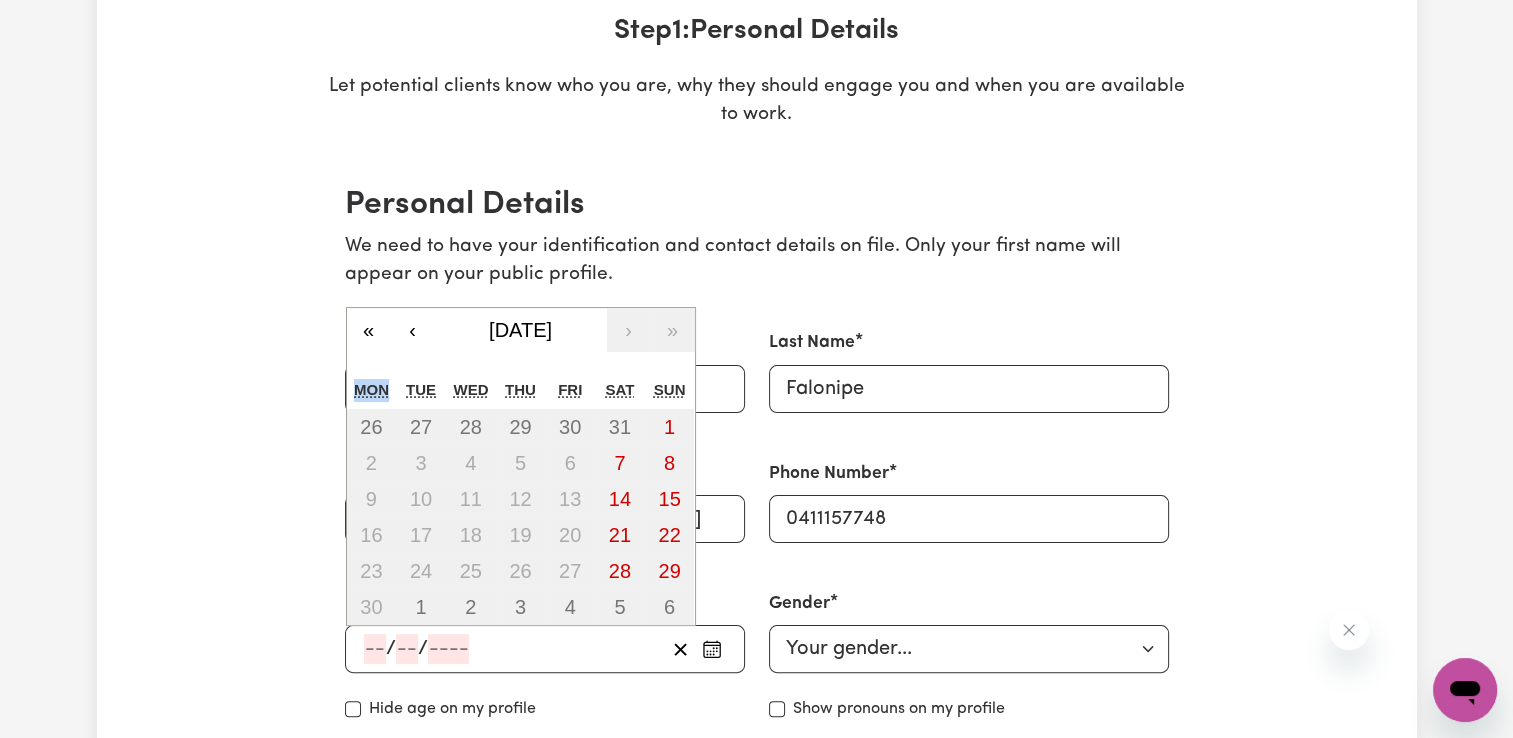 click on "« ‹ [DATE] › » Mon Tue Wed Thu Fri Sat Sun 26 27 28 29 30 31 1 2 3 4 5 6 7 8 9 10 11 12 13 14 15 16 17 18 19 20 21 22 23 24 25 26 27 28 29 30 1 2 3 4 5 6" at bounding box center (521, 467) 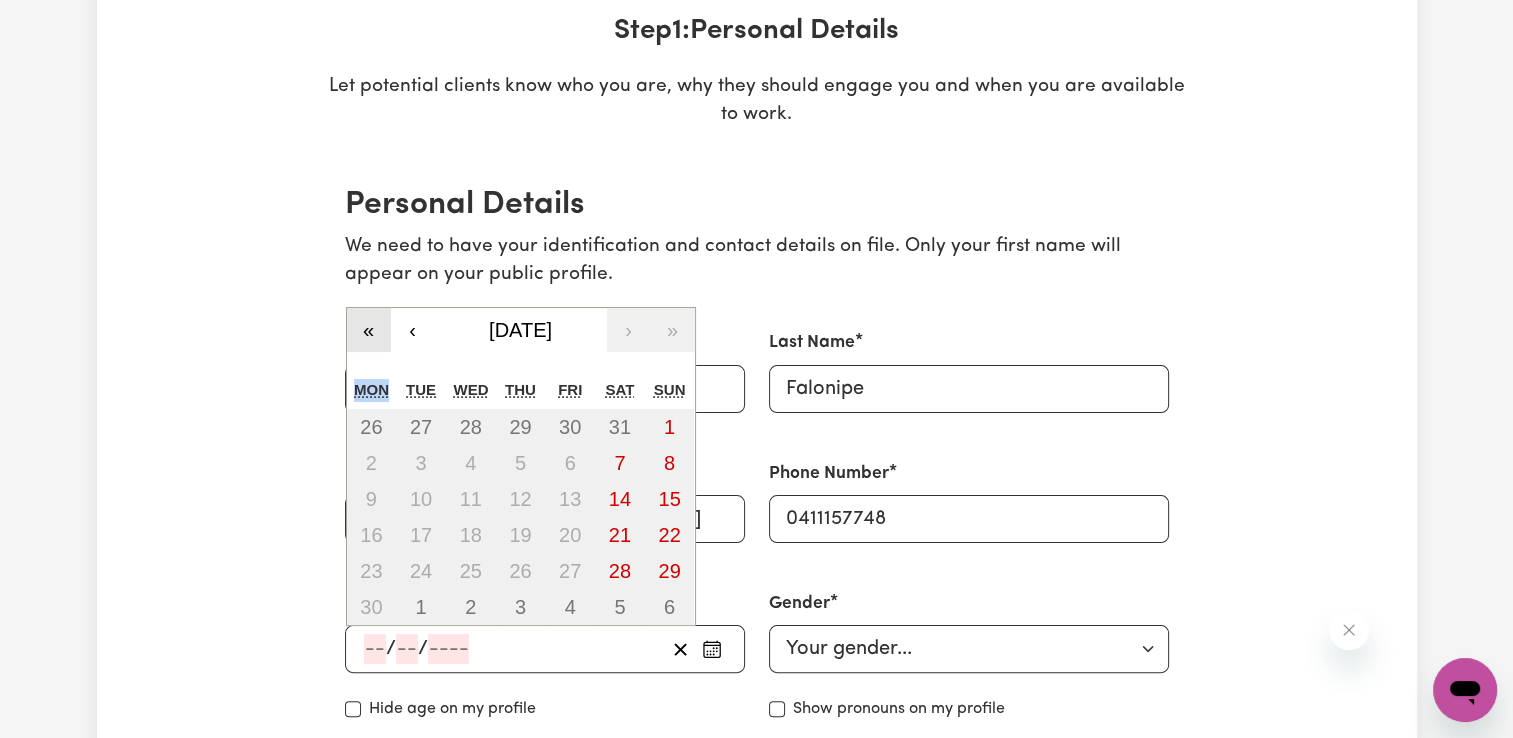 drag, startPoint x: 365, startPoint y: 370, endPoint x: 372, endPoint y: 335, distance: 35.69314 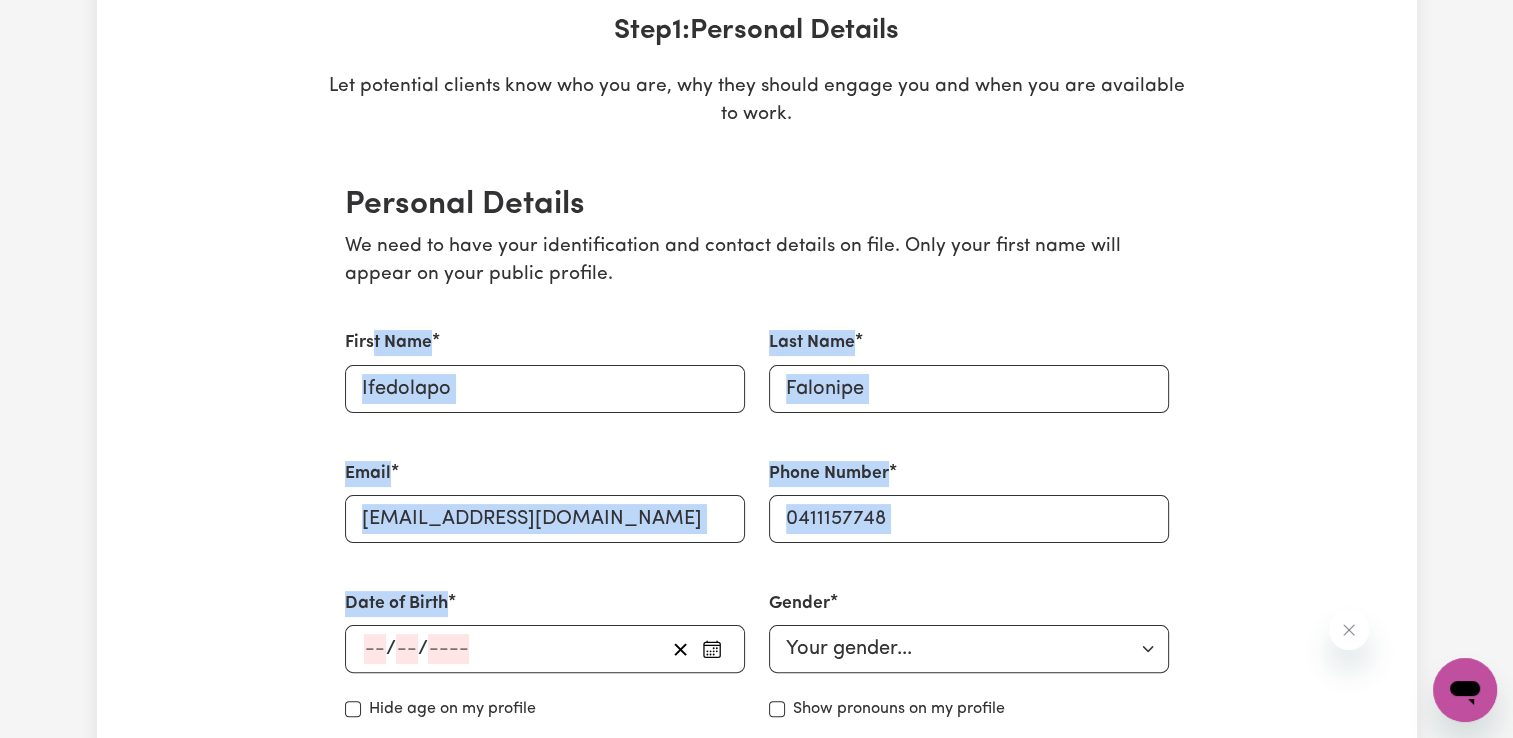 drag, startPoint x: 372, startPoint y: 335, endPoint x: 387, endPoint y: 655, distance: 320.35138 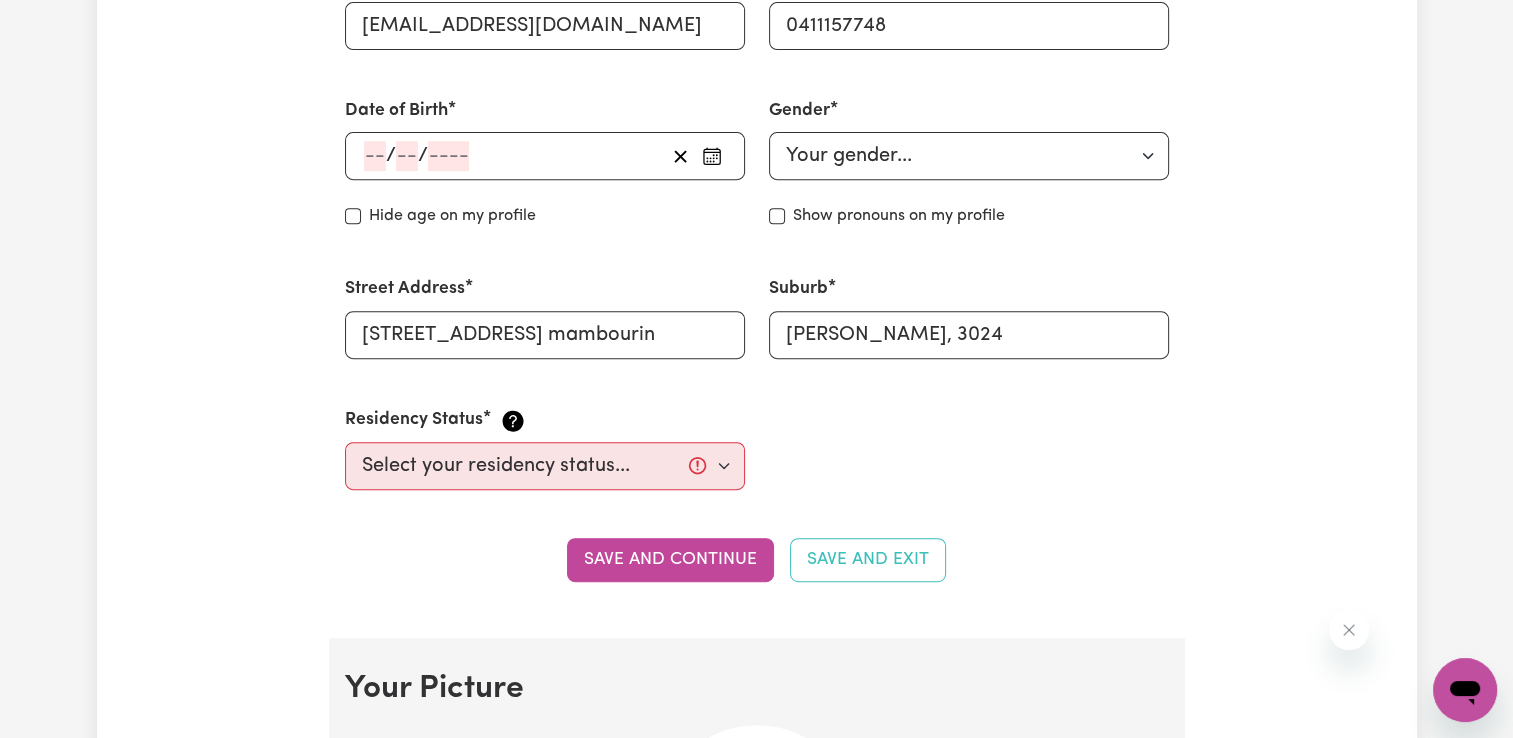 scroll, scrollTop: 804, scrollLeft: 0, axis: vertical 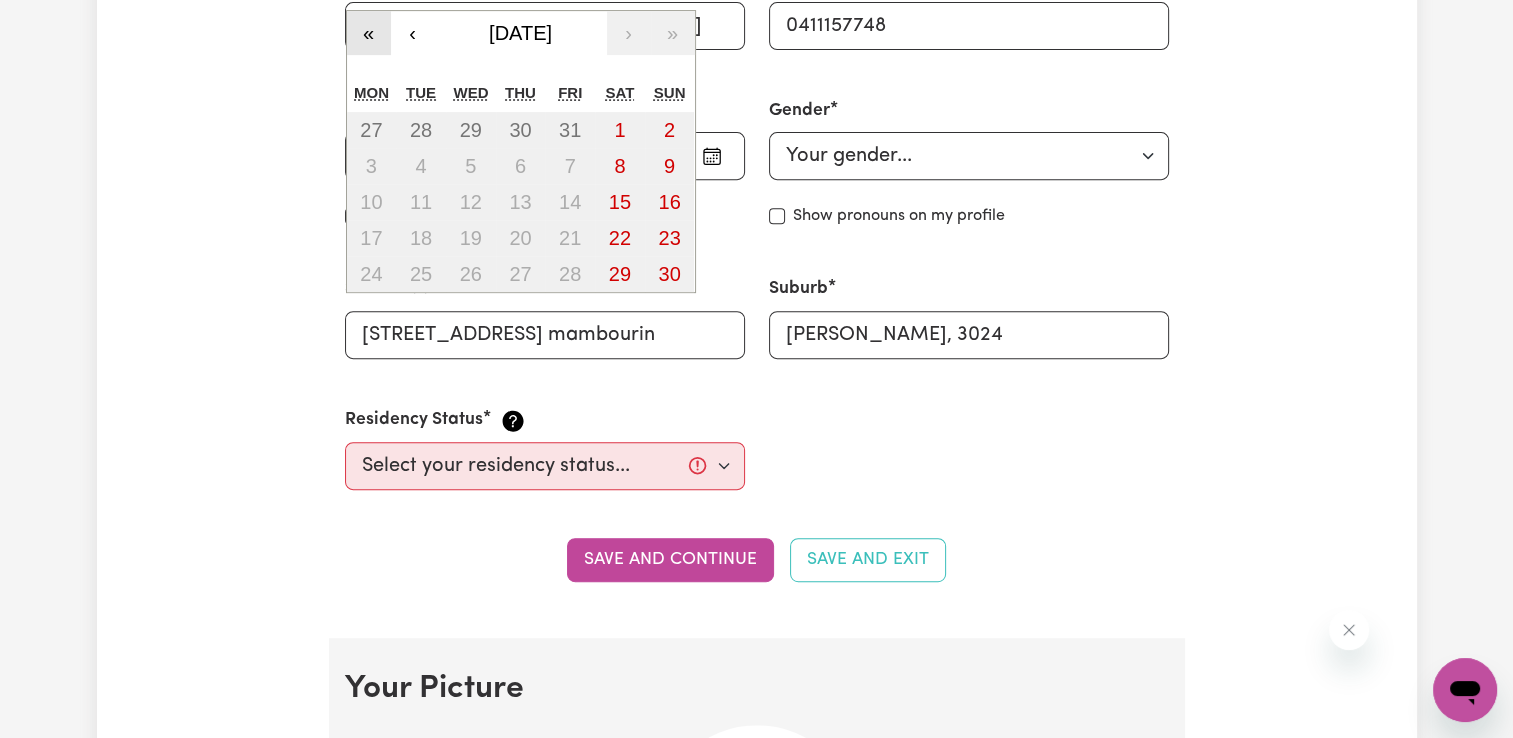 click on "«" at bounding box center (369, 33) 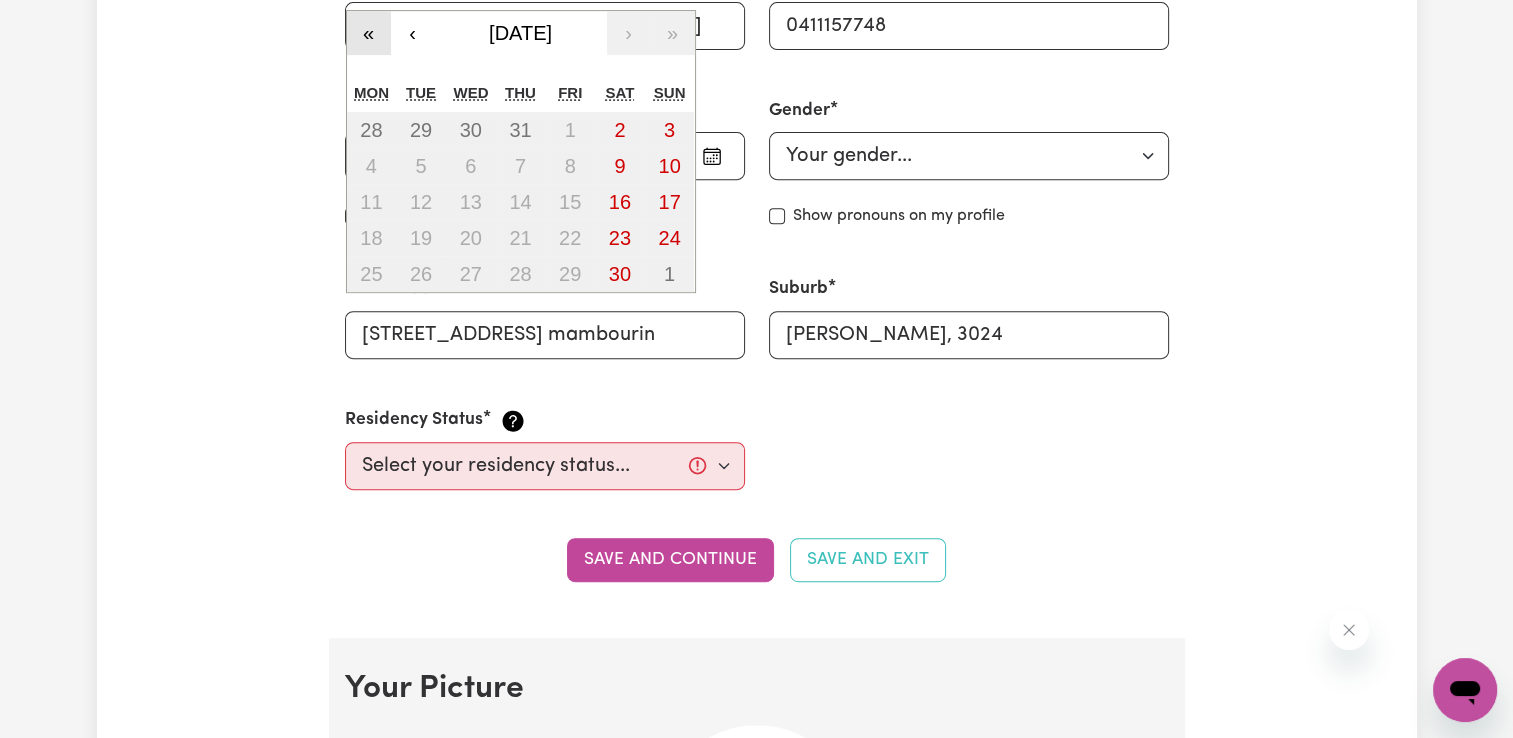 click on "«" at bounding box center (369, 33) 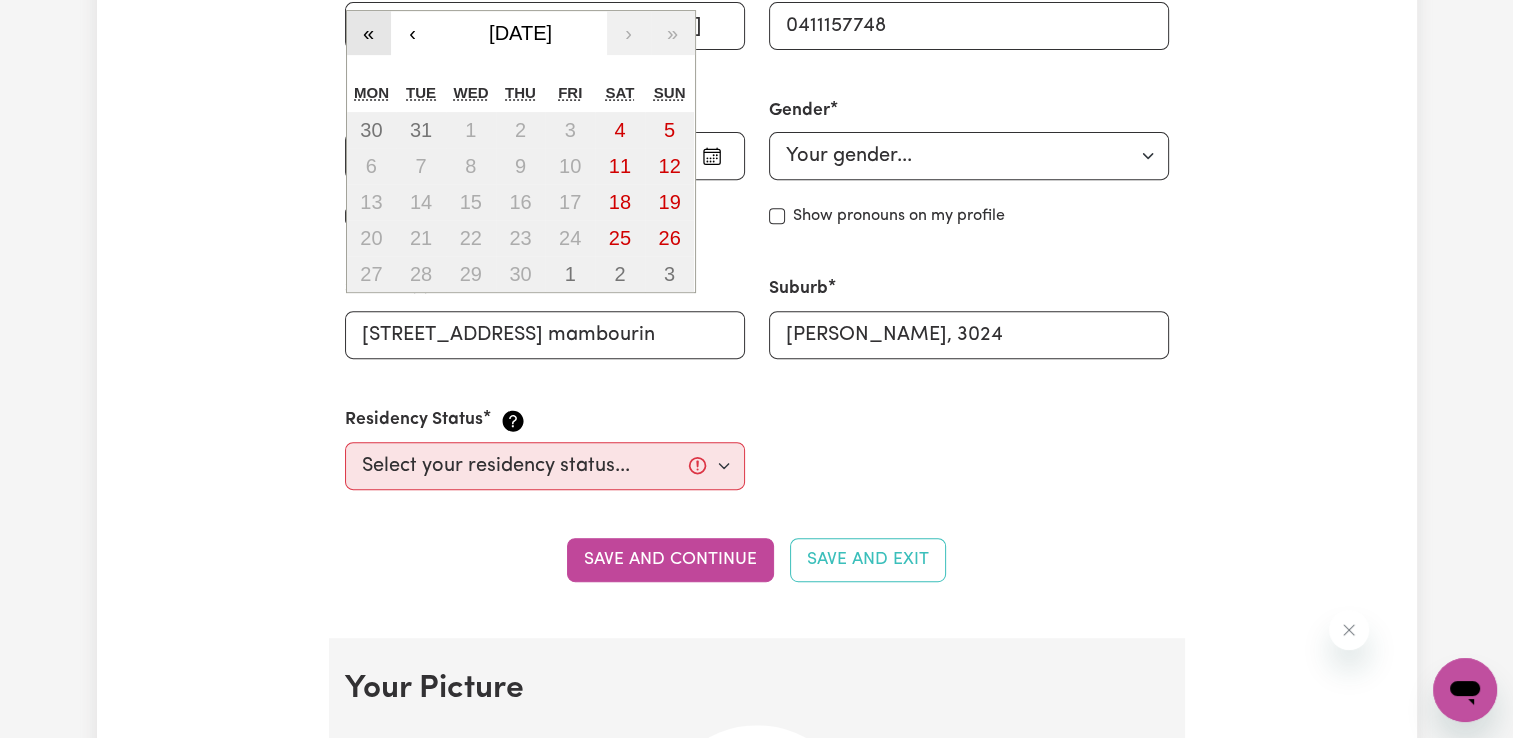 click on "«" at bounding box center [369, 33] 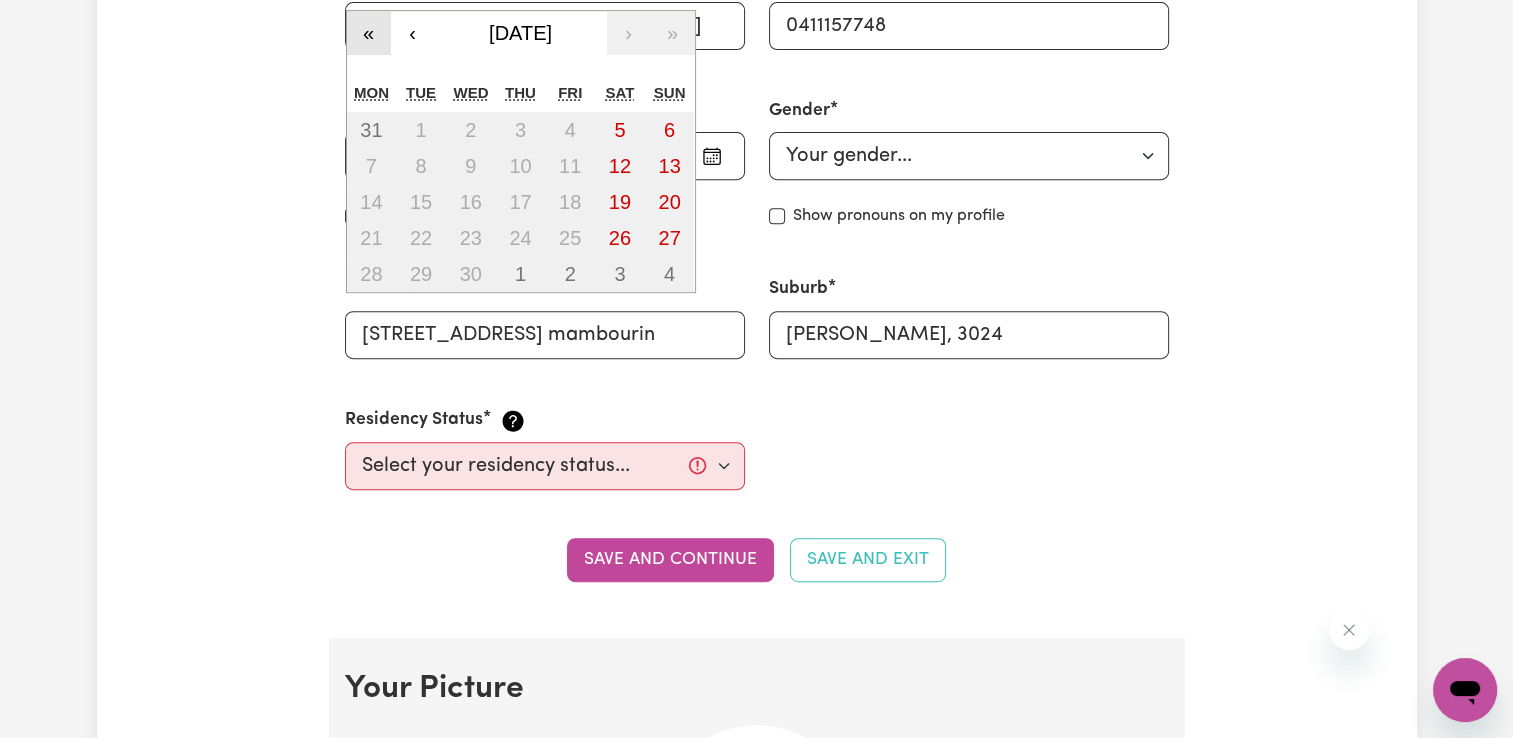 click on "«" at bounding box center [369, 33] 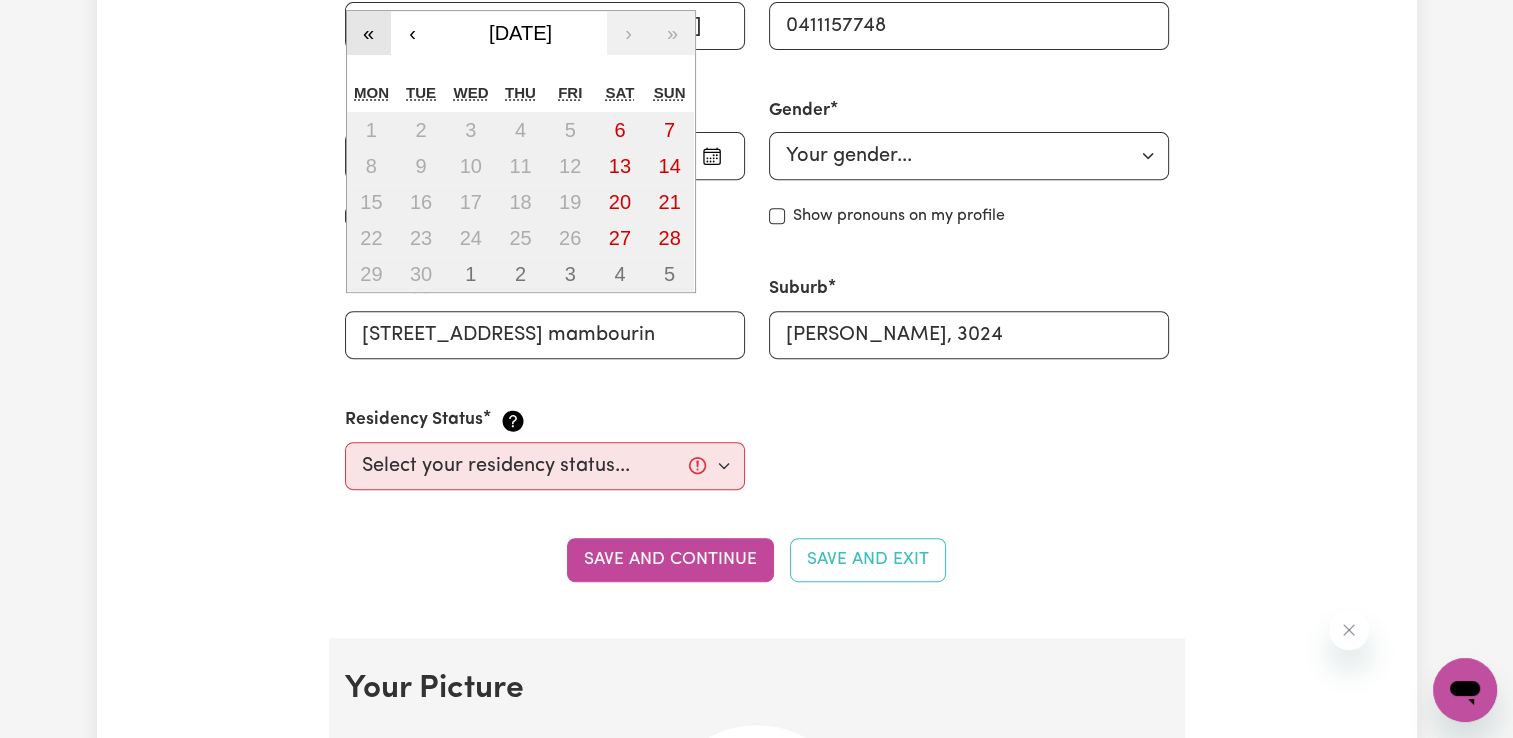 click on "«" at bounding box center [369, 33] 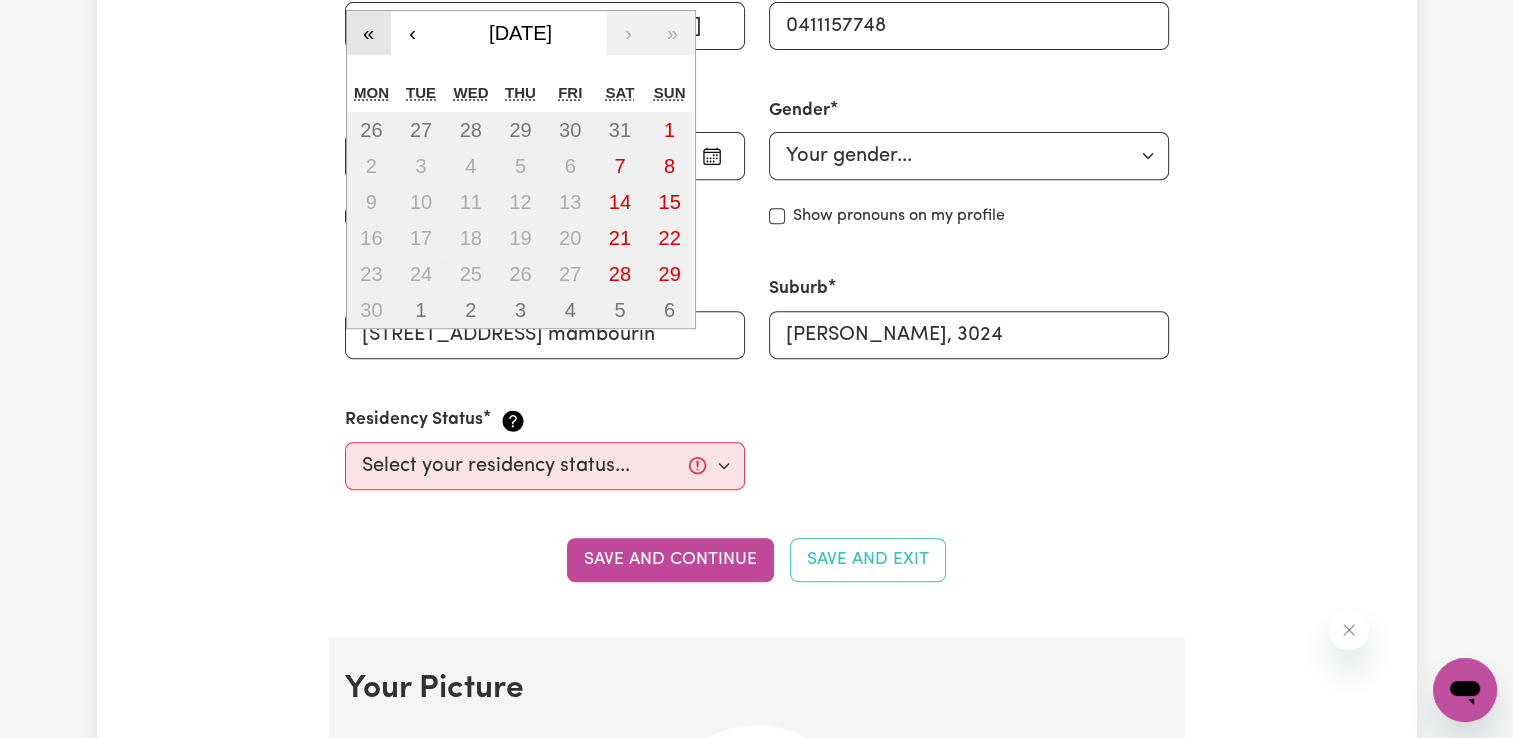 click on "«" at bounding box center (369, 33) 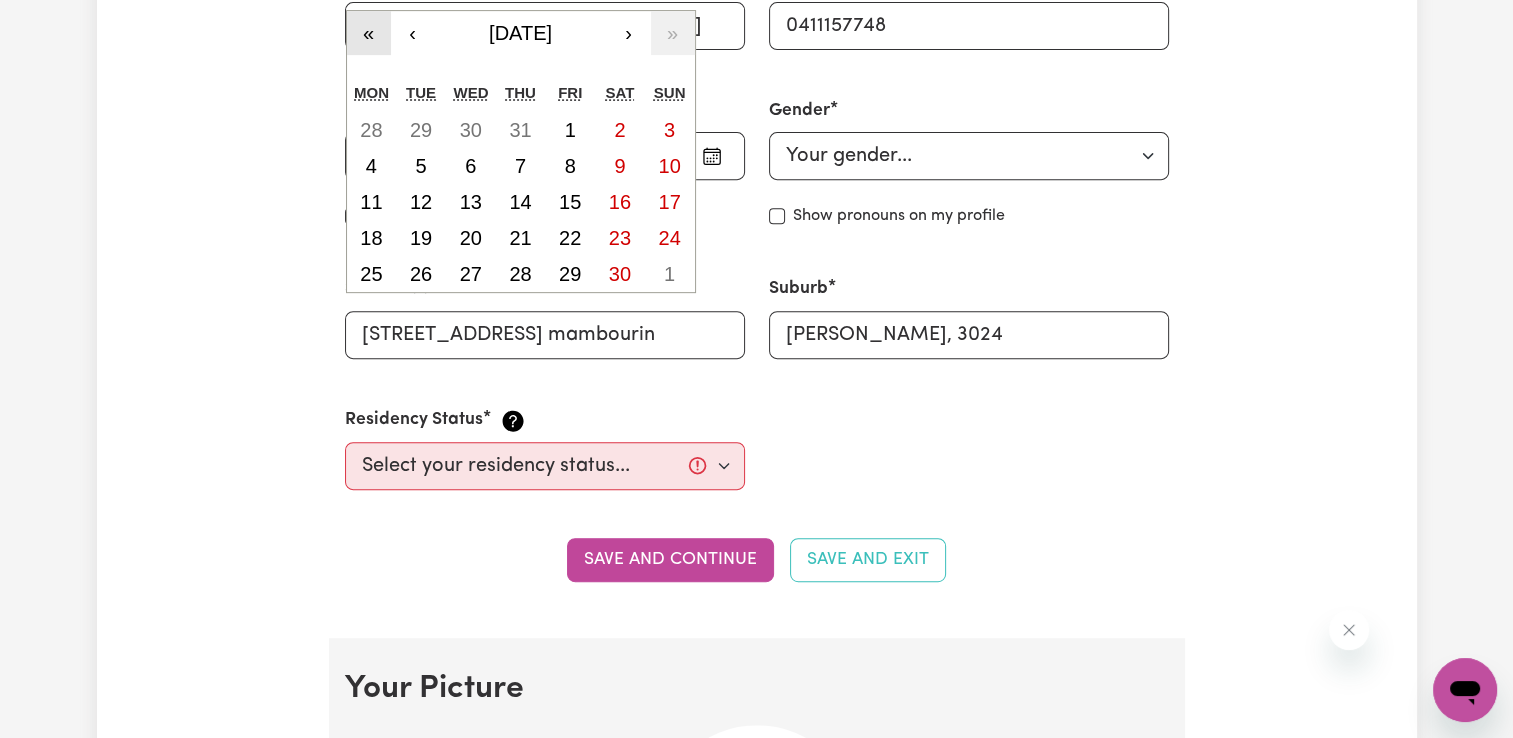 click on "«" at bounding box center (369, 33) 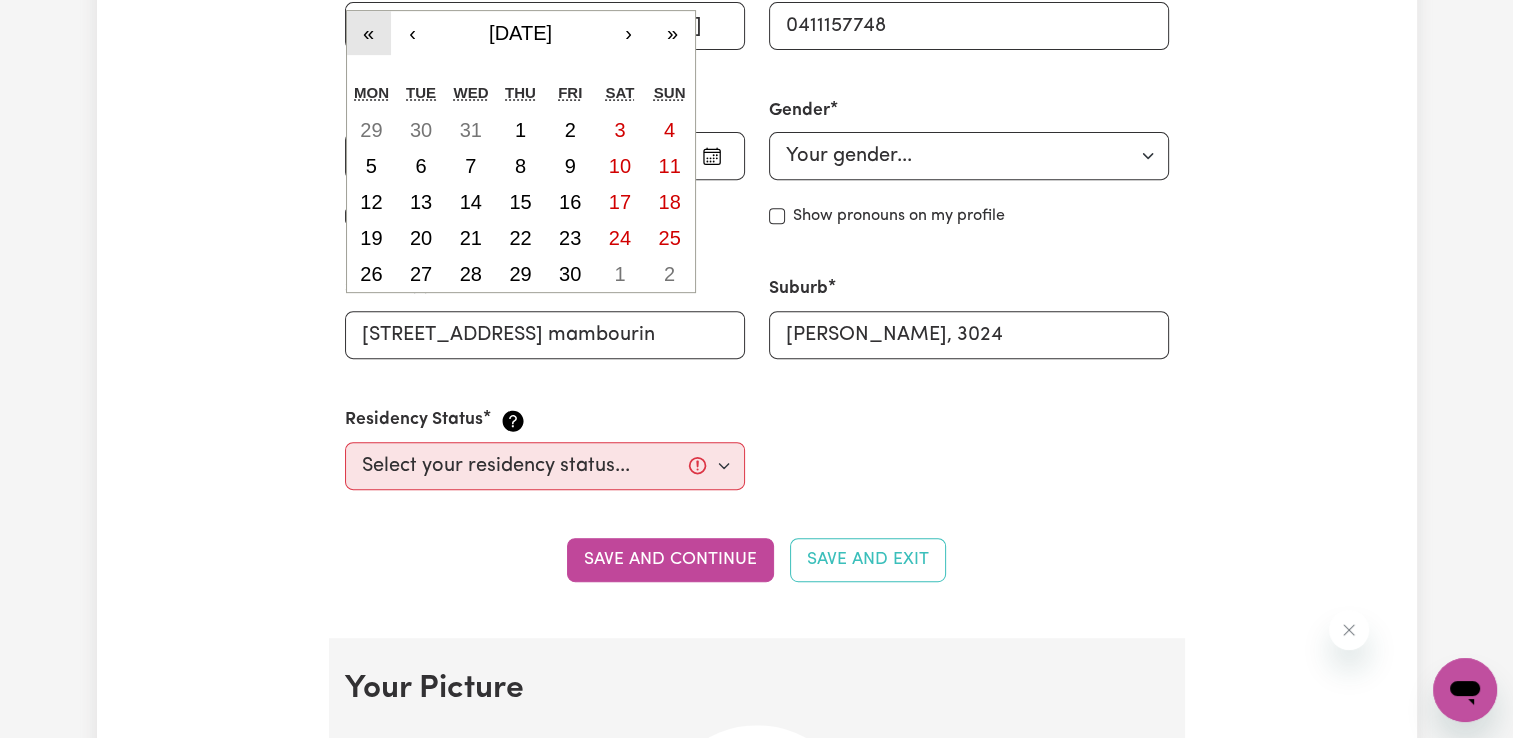 click on "«" at bounding box center [369, 33] 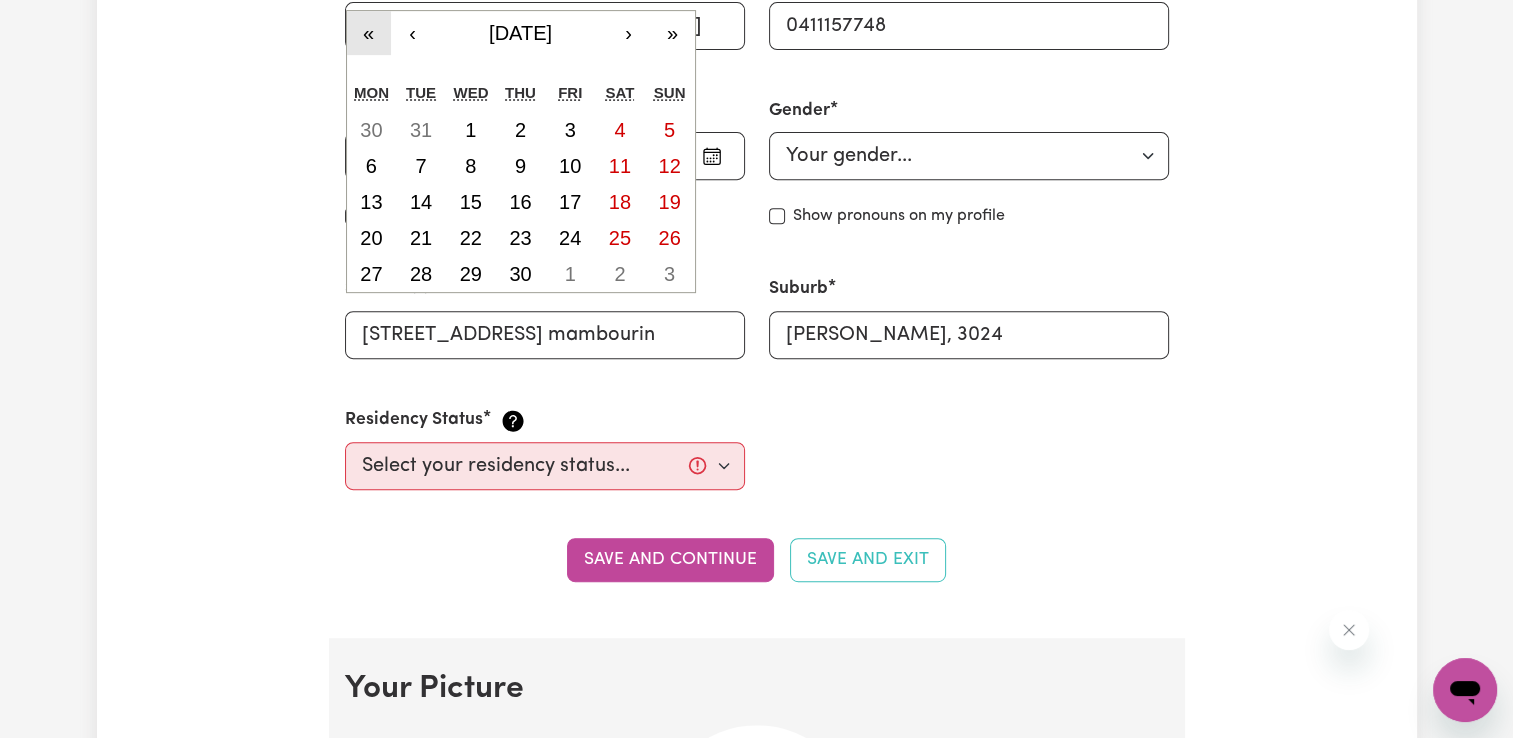 click on "«" at bounding box center (369, 33) 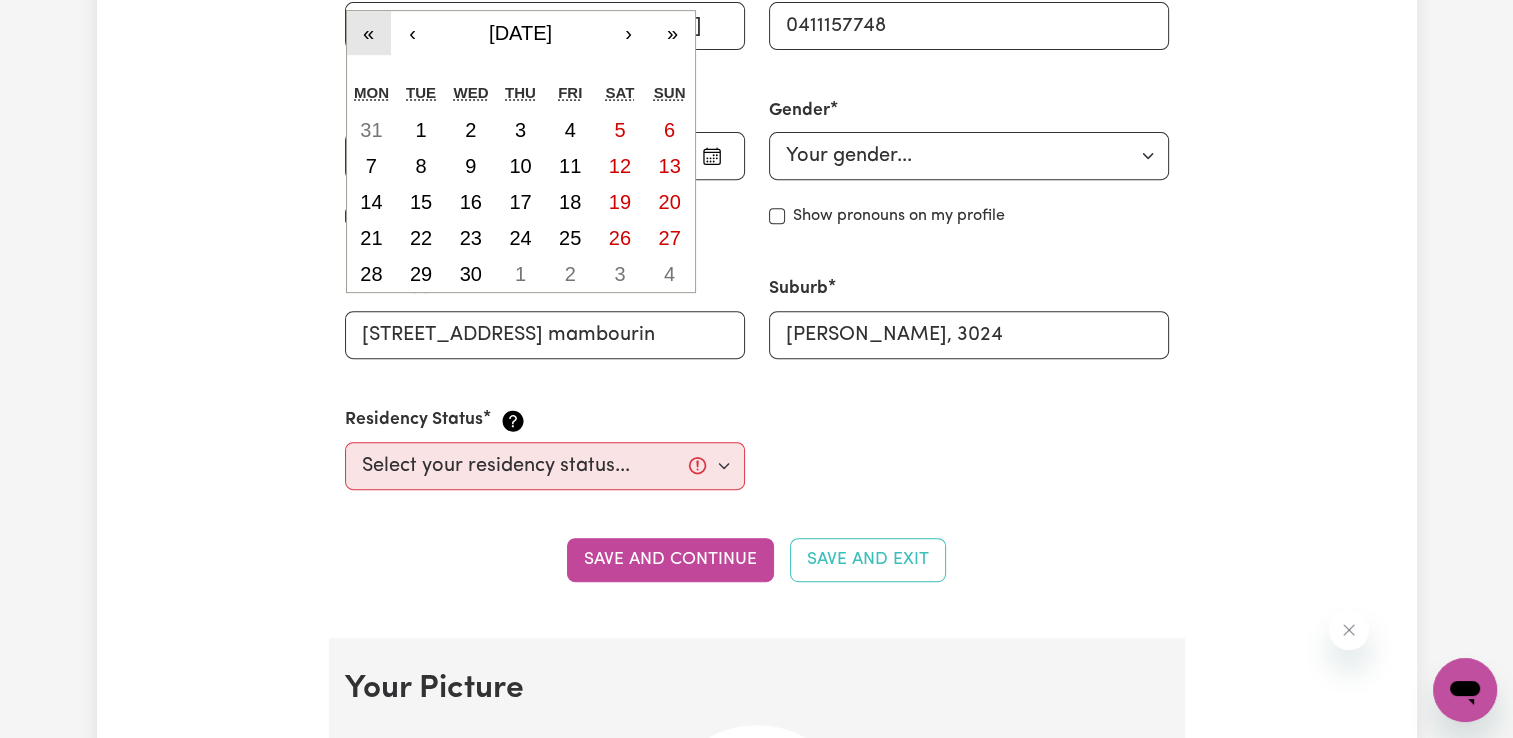 click on "«" at bounding box center (369, 33) 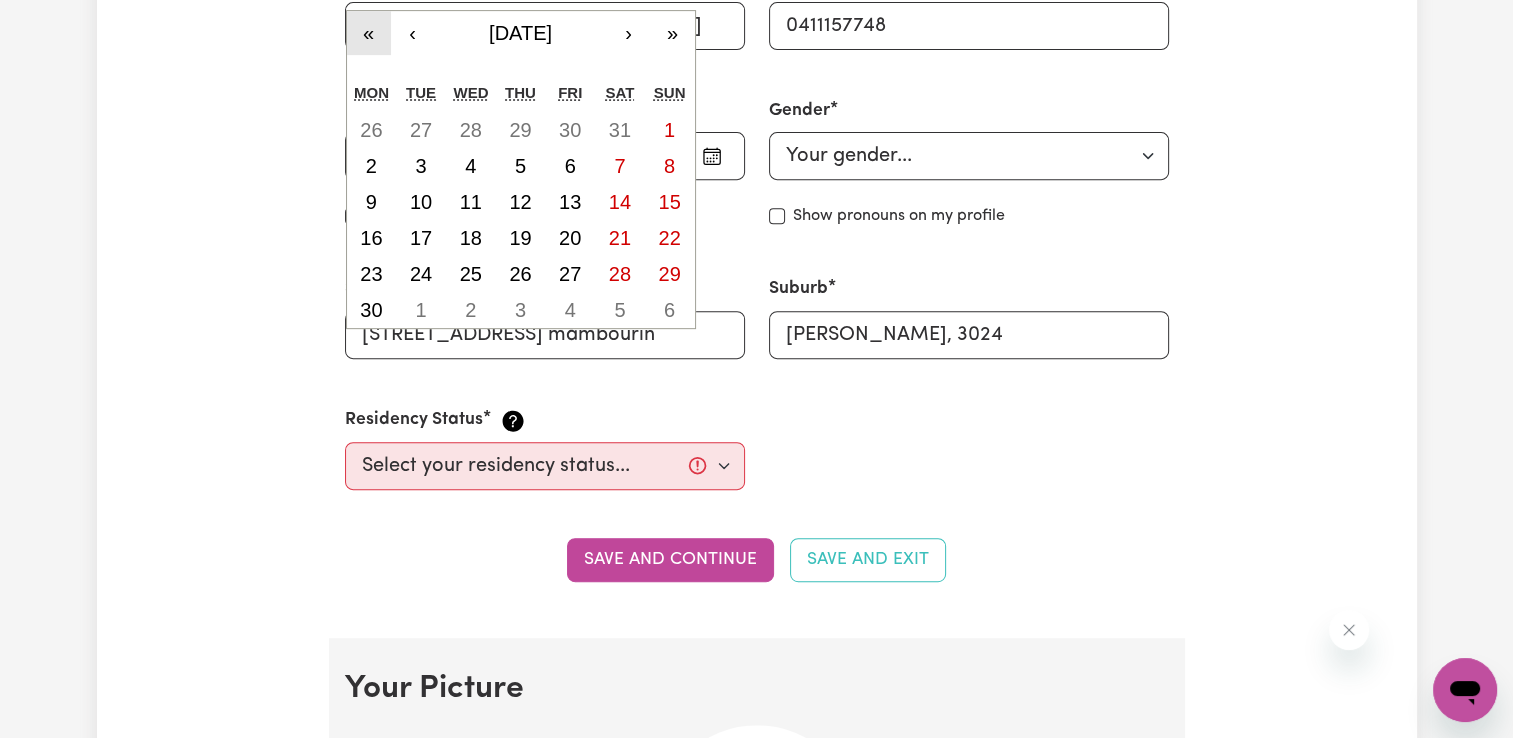 click on "«" at bounding box center [369, 33] 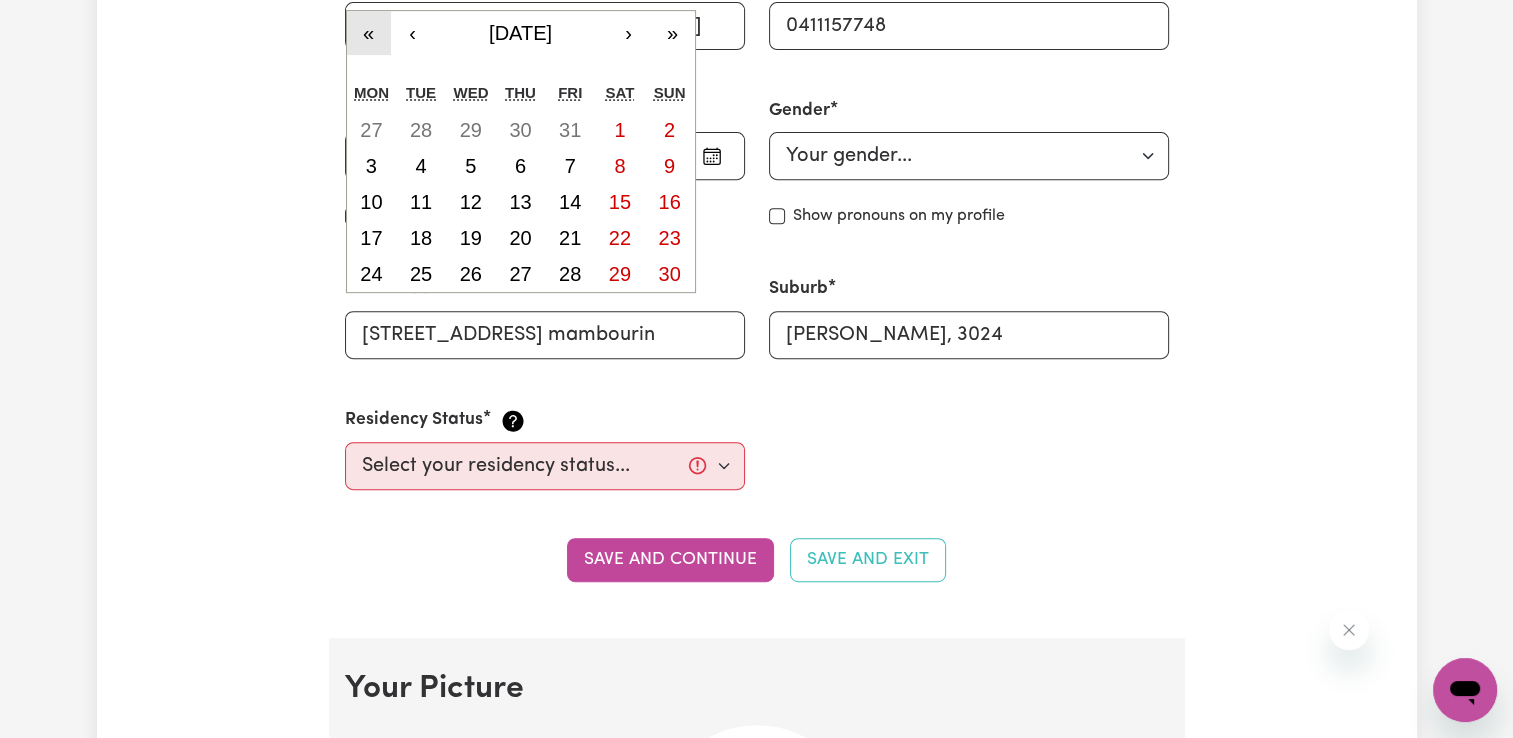 click on "«" at bounding box center (369, 33) 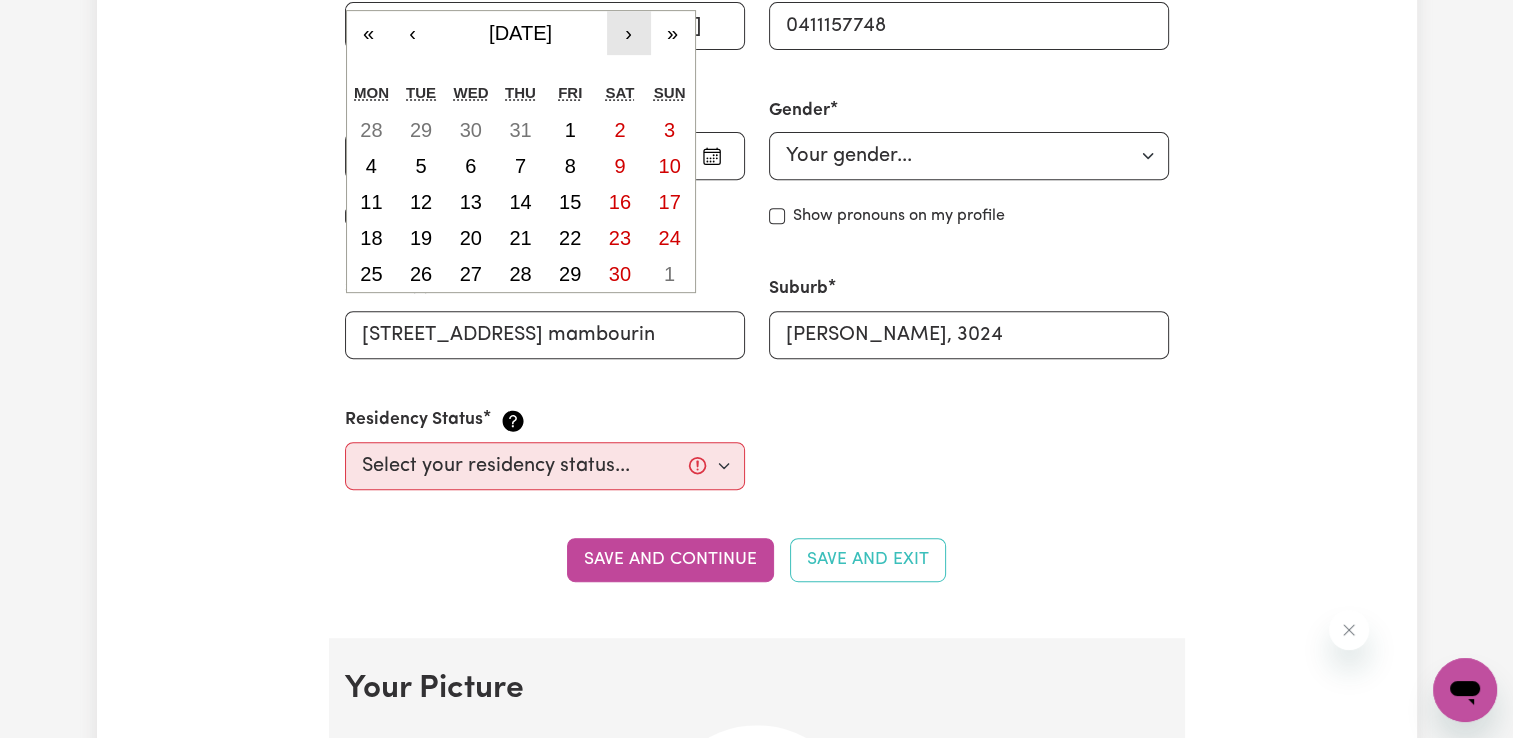 click on "›" at bounding box center [629, 33] 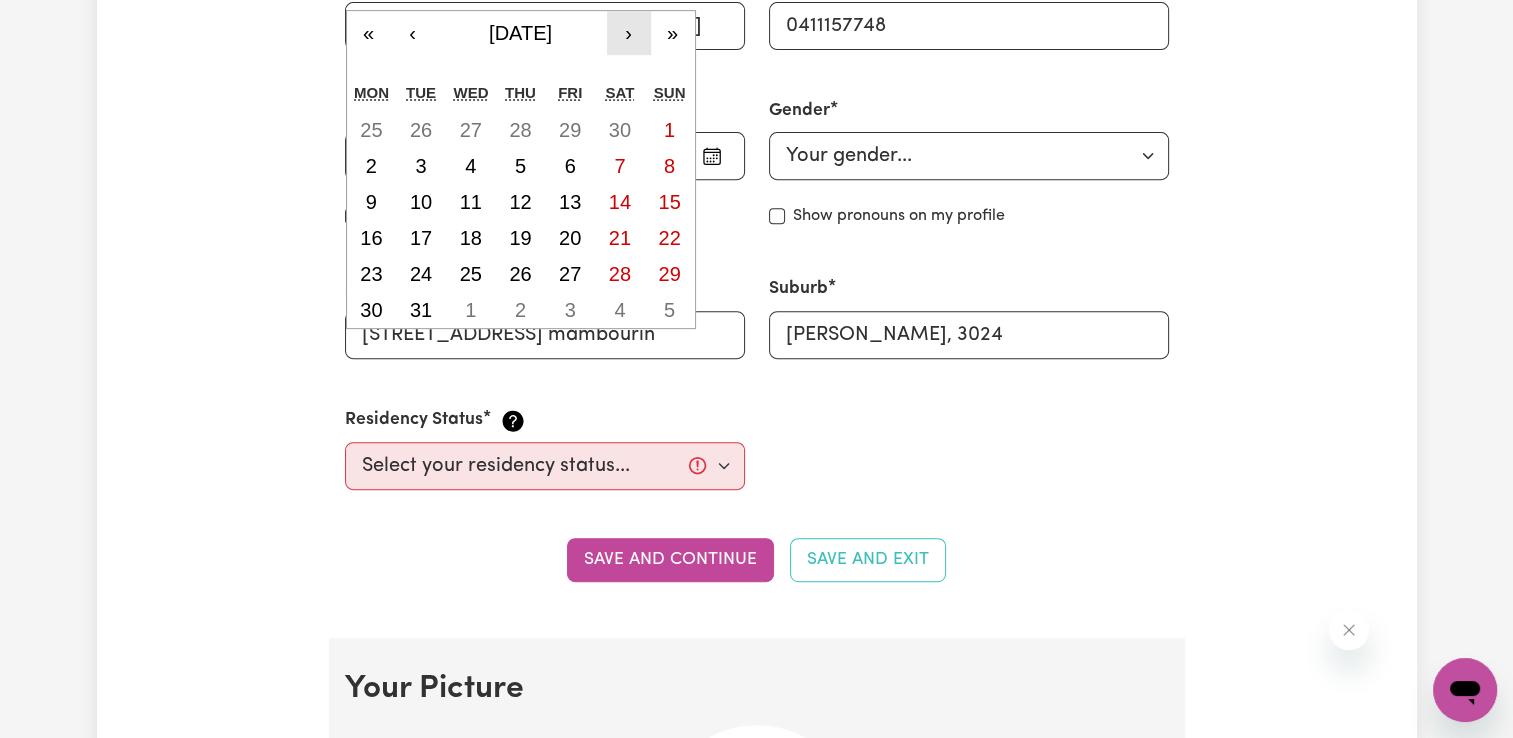 click on "›" at bounding box center (629, 33) 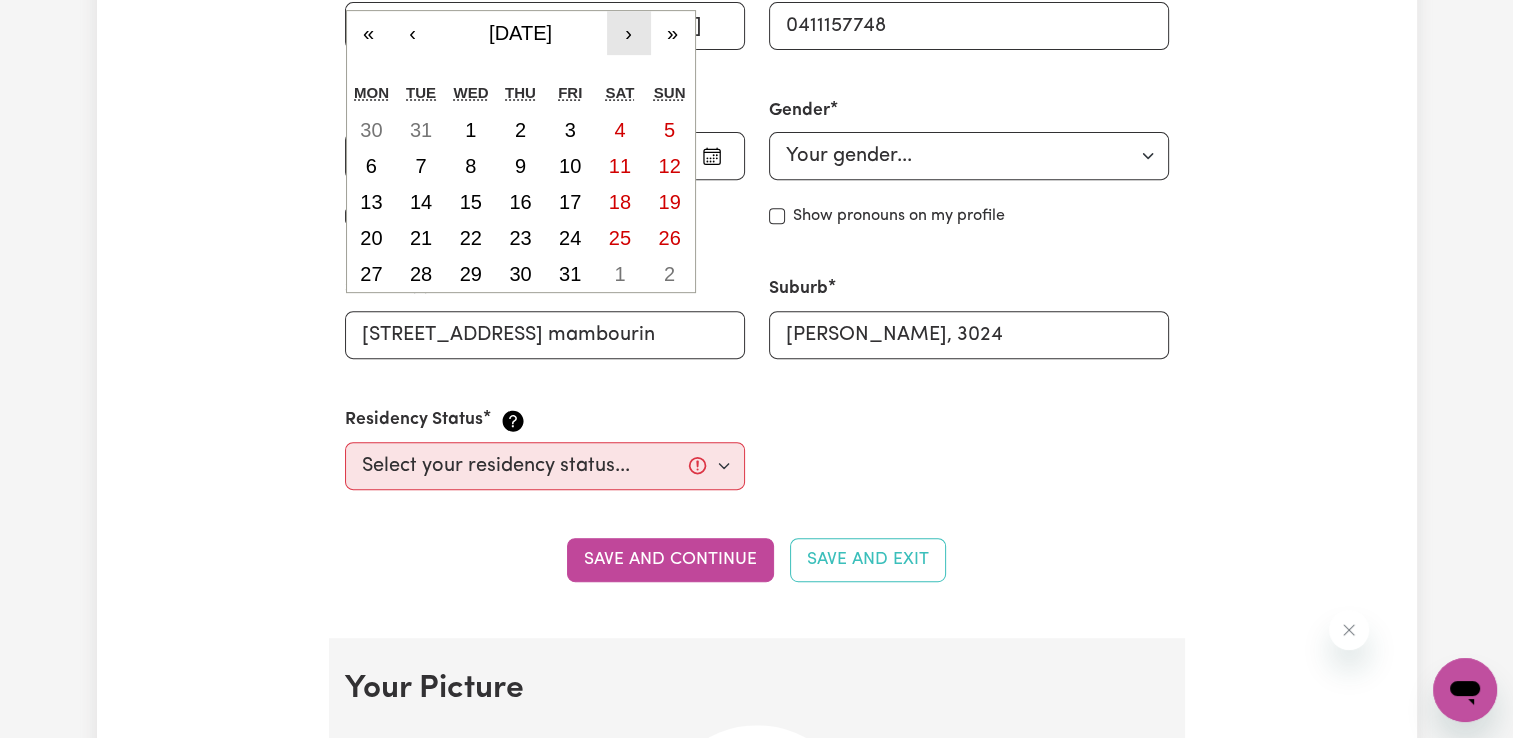 click on "›" at bounding box center [629, 33] 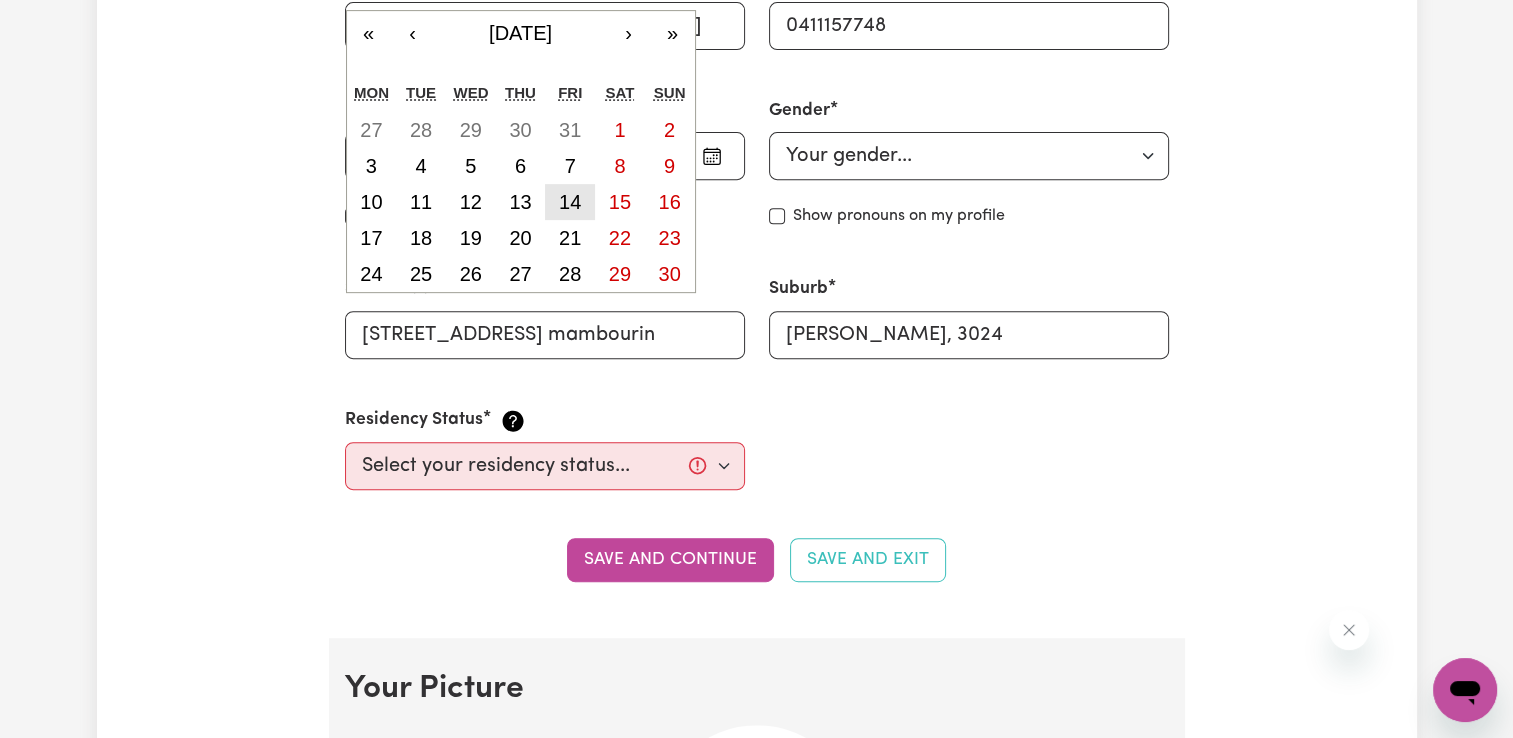click on "14" at bounding box center [570, 202] 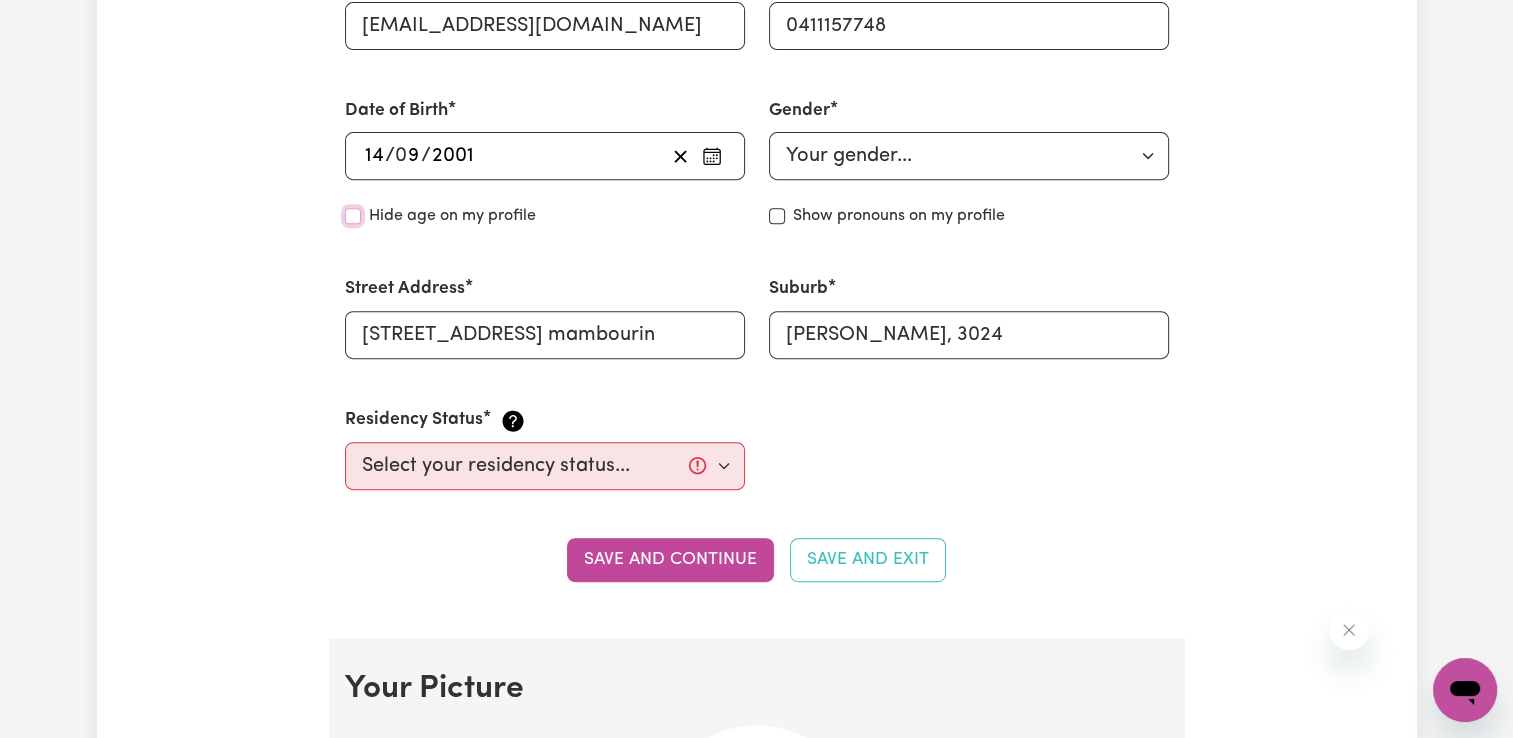 click on "Hide age" at bounding box center [353, 216] 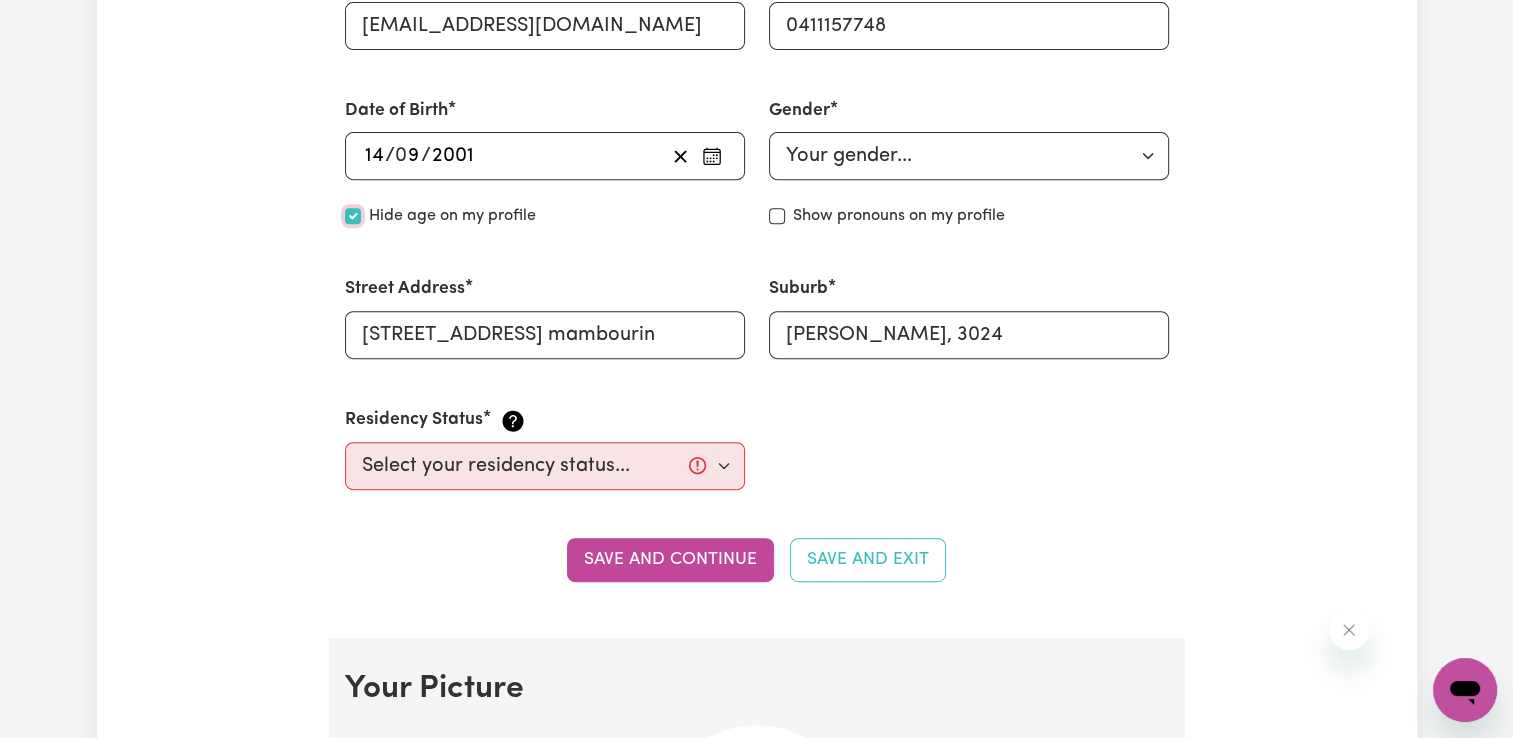 checkbox on "true" 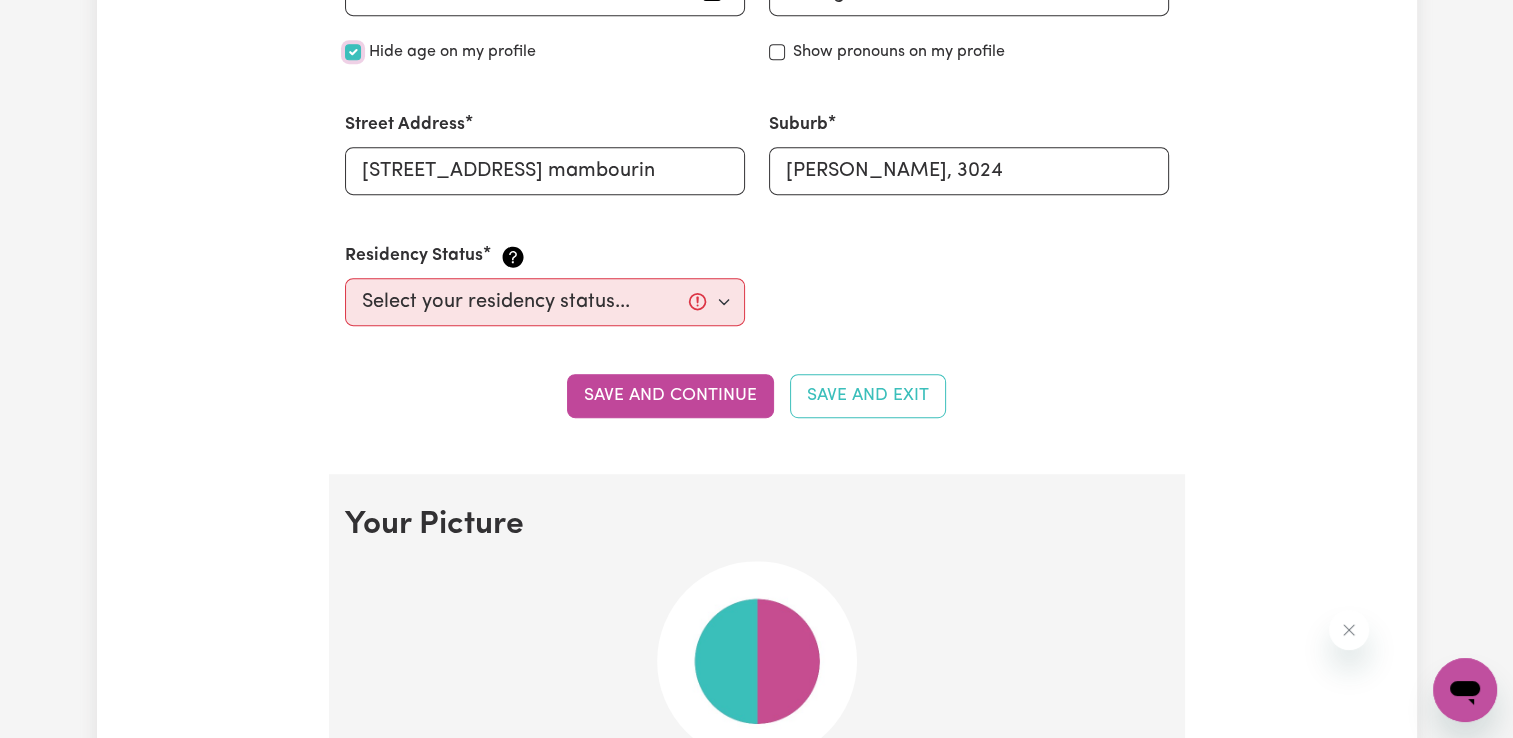 scroll, scrollTop: 972, scrollLeft: 0, axis: vertical 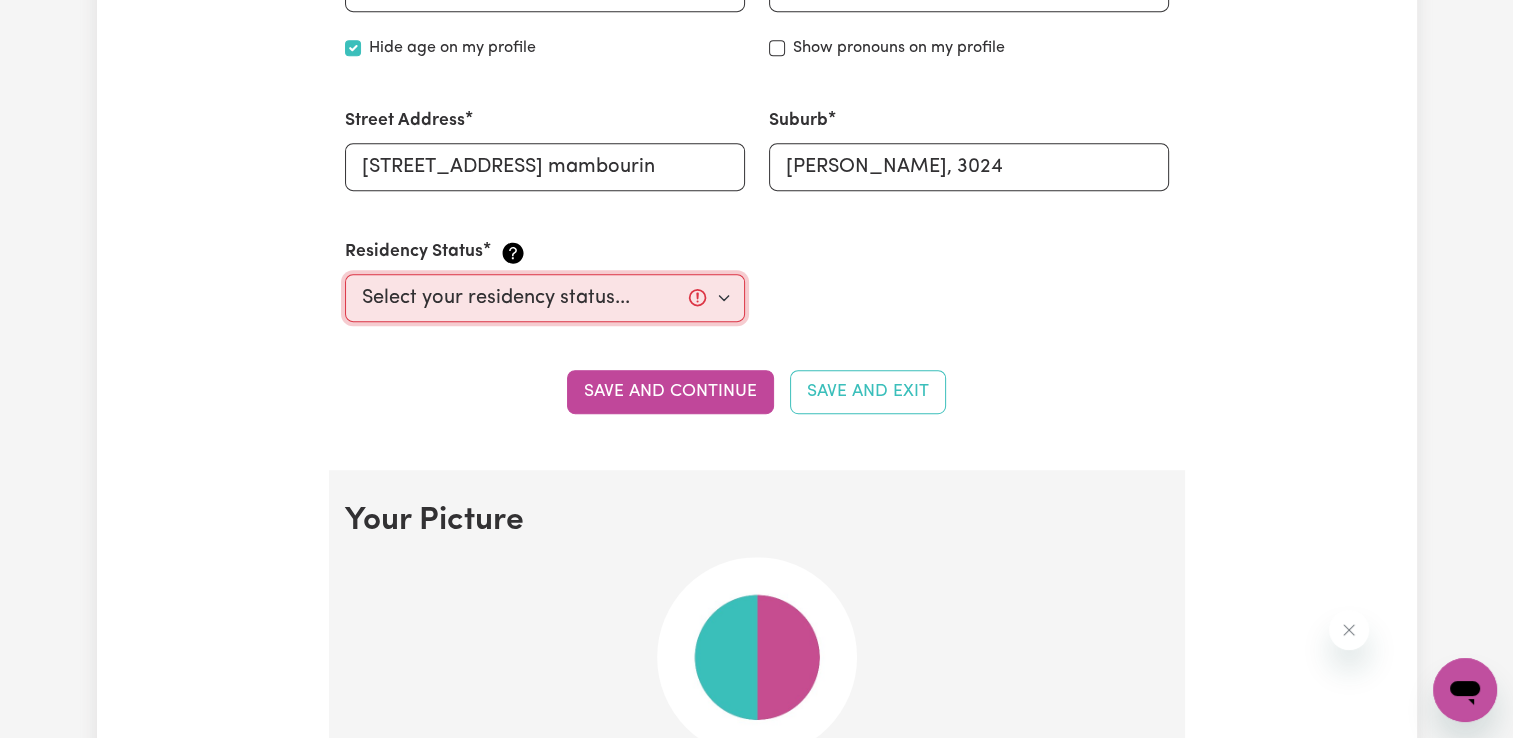 click on "Select your residency status... [DEMOGRAPHIC_DATA] citizen Australian PR [DEMOGRAPHIC_DATA] Work Visa Student Visa" at bounding box center (545, 298) 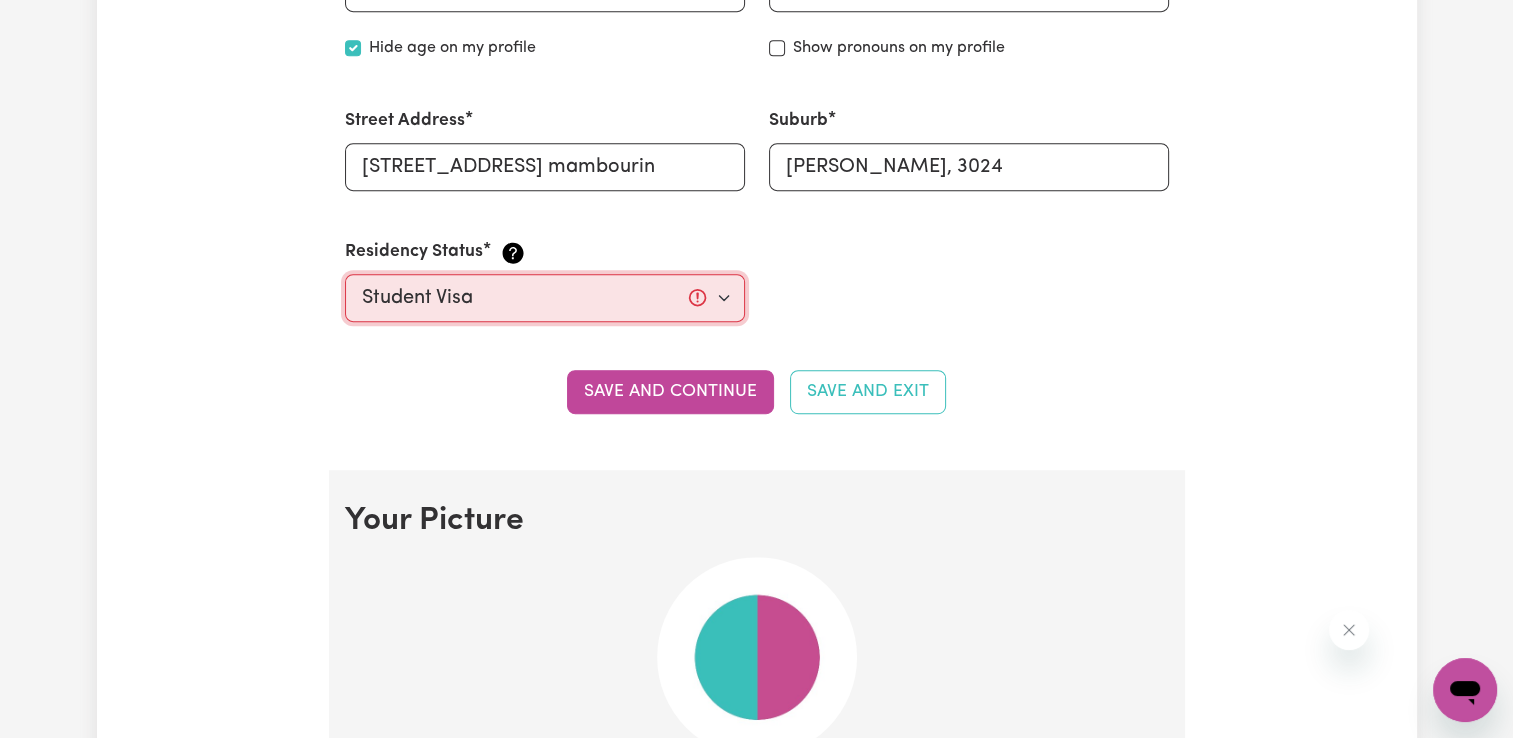 click on "Select your residency status... [DEMOGRAPHIC_DATA] citizen Australian PR [DEMOGRAPHIC_DATA] Work Visa Student Visa" at bounding box center (545, 298) 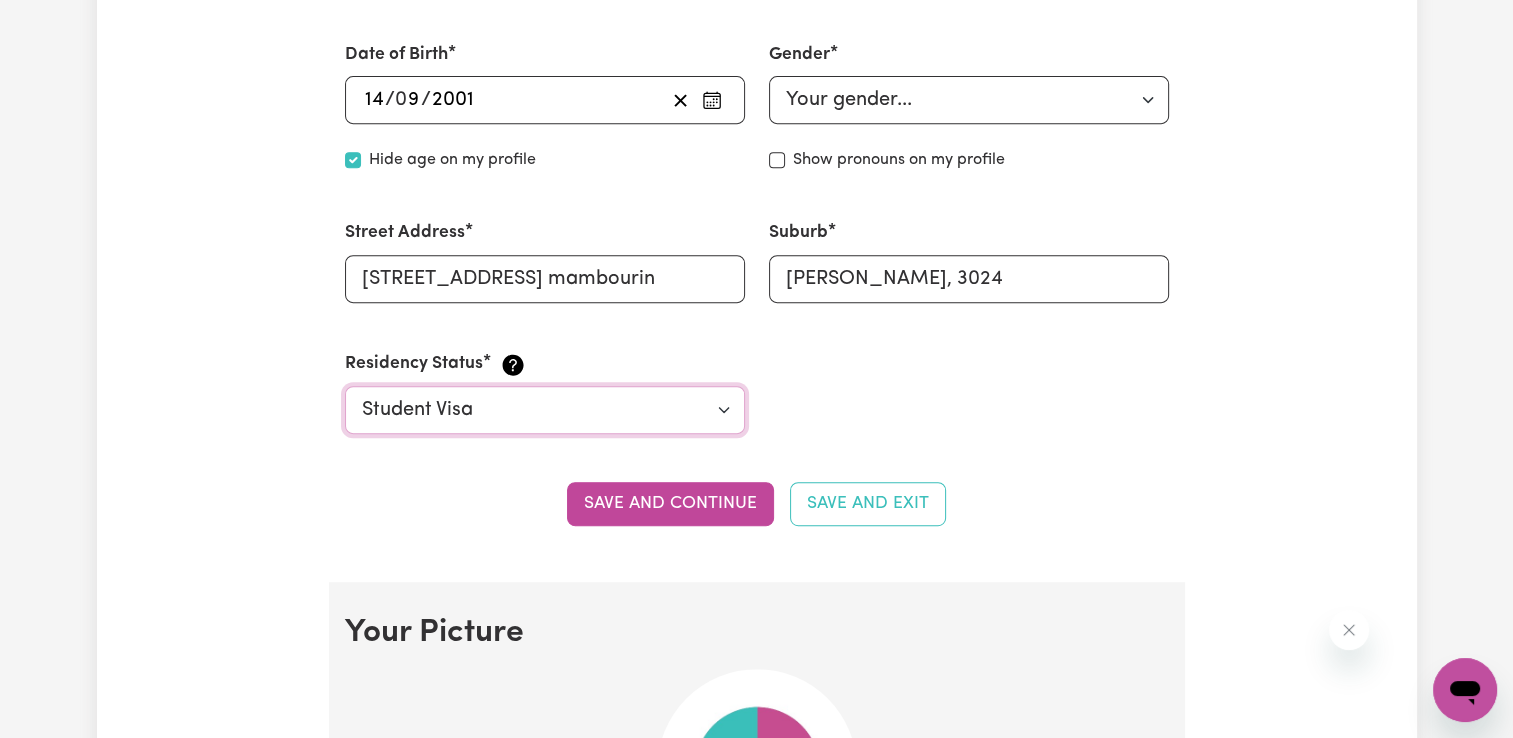 scroll, scrollTop: 828, scrollLeft: 0, axis: vertical 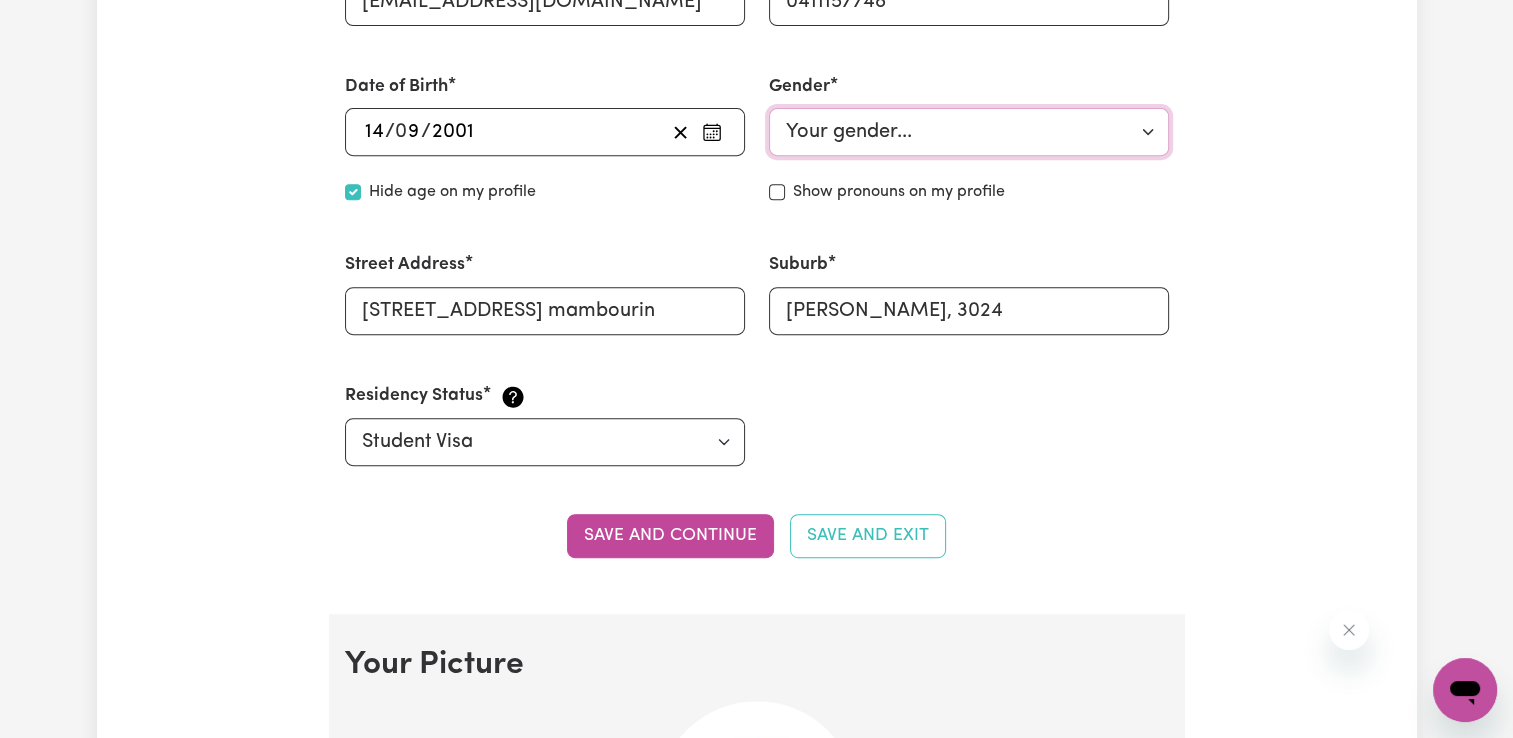 click on "Your gender... [DEMOGRAPHIC_DATA] [DEMOGRAPHIC_DATA] [DEMOGRAPHIC_DATA] Other Prefer not to say" at bounding box center (969, 132) 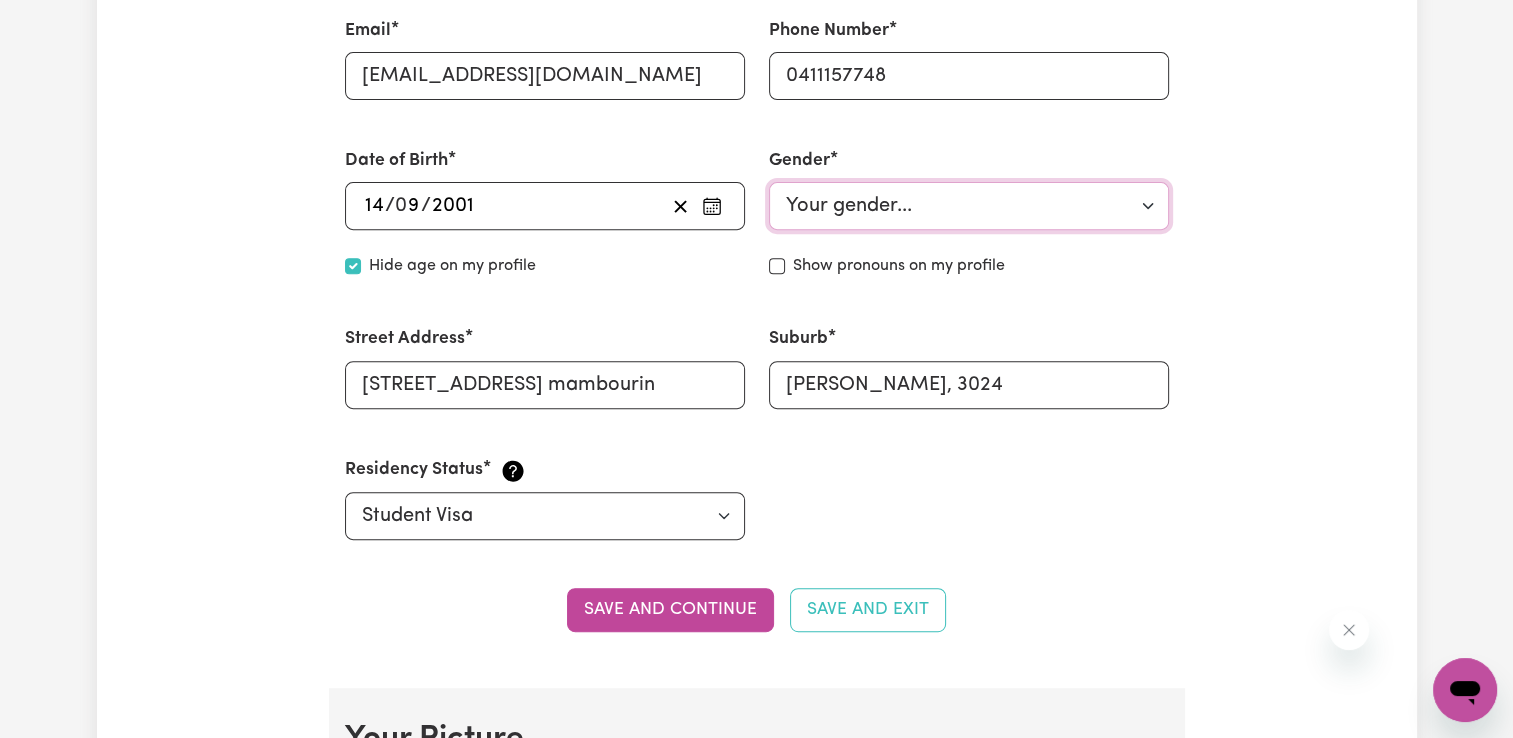 scroll, scrollTop: 930, scrollLeft: 0, axis: vertical 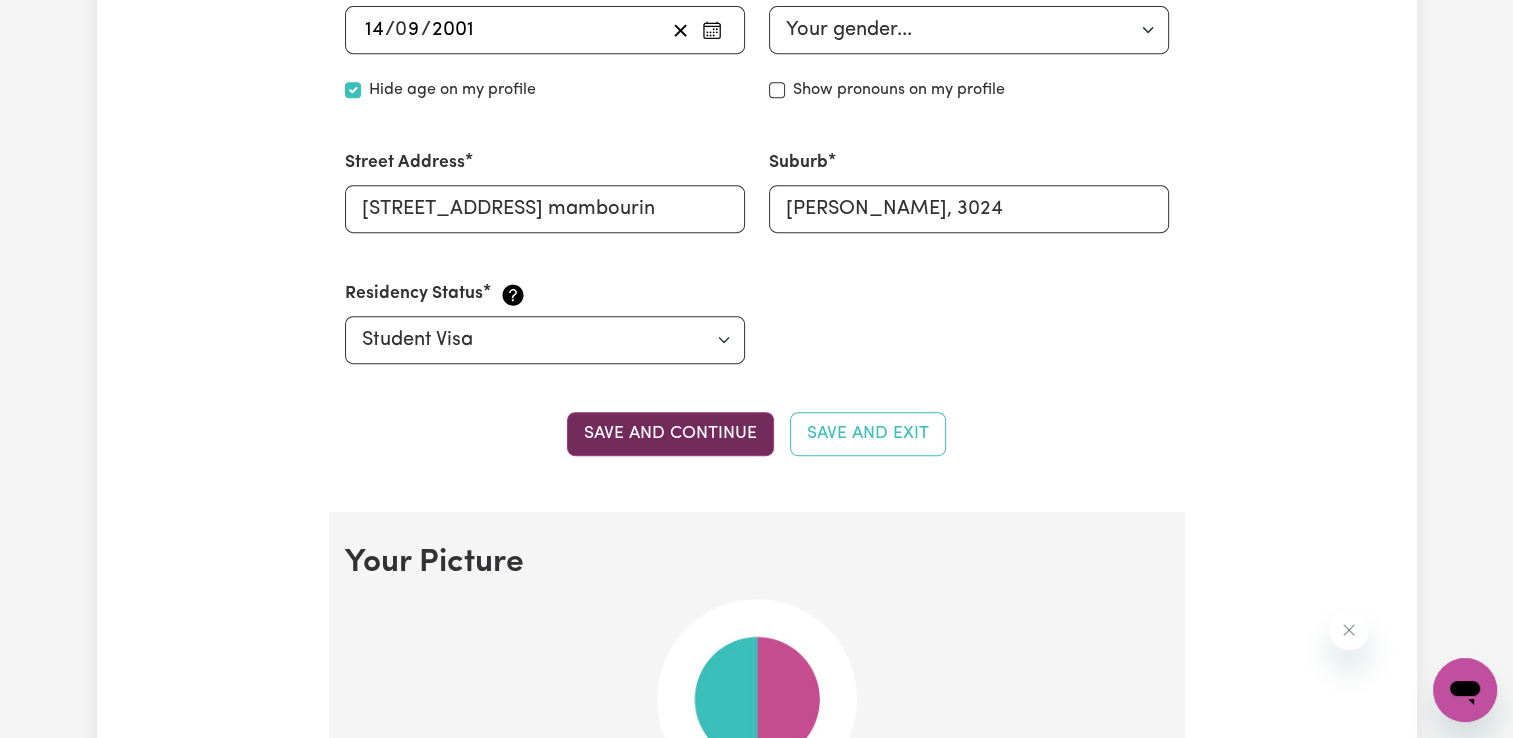 click on "Save and continue" at bounding box center [670, 434] 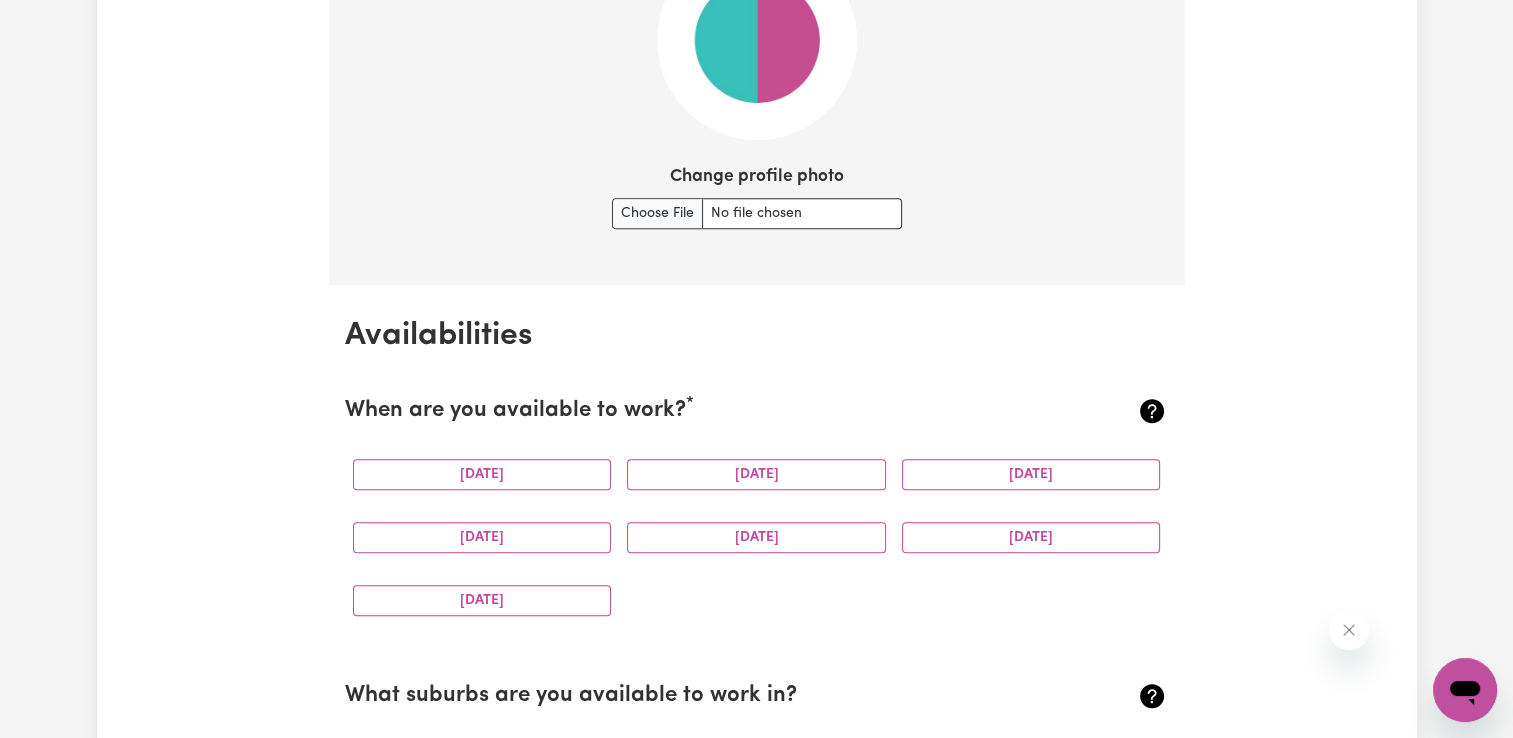 scroll, scrollTop: 1595, scrollLeft: 0, axis: vertical 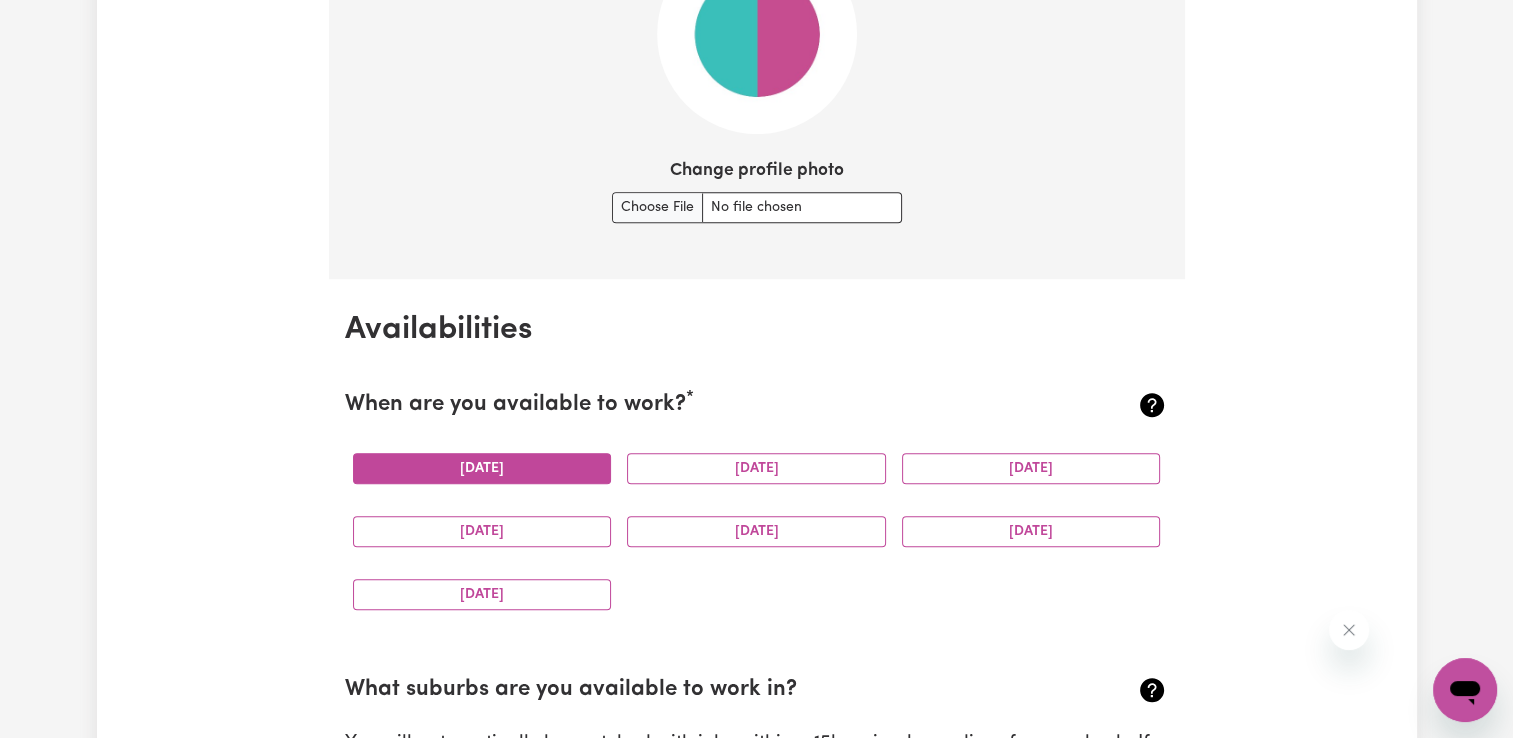 click on "[DATE]" at bounding box center (482, 468) 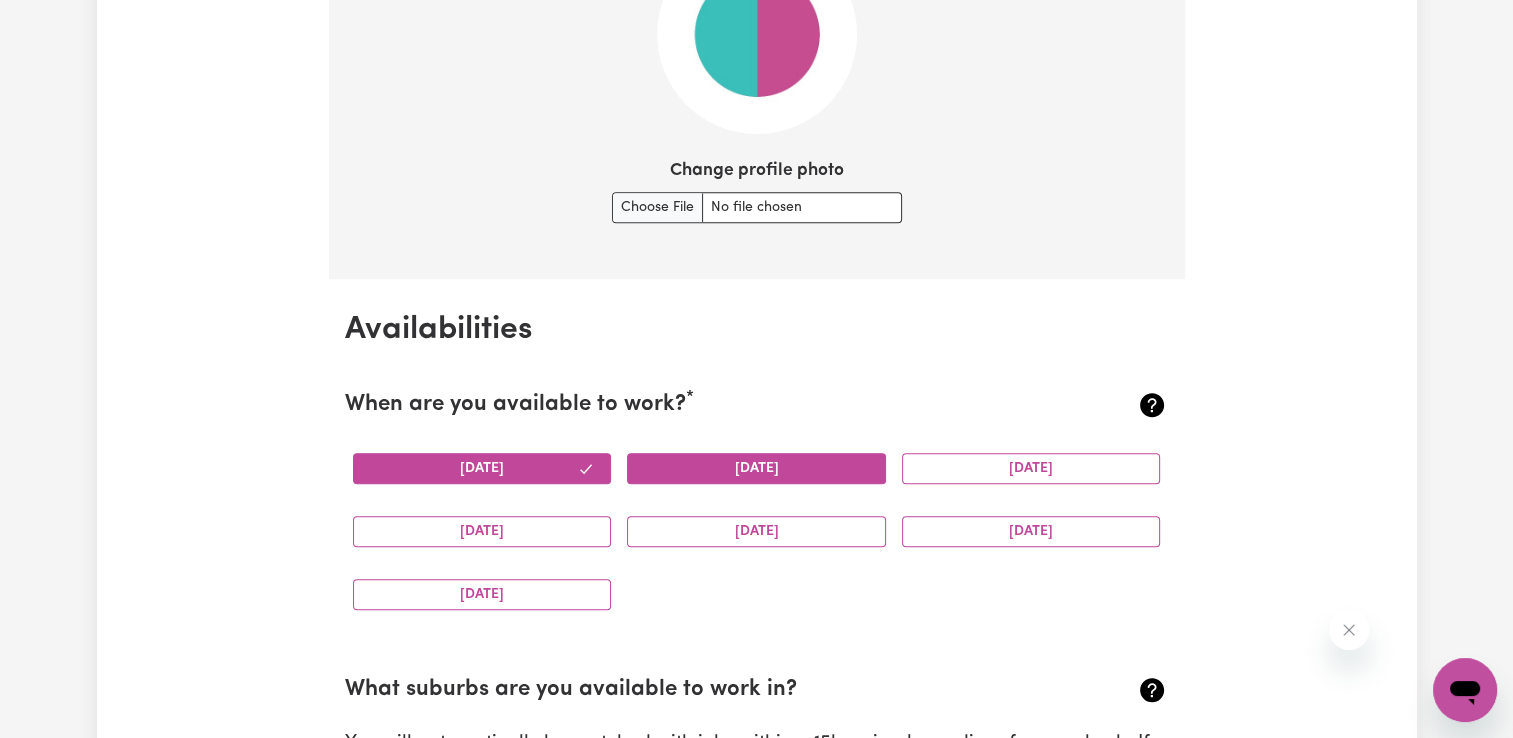 click on "[DATE]" at bounding box center [756, 468] 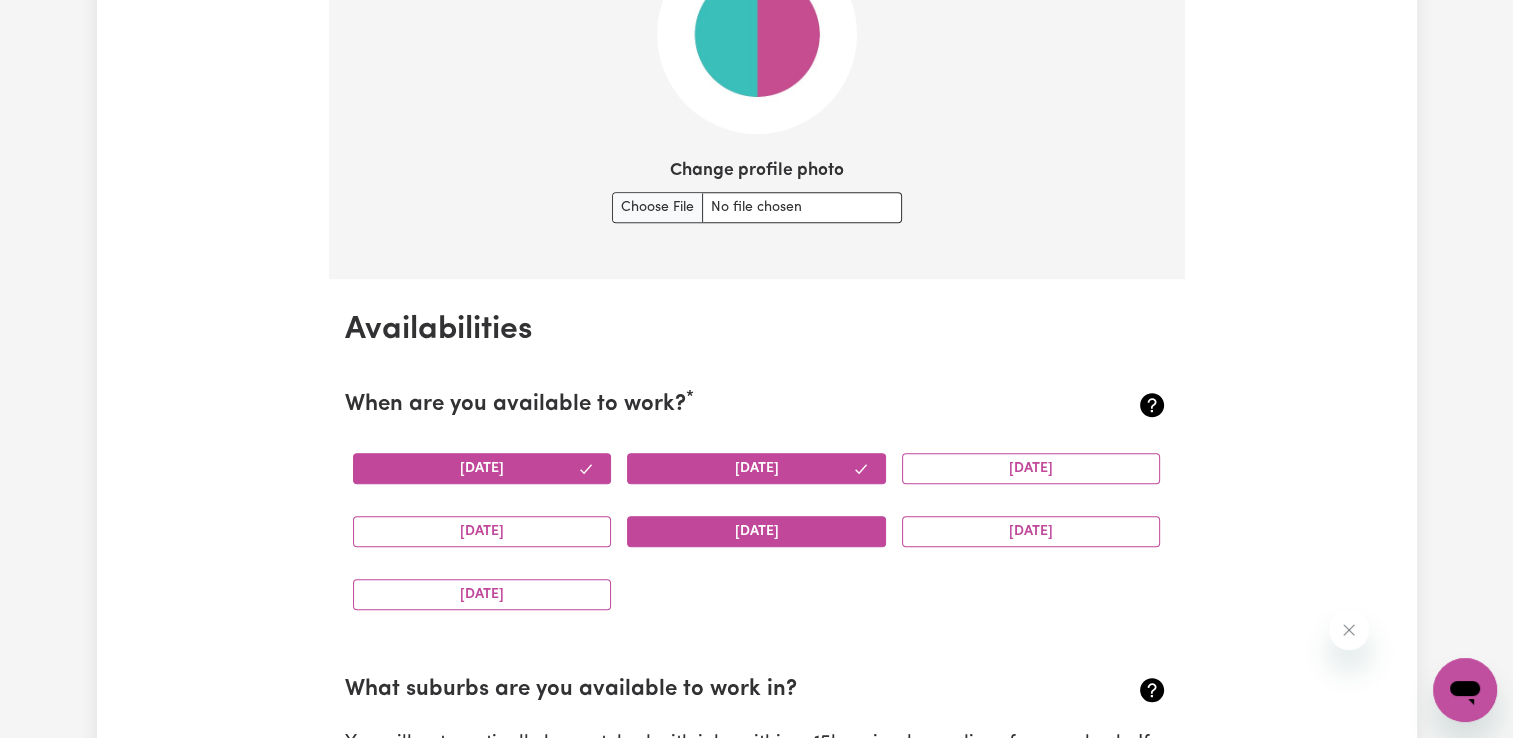 click on "[DATE]" at bounding box center (756, 531) 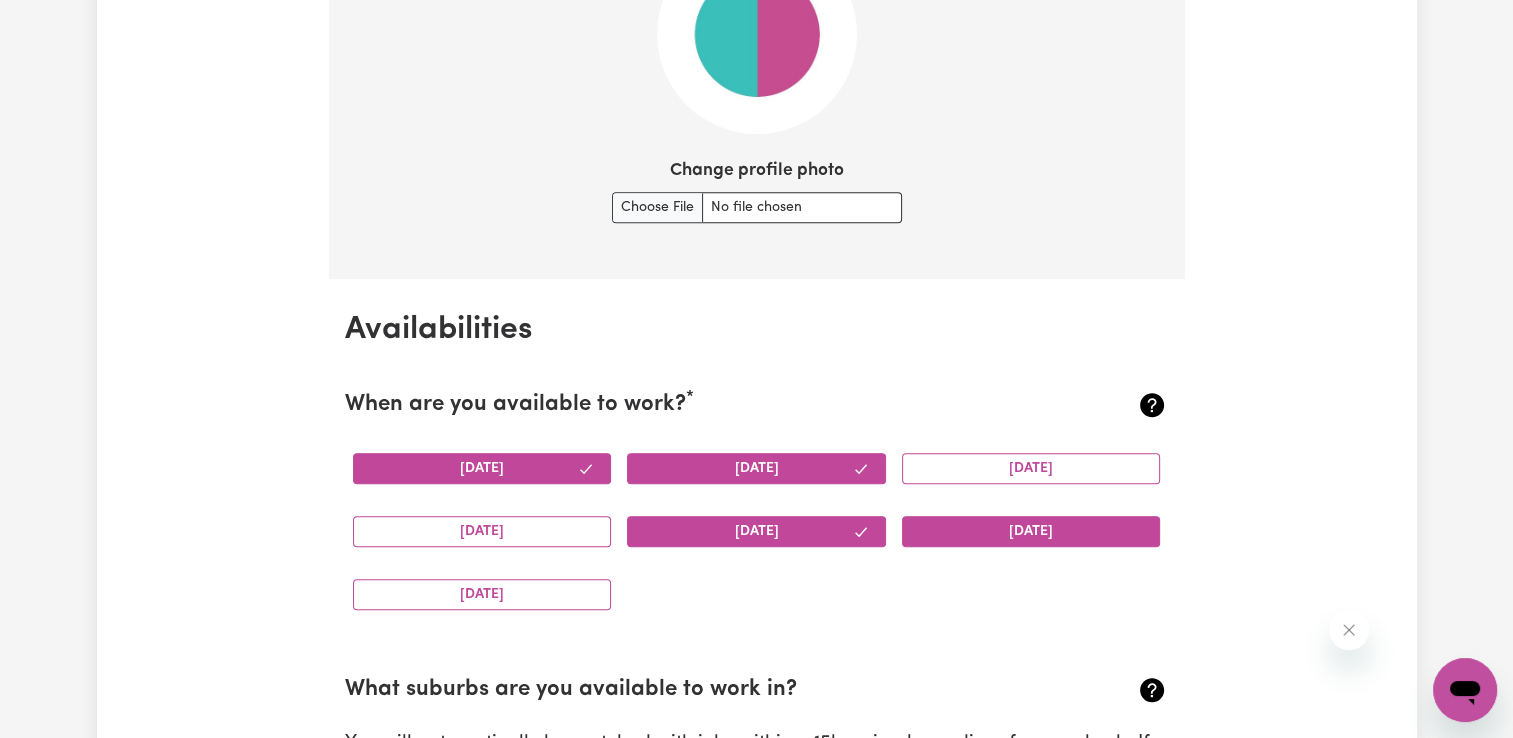 click on "[DATE]" at bounding box center (1031, 531) 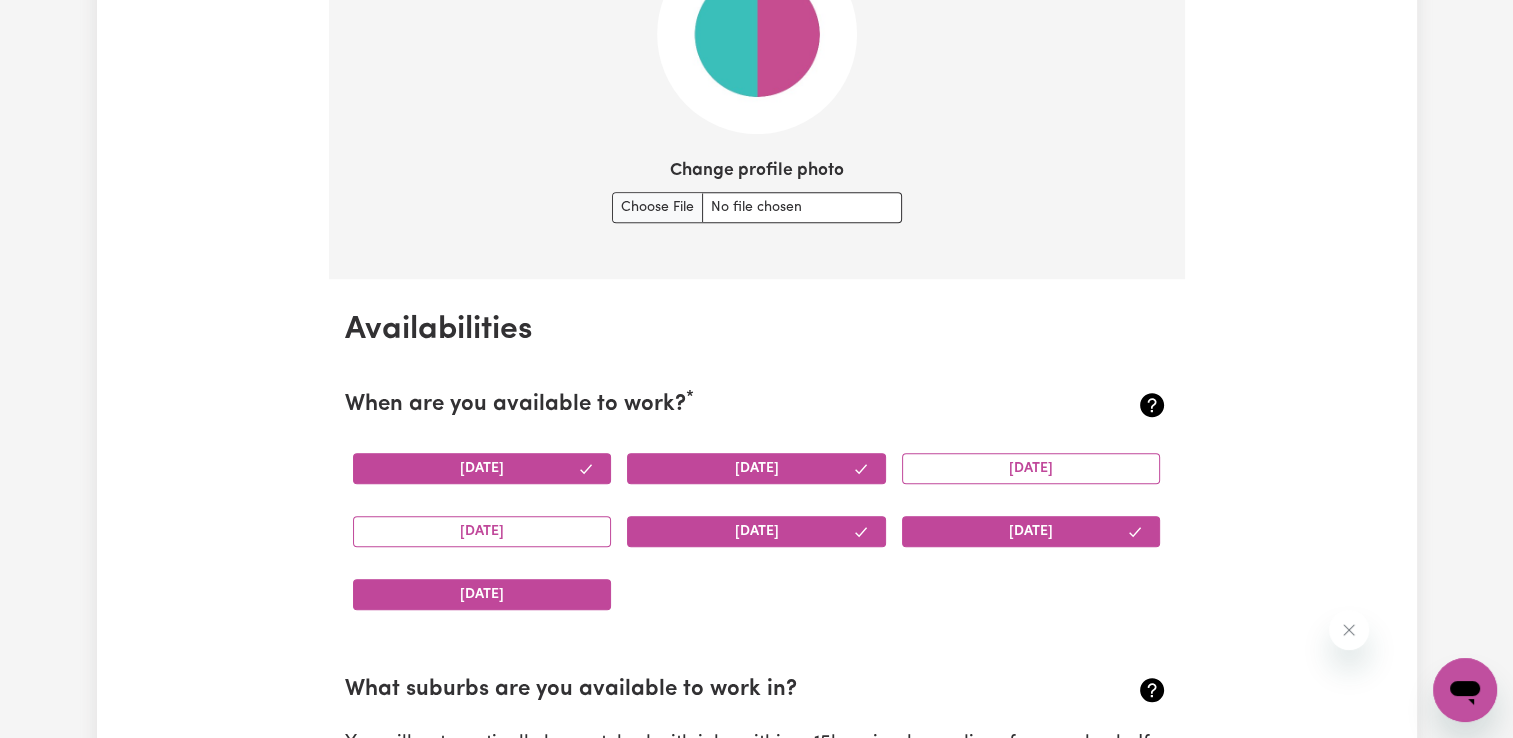 click on "[DATE]" at bounding box center (482, 594) 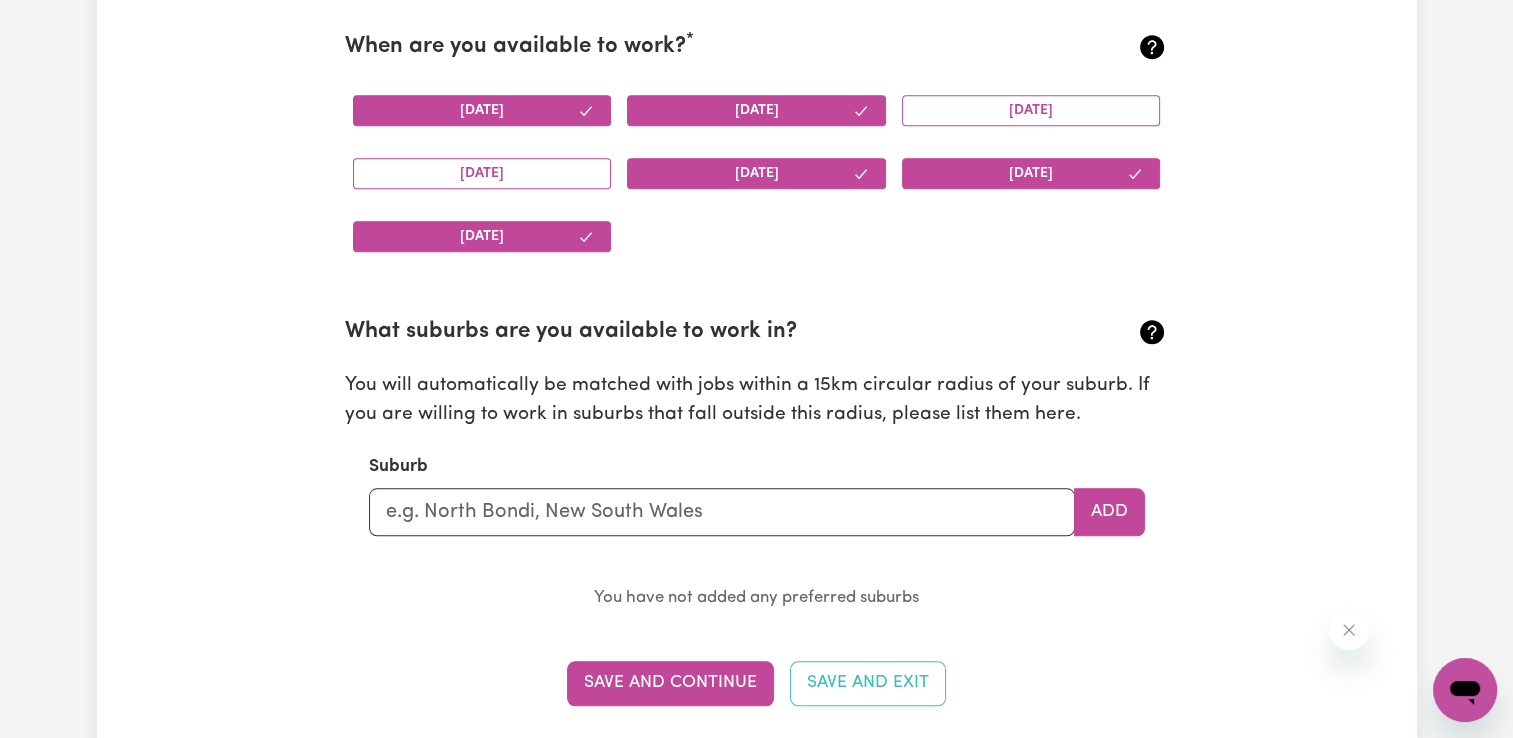scroll, scrollTop: 1955, scrollLeft: 0, axis: vertical 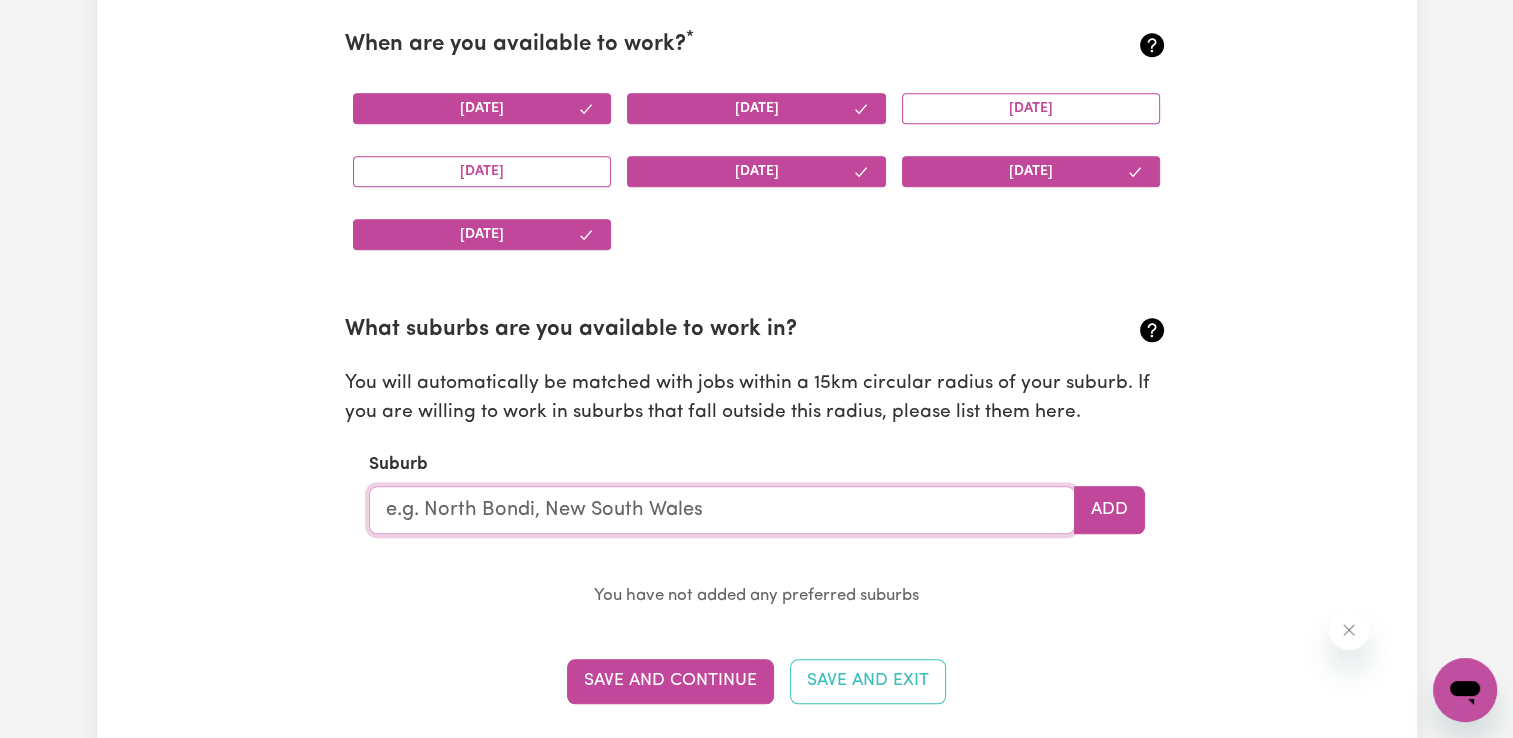 click at bounding box center [722, 510] 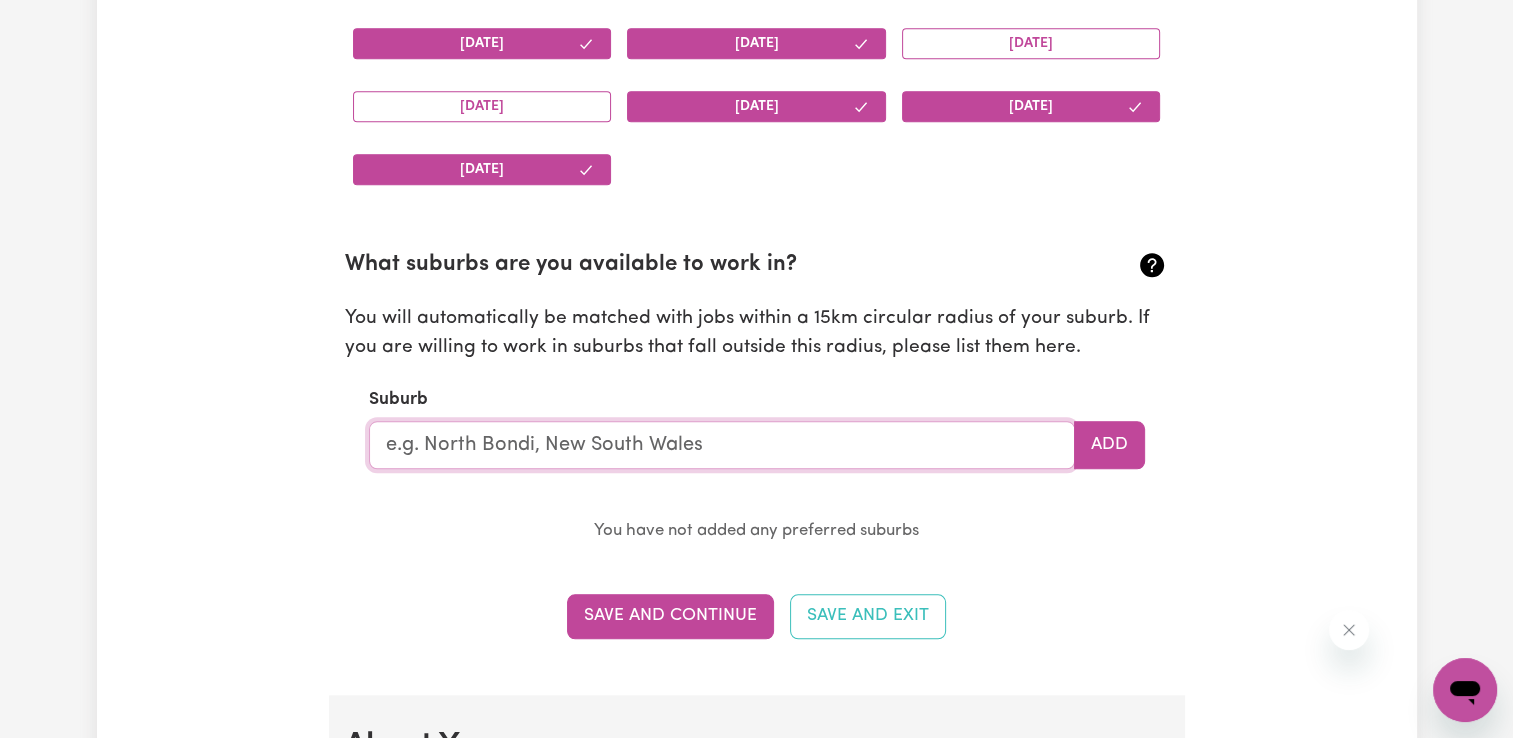 scroll, scrollTop: 2019, scrollLeft: 0, axis: vertical 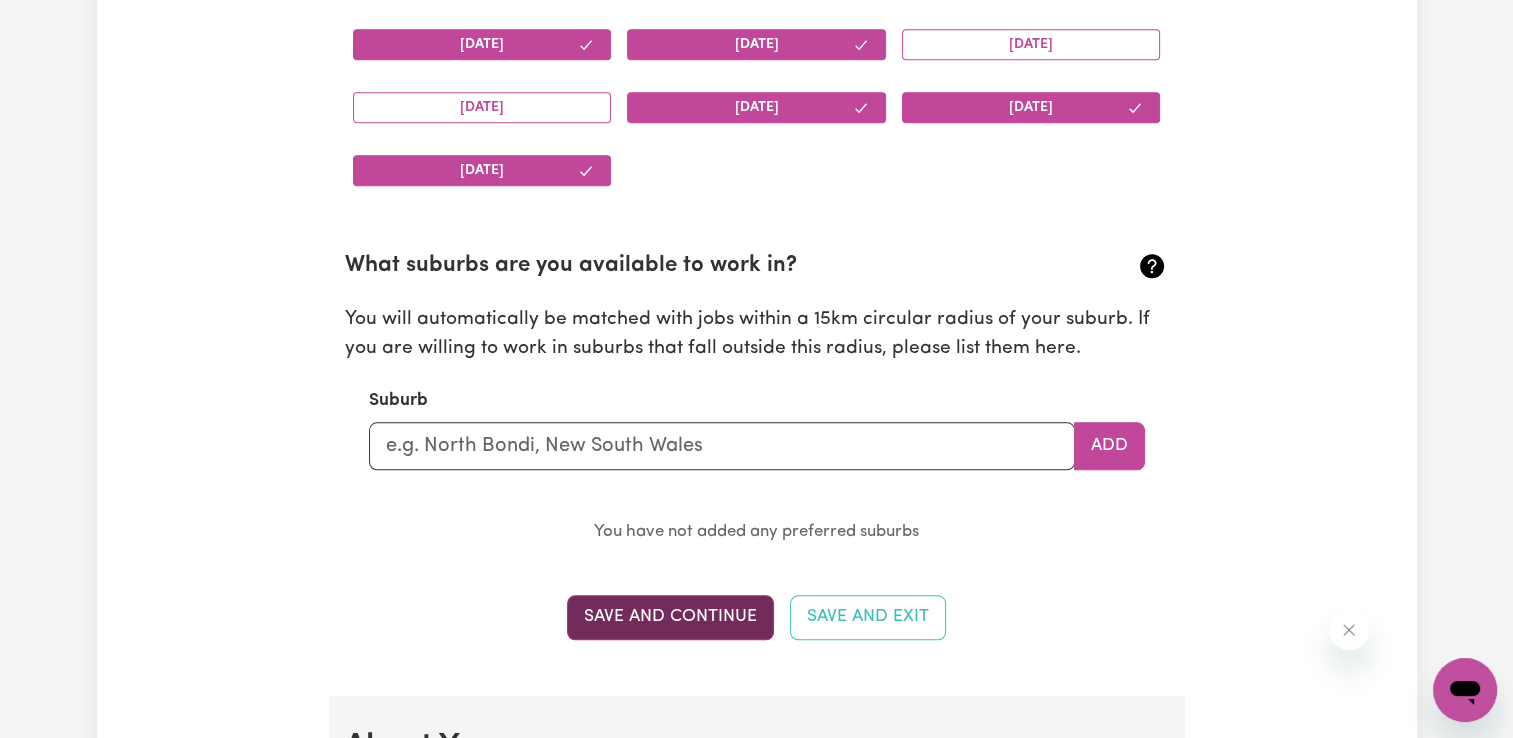 click on "Save and Continue" at bounding box center [670, 617] 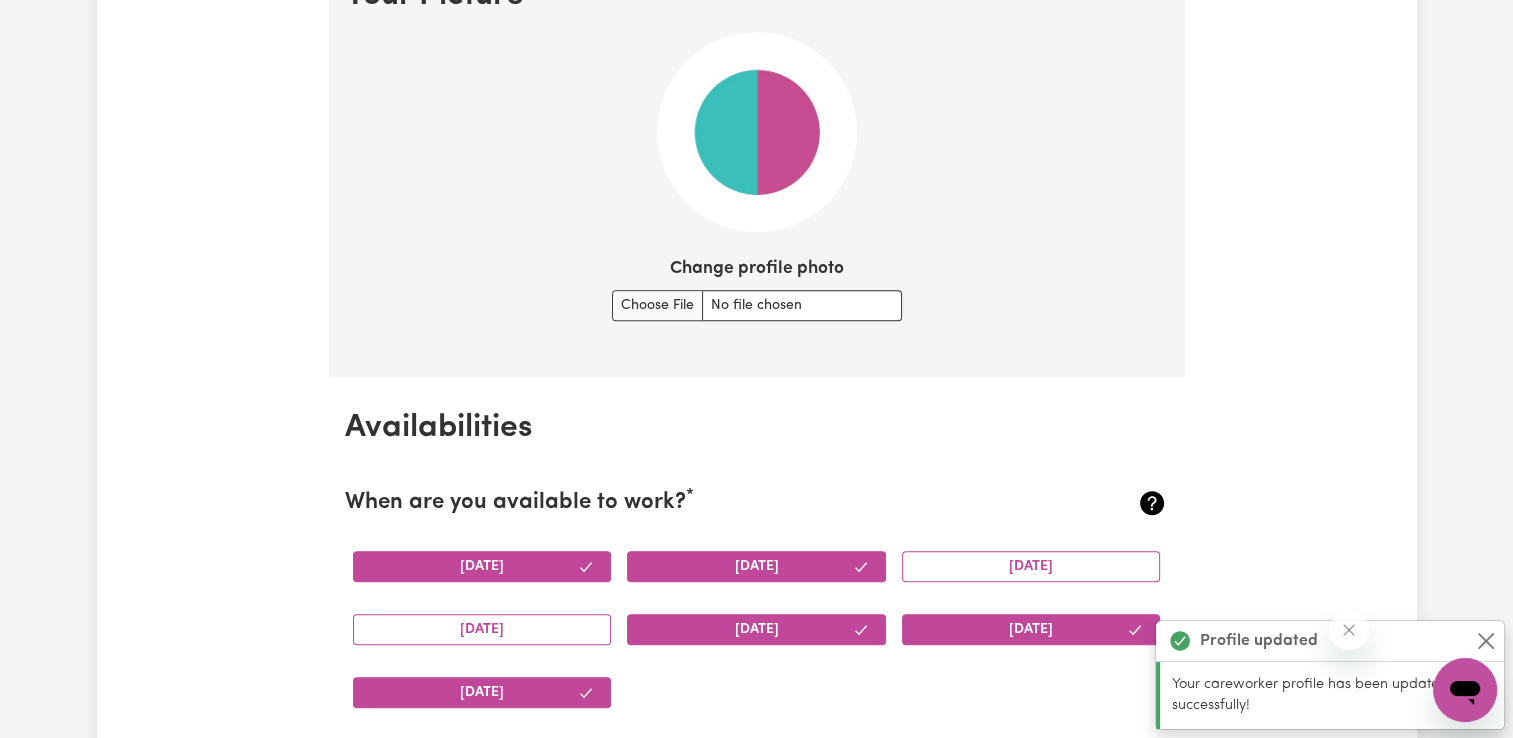 scroll, scrollTop: 1442, scrollLeft: 0, axis: vertical 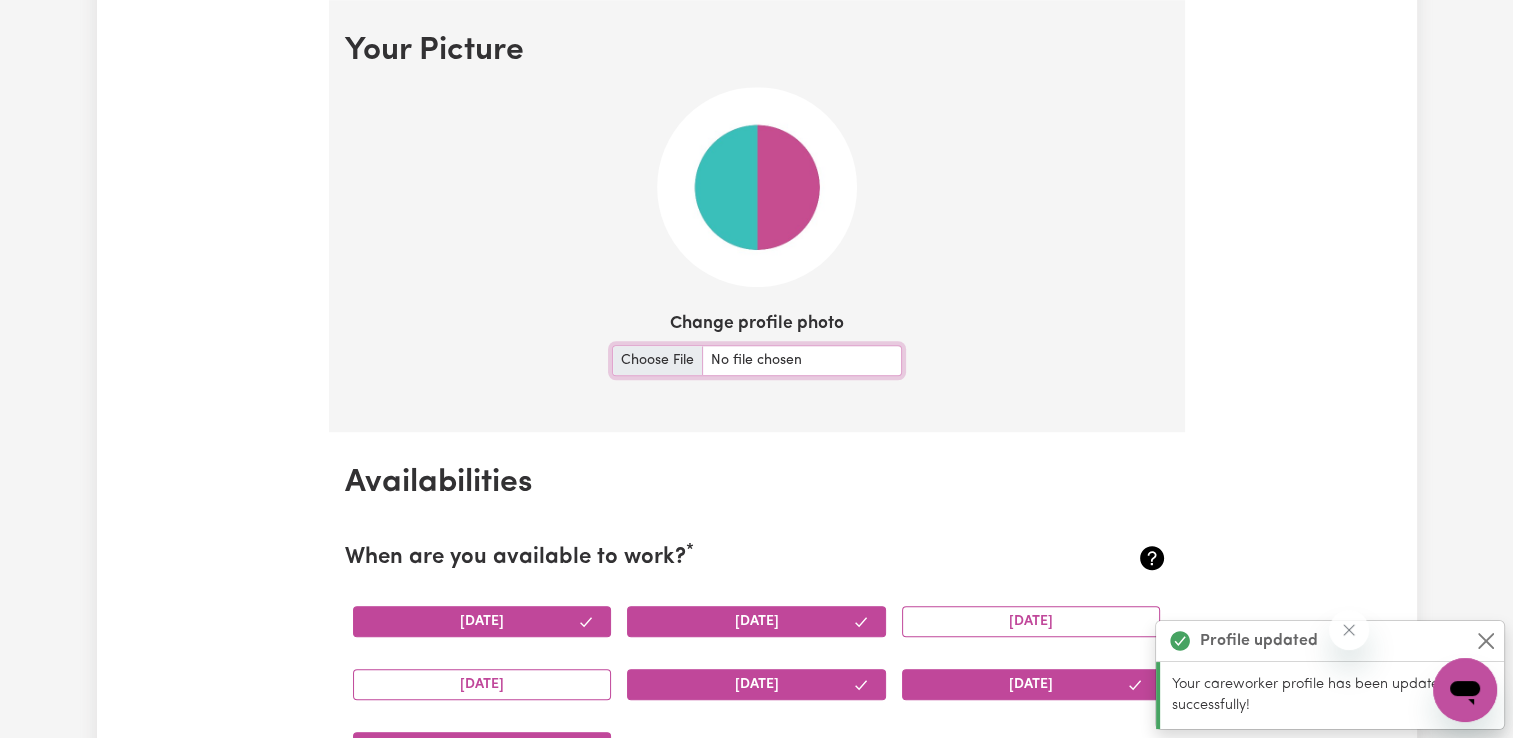 click on "Change profile photo" at bounding box center [757, 360] 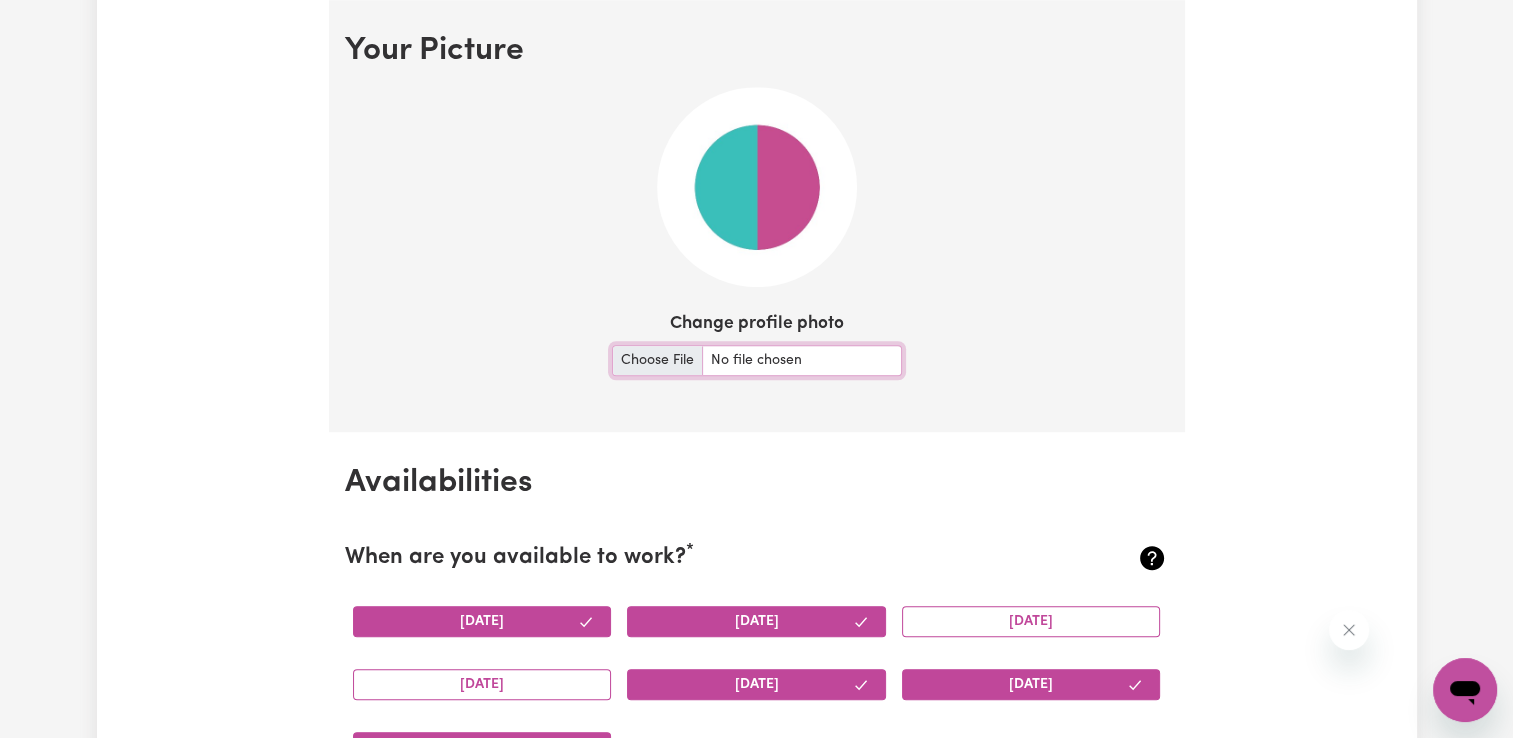 type on "C:\fakepath\WhatsApp Image [DATE] 16.01.06_a5ce636d.jpg" 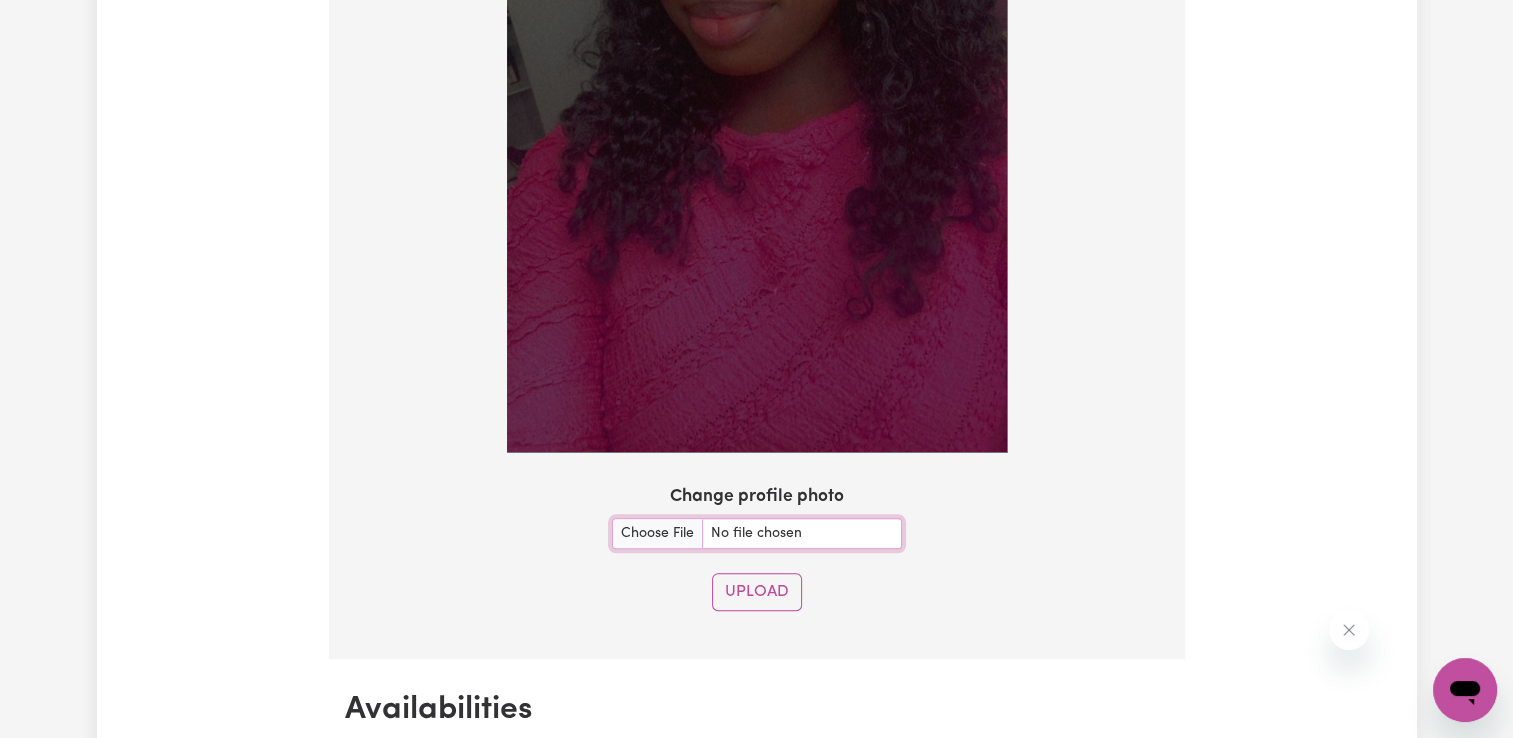 scroll, scrollTop: 1959, scrollLeft: 0, axis: vertical 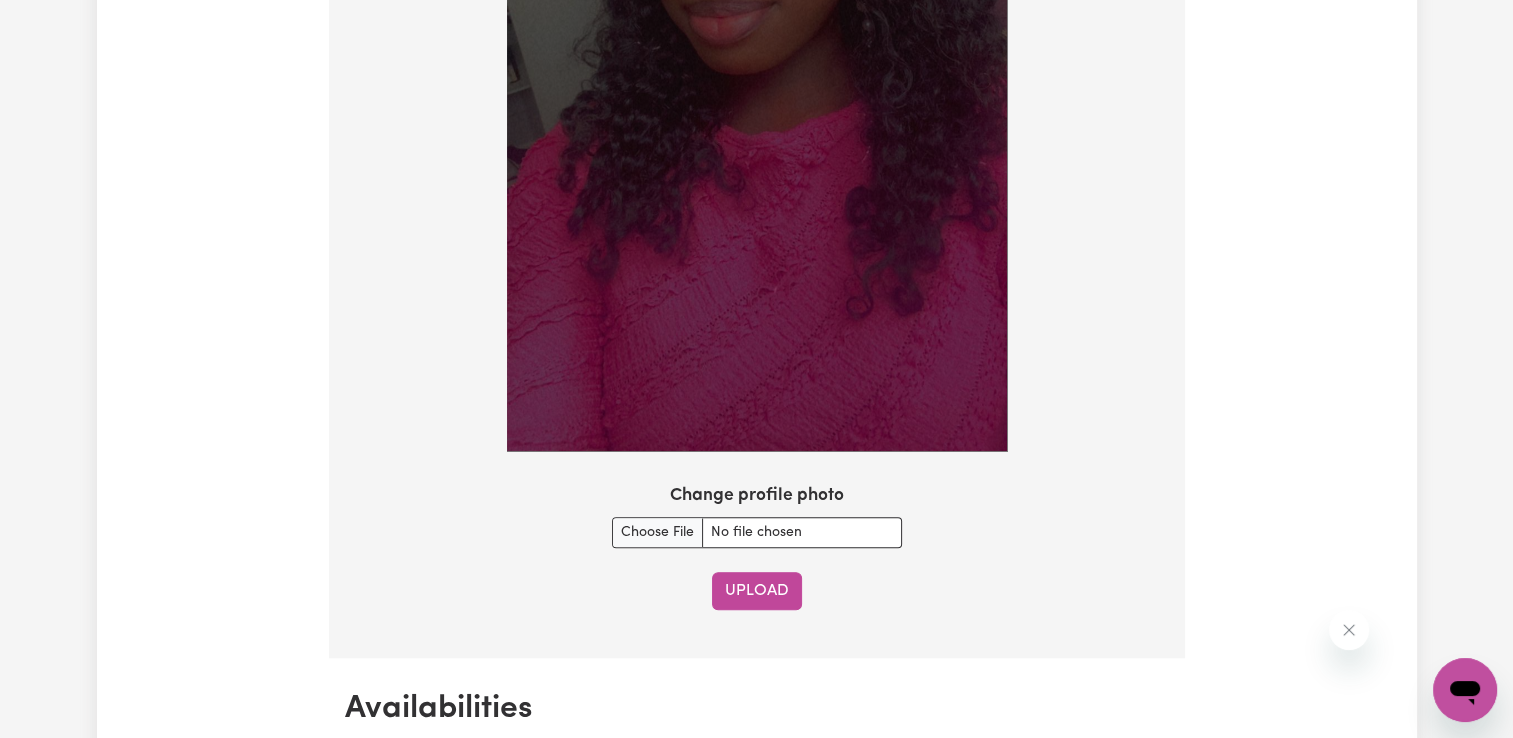 click on "Upload" at bounding box center (757, 591) 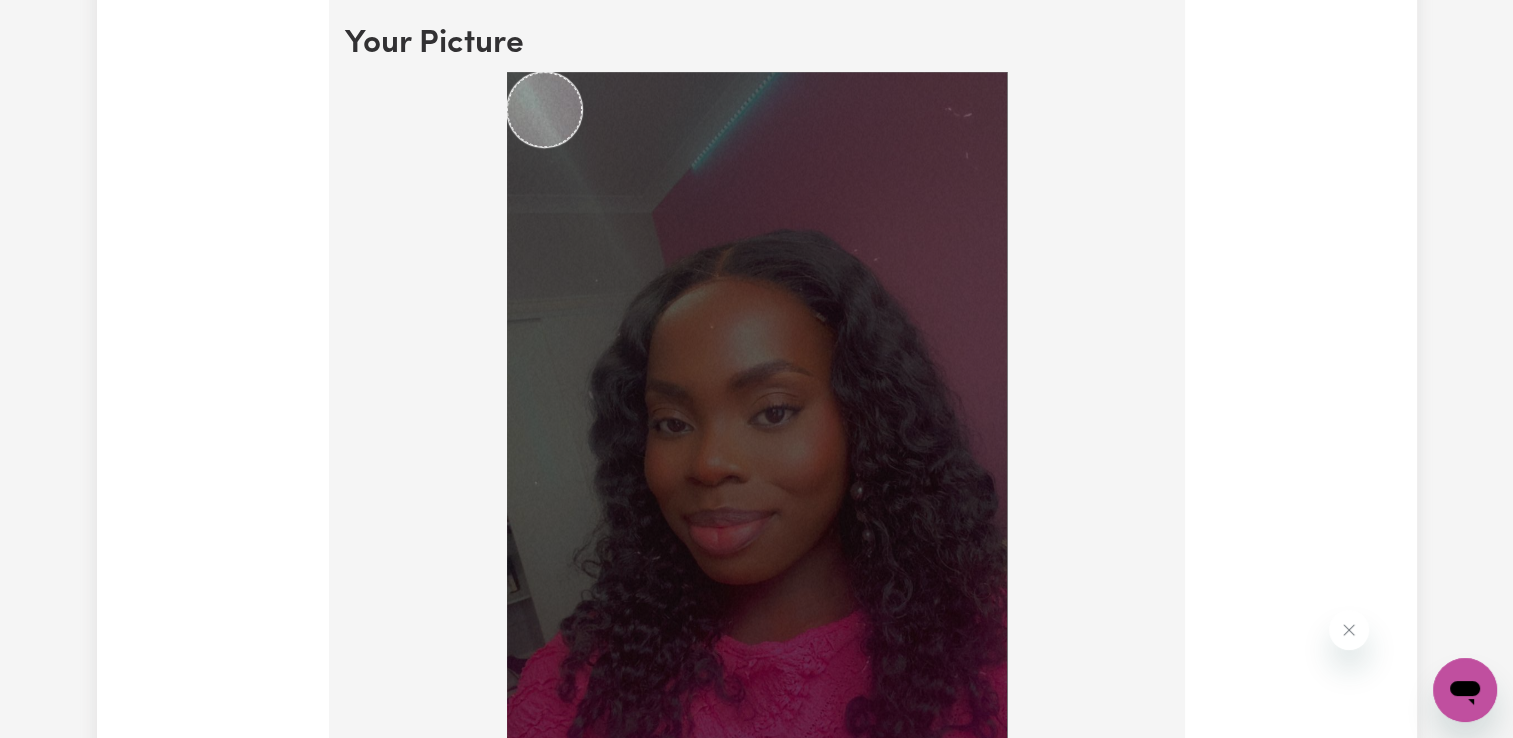 scroll, scrollTop: 1448, scrollLeft: 0, axis: vertical 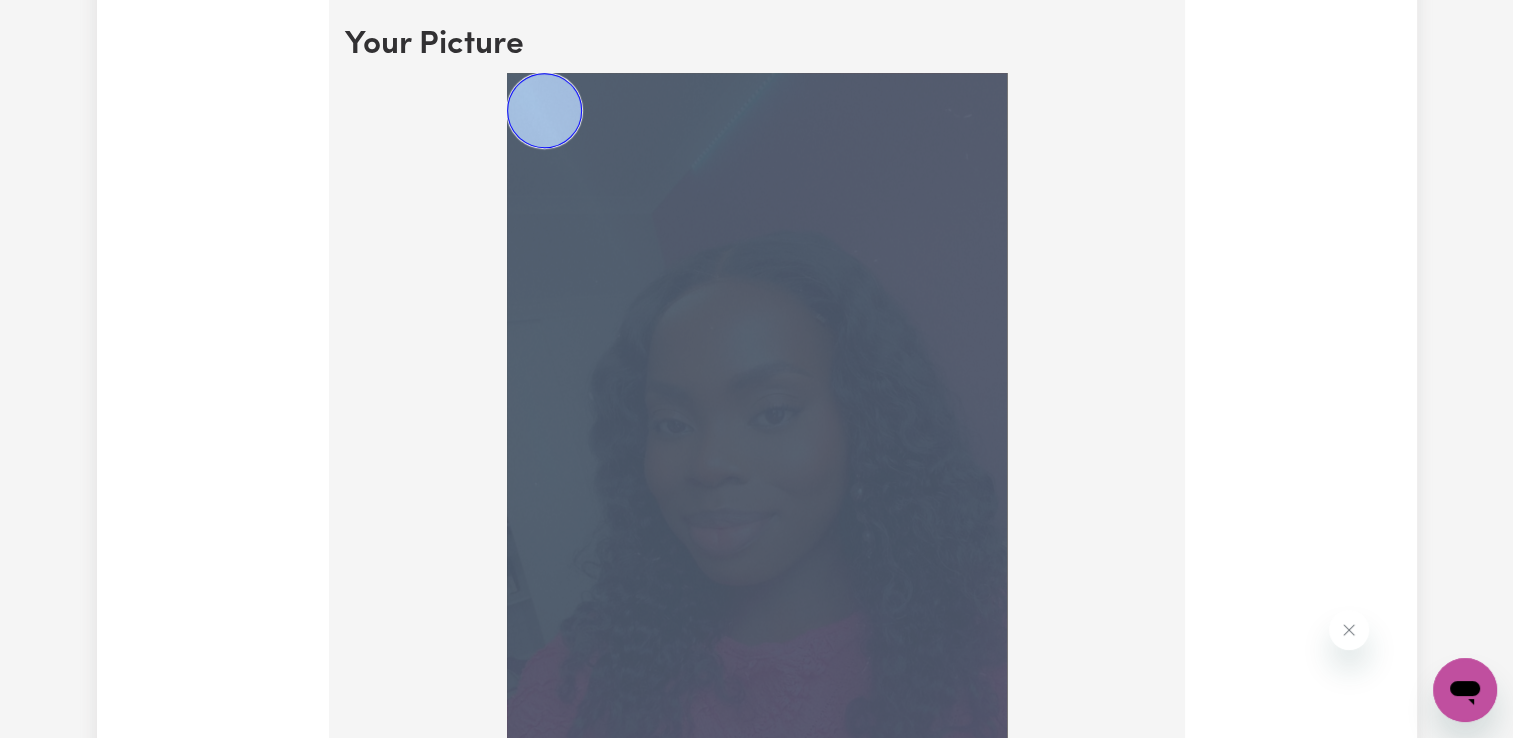 drag, startPoint x: 572, startPoint y: 115, endPoint x: 639, endPoint y: 171, distance: 87.32124 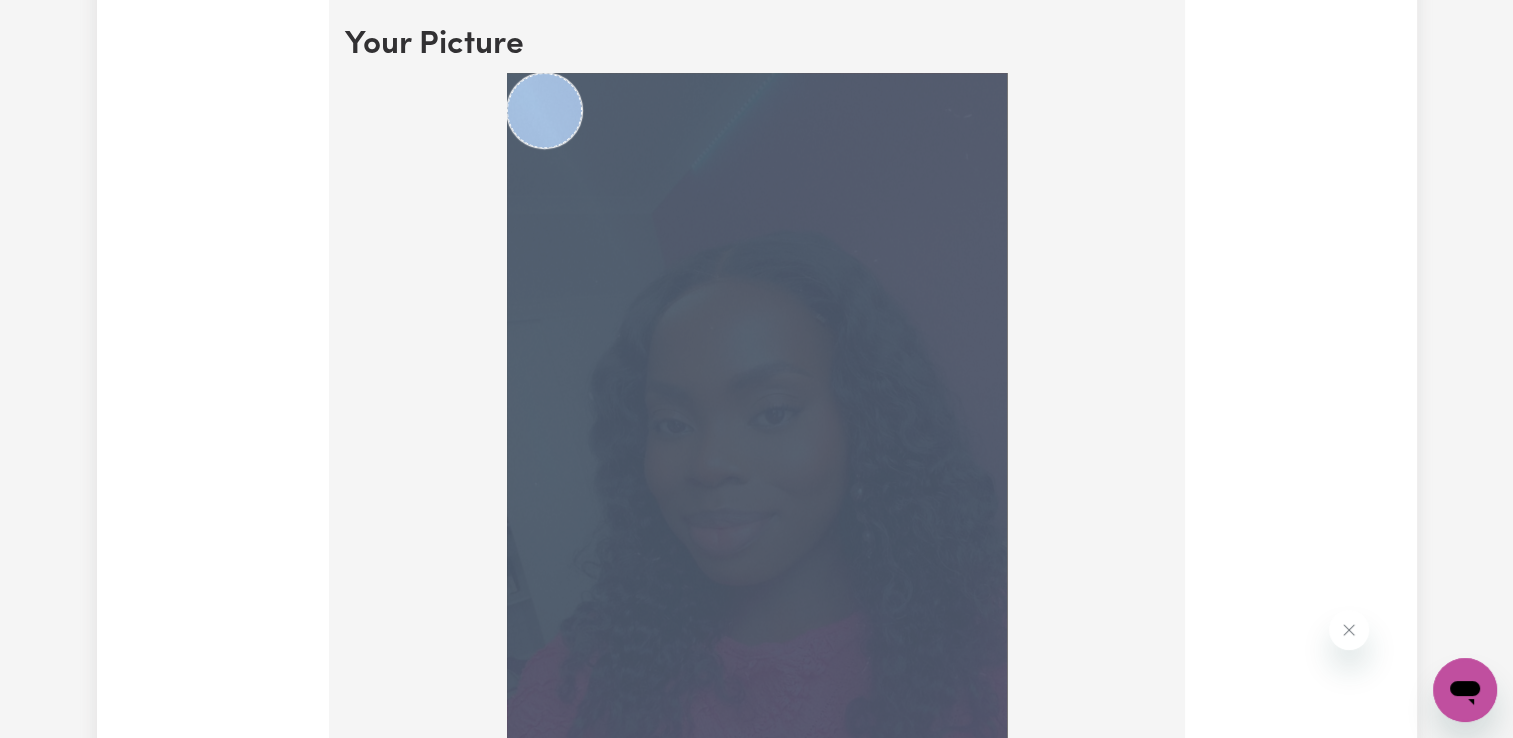drag, startPoint x: 639, startPoint y: 171, endPoint x: 607, endPoint y: 247, distance: 82.46211 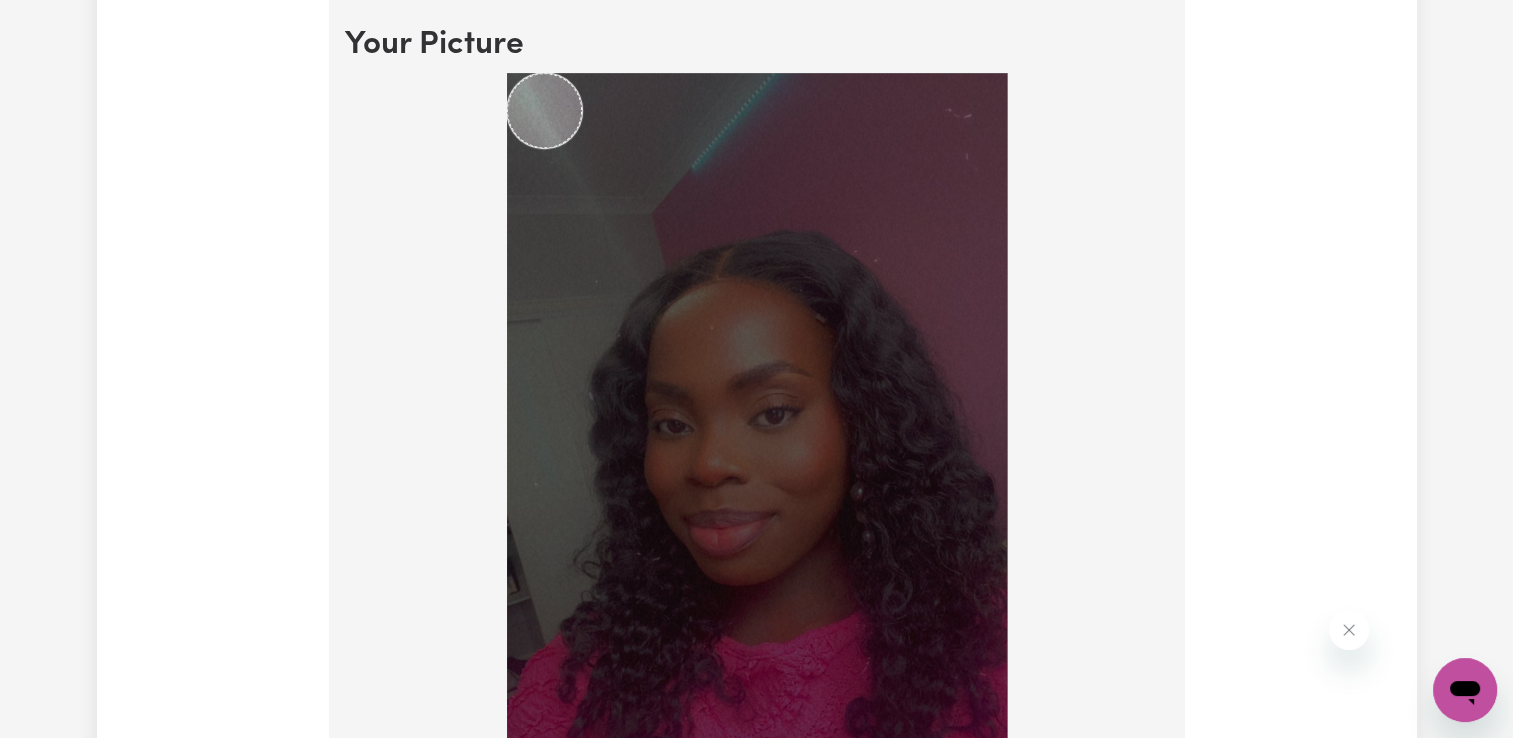 click at bounding box center [757, 521] 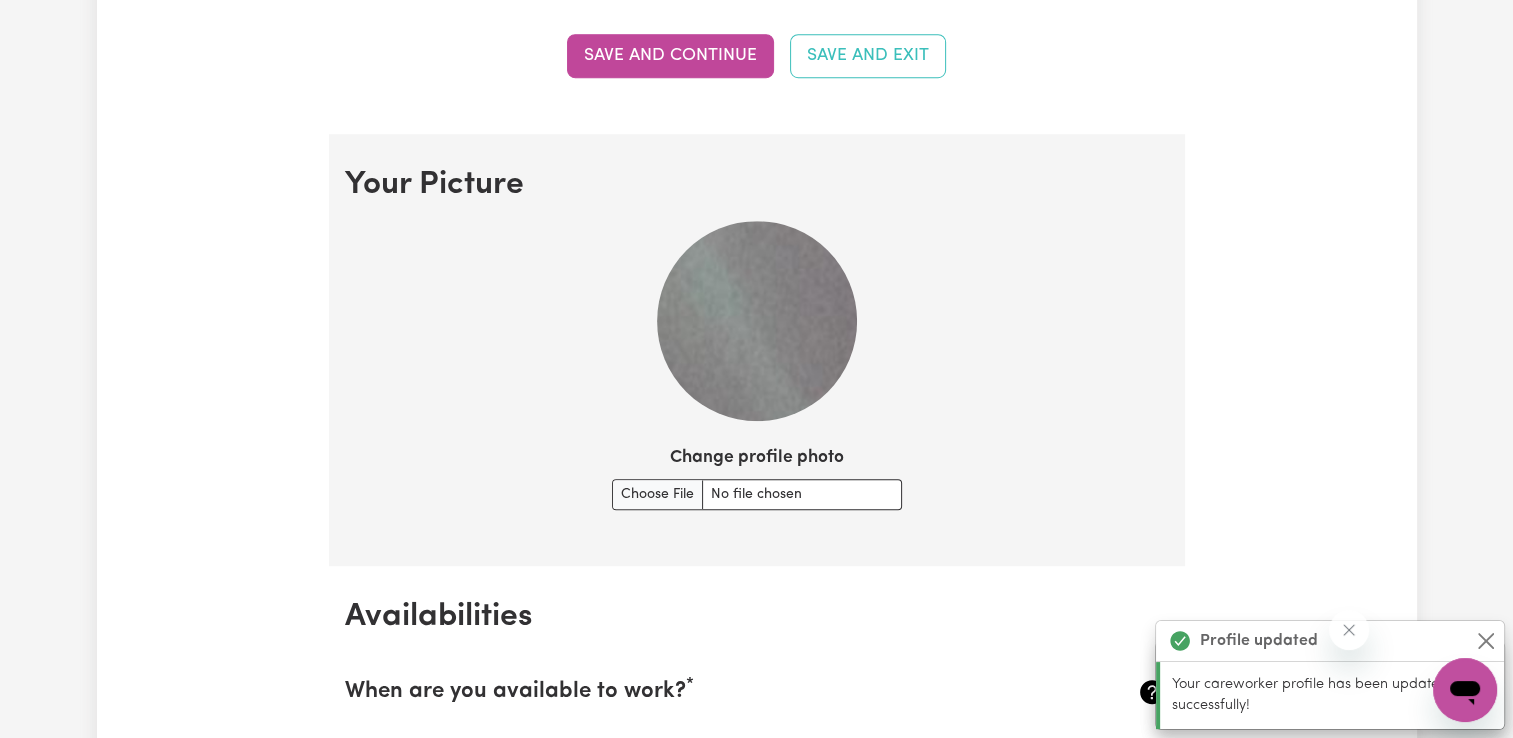 scroll, scrollTop: 1313, scrollLeft: 0, axis: vertical 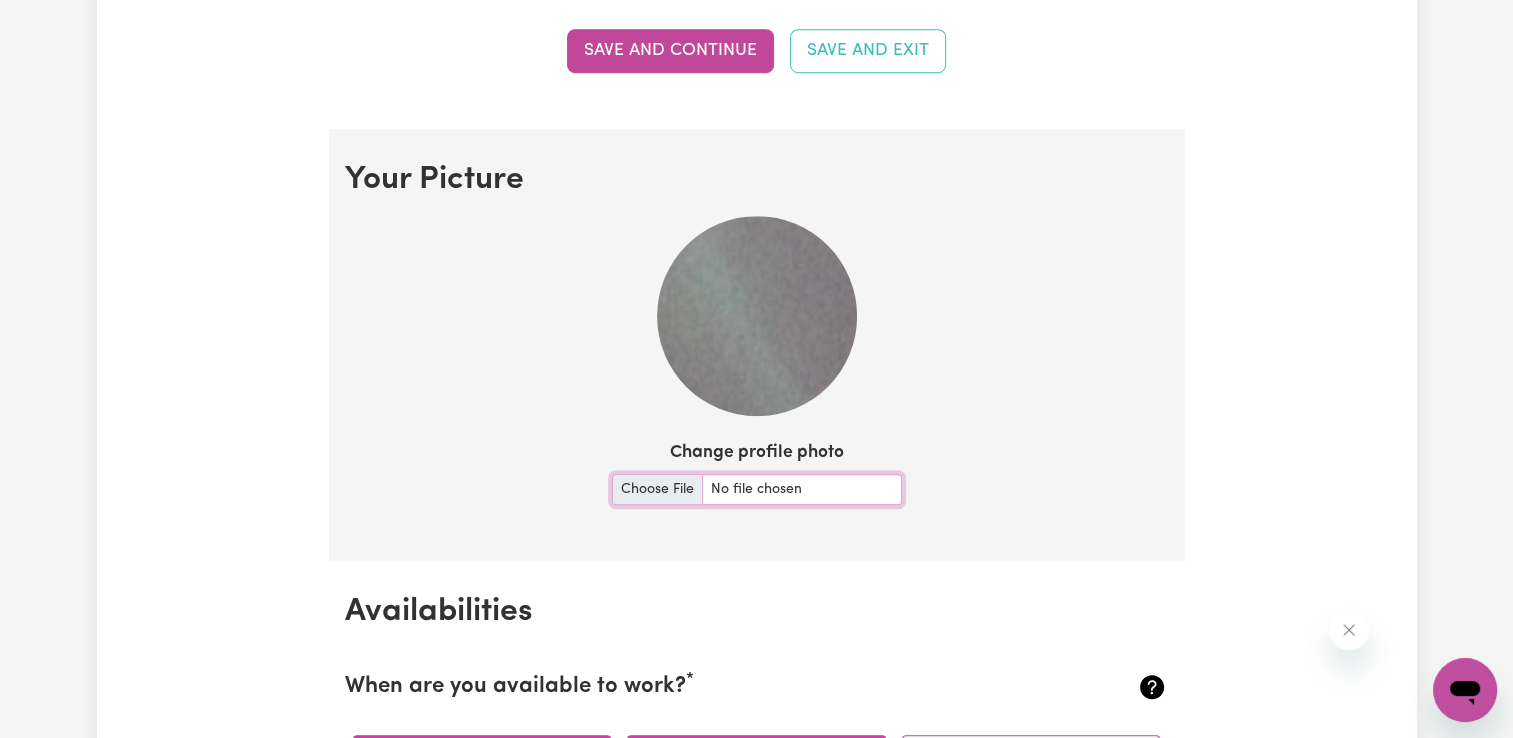 click on "Change profile photo" at bounding box center [757, 489] 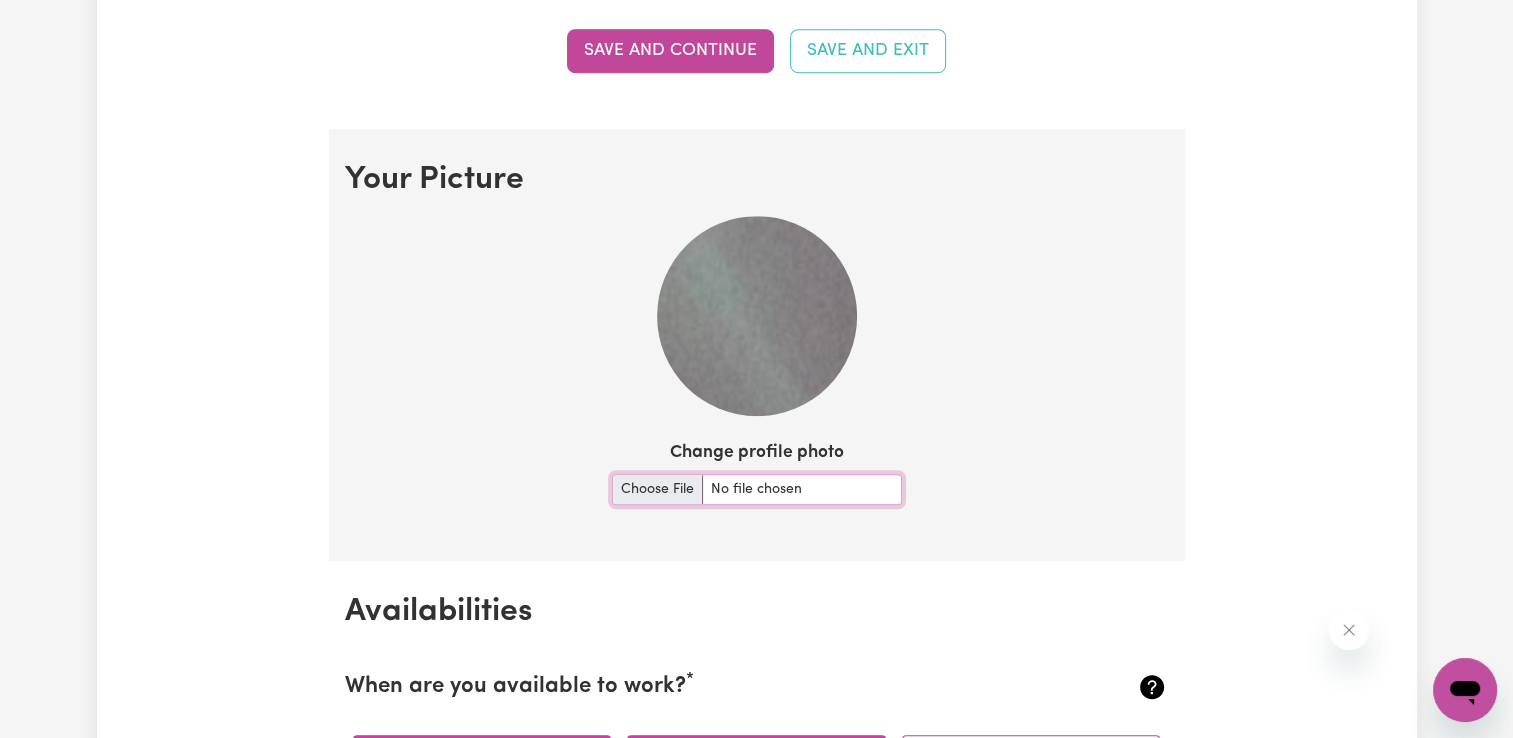 type on "C:\fakepath\WhatsApp Image [DATE] 16.01.06_a5ce636d.jpg" 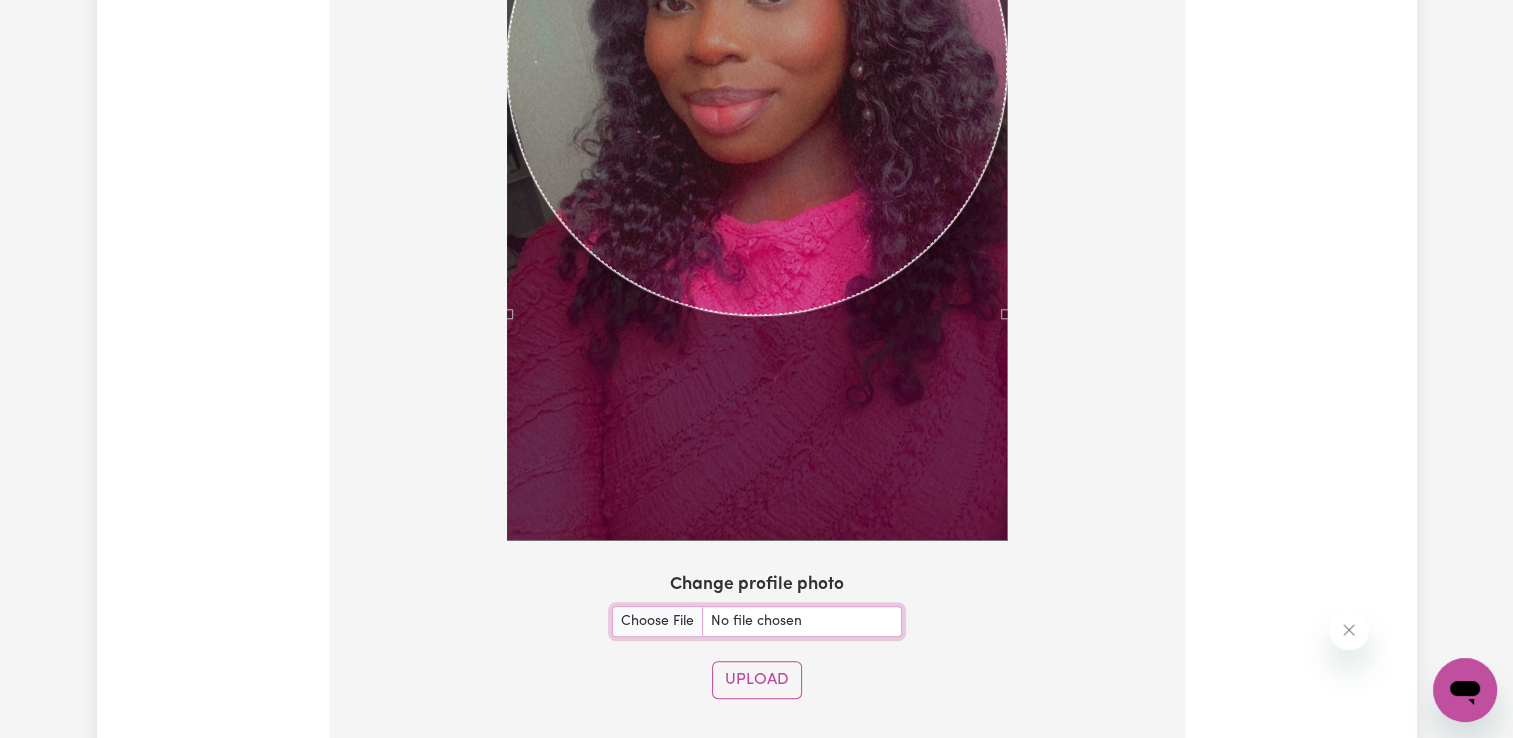 scroll, scrollTop: 1872, scrollLeft: 0, axis: vertical 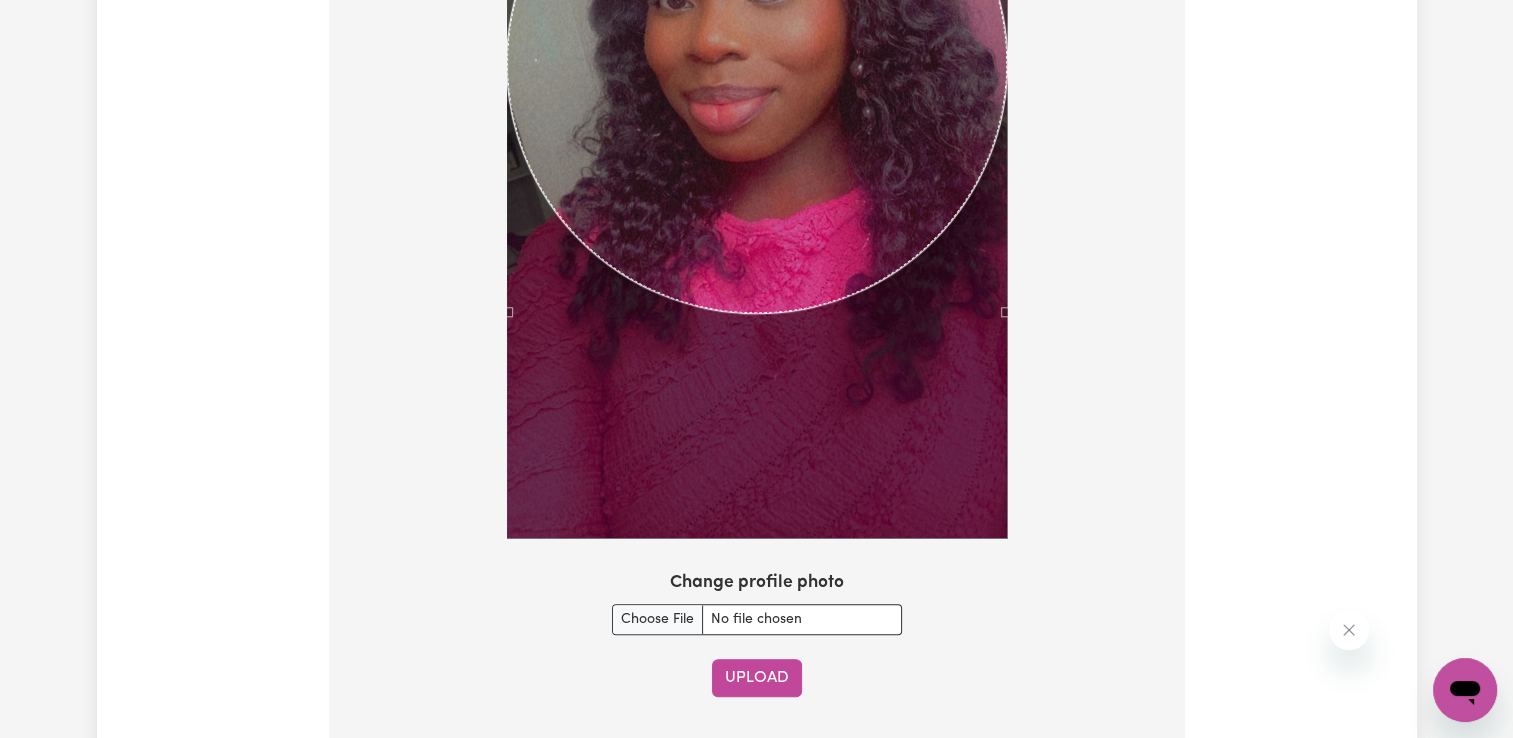 click on "Upload" at bounding box center [757, 678] 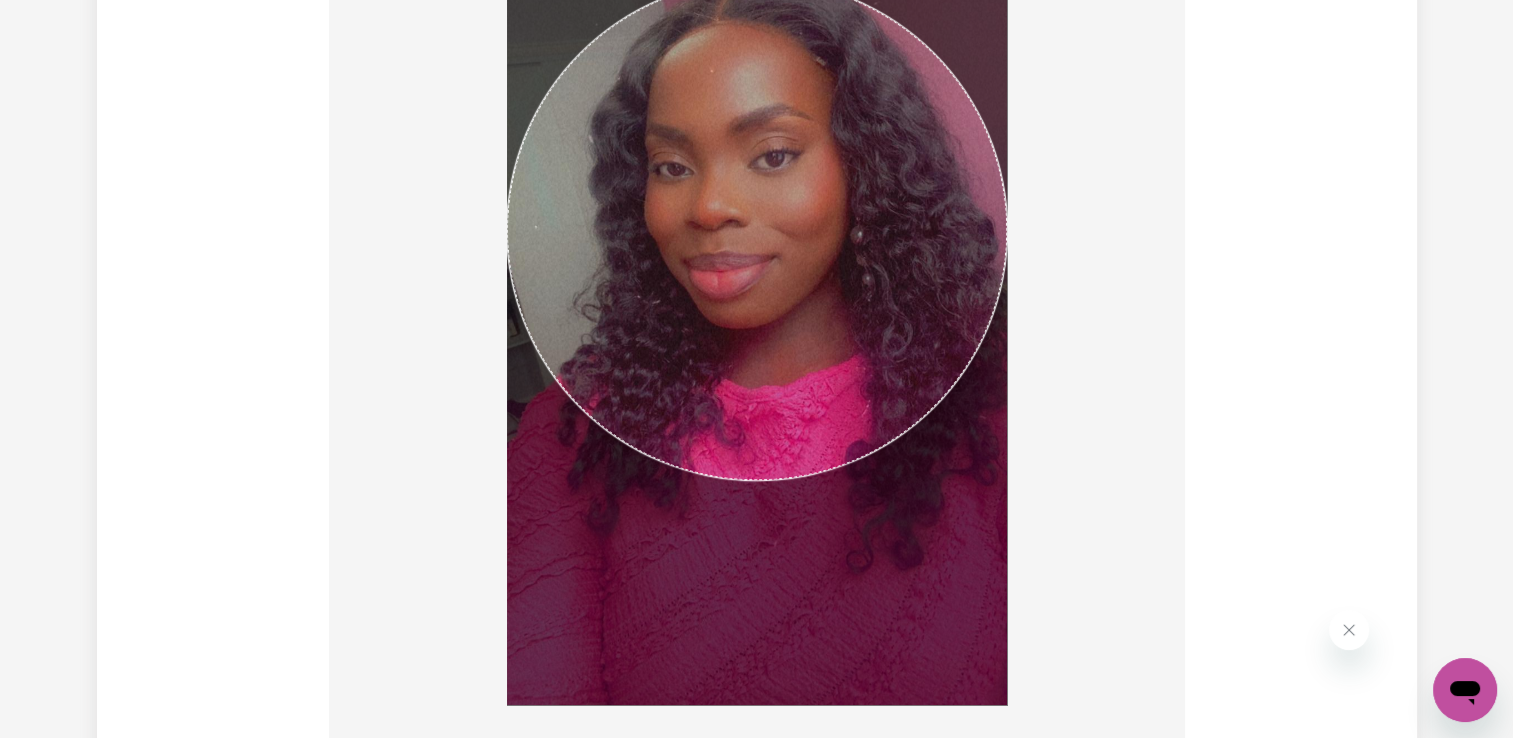 scroll, scrollTop: 1018, scrollLeft: 0, axis: vertical 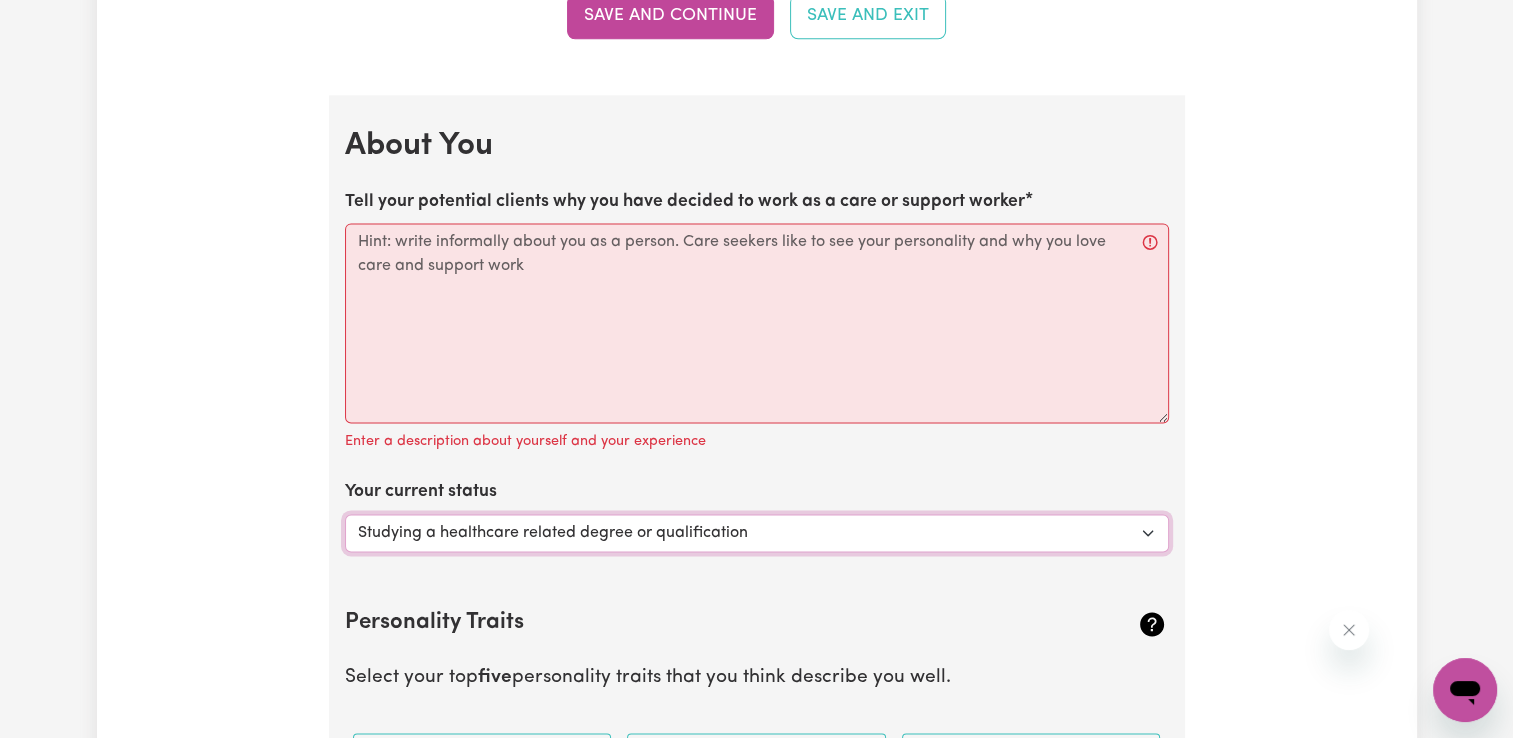click on "Select... Studying a healthcare related degree or qualification Studying a non-healthcare related degree or qualification Looking for work - I just graduated Looking for extra work to fill my week and/or weekends Embarking on a career change into the care industry" at bounding box center [757, 533] 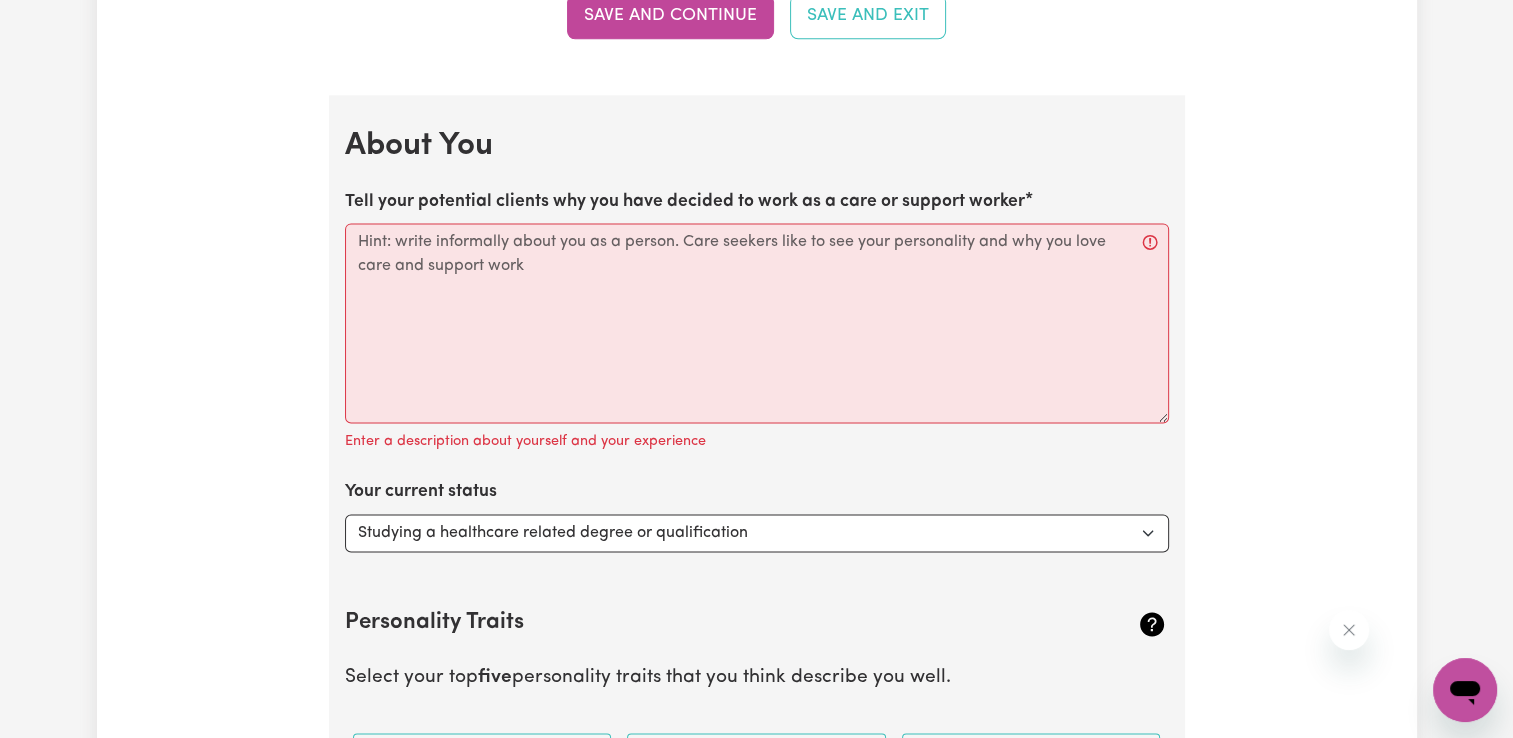 click on "Update Profile 1 2 3 4 5 Step  1 :  Personal Details Let potential clients know who you are, why they should engage you and when you are available to work. Personal Details We need to have your identification and contact details on file. Only your first name will appear on your public profile. First Name Ifedolapo Last Name Falonipe Email [EMAIL_ADDRESS][DOMAIN_NAME] Phone Number [PHONE_NUMBER] Date of Birth [DEMOGRAPHIC_DATA] 14 / 0 9 / [DEMOGRAPHIC_DATA] « ‹ [DATE] › » Mon Tue Wed Thu Fri Sat Sun 27 28 29 30 31 1 2 3 4 5 6 7 8 9 10 11 12 13 14 15 16 17 18 19 20 21 22 23 24 25 26 27 28 29 30 Hide age Hide age on my profile Gender Your gender... [DEMOGRAPHIC_DATA] [DEMOGRAPHIC_DATA] [DEMOGRAPHIC_DATA] Other Prefer not to say Show pronouns on my profile Show pronouns on my profile Street Address [STREET_ADDRESS] Residency Status Select your residency status... [DEMOGRAPHIC_DATA] citizen Australian PR [DEMOGRAPHIC_DATA] Work Visa Student Visa Save and continue Save and Exit Your Picture Change profile photo Availabilities * *" at bounding box center (757, 111) 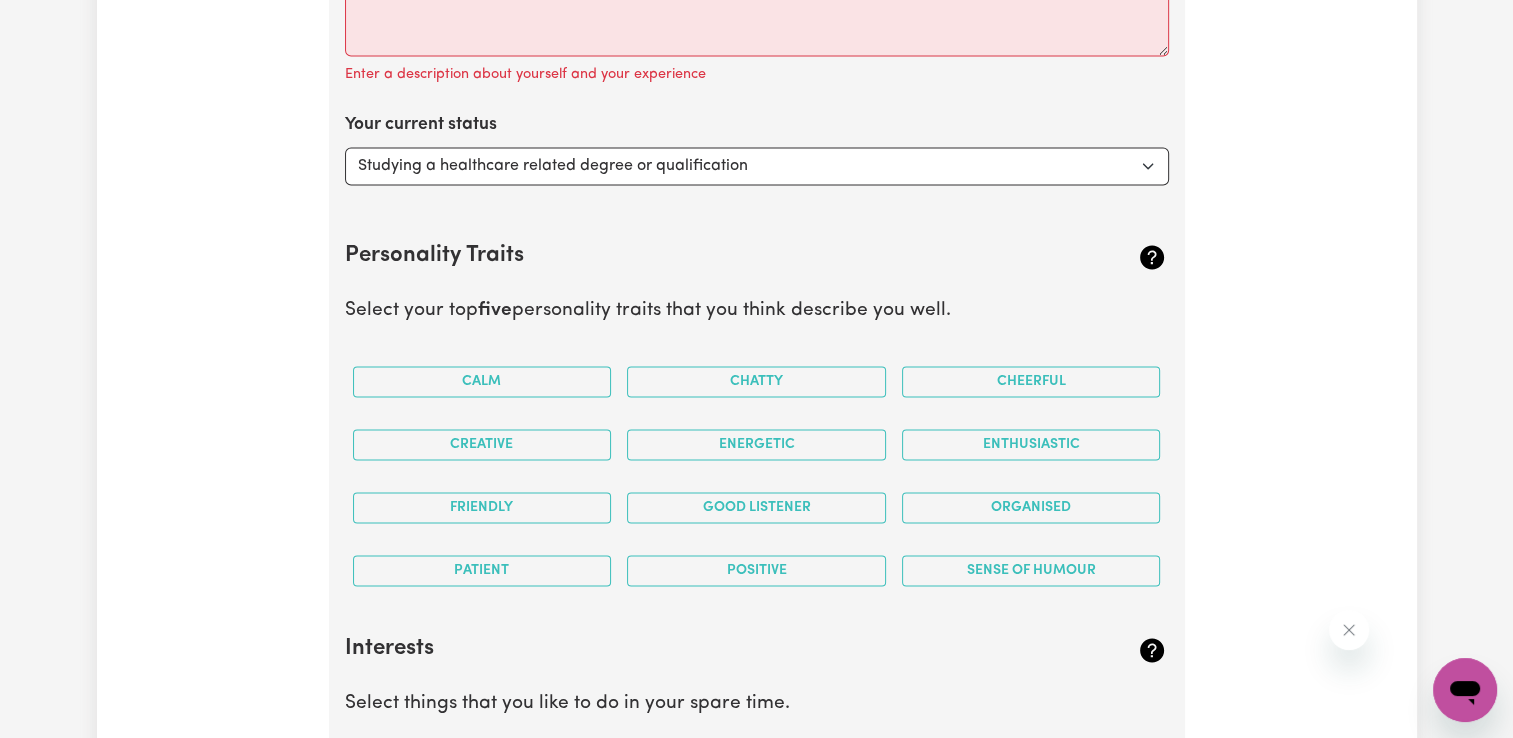 scroll, scrollTop: 2993, scrollLeft: 0, axis: vertical 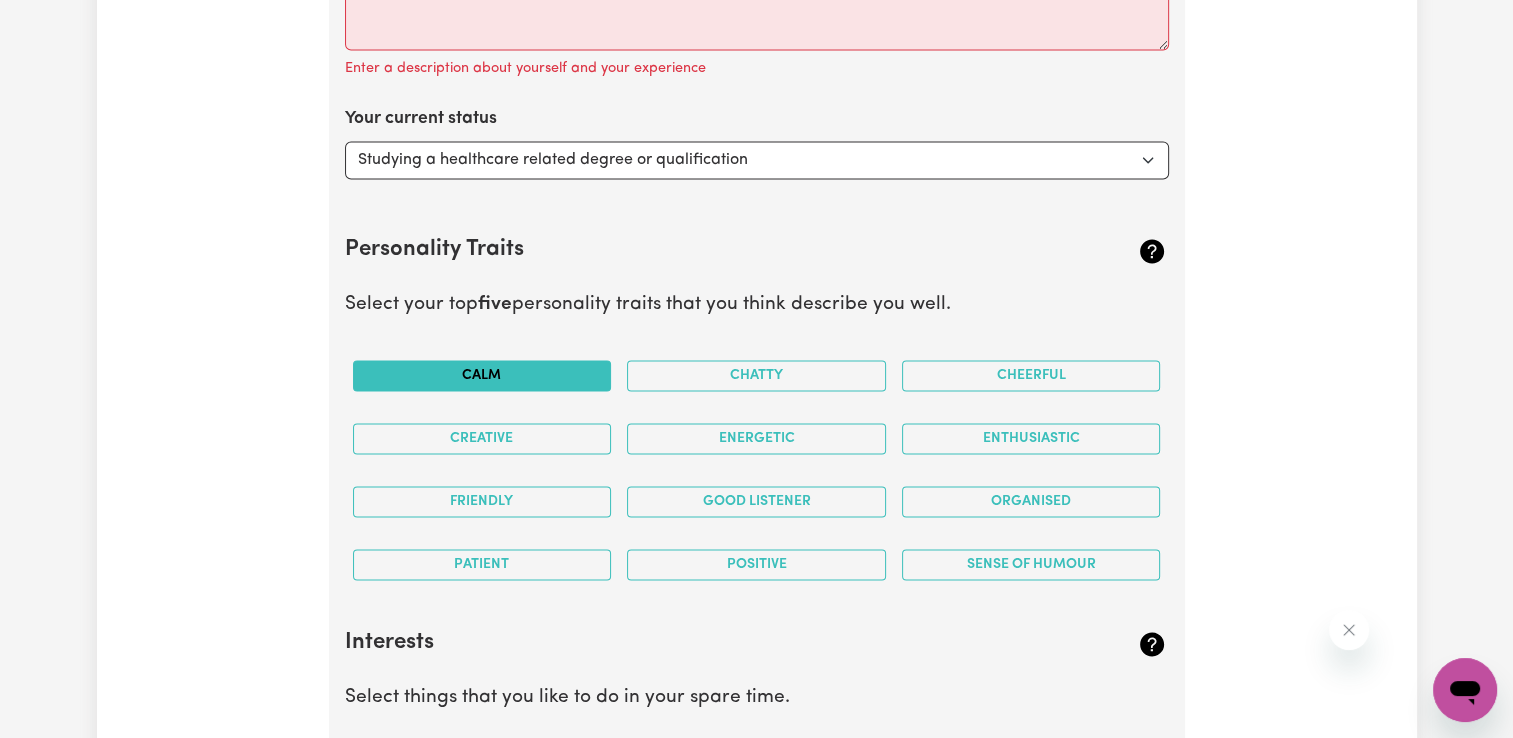 click on "Calm" at bounding box center (482, 375) 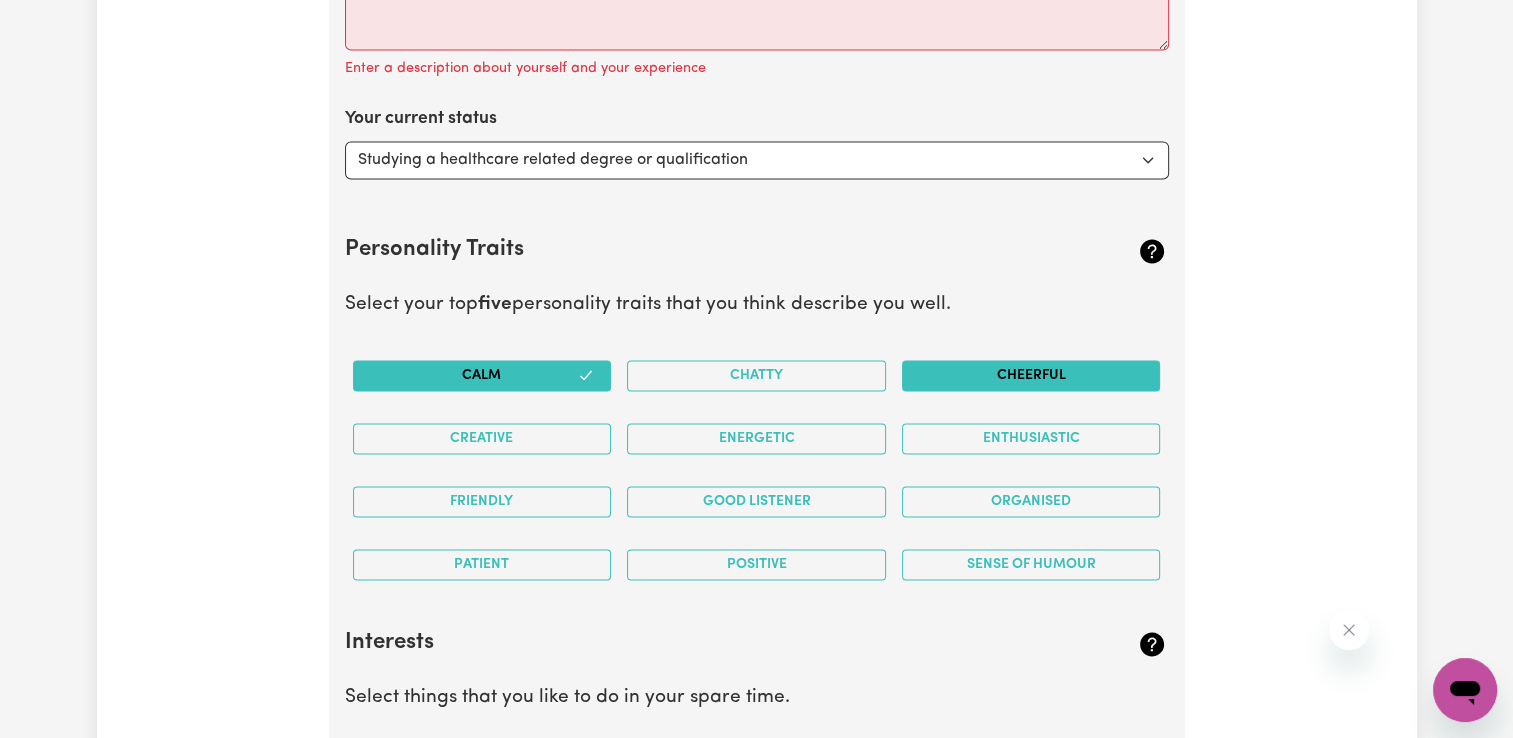 click on "Cheerful" at bounding box center (1031, 375) 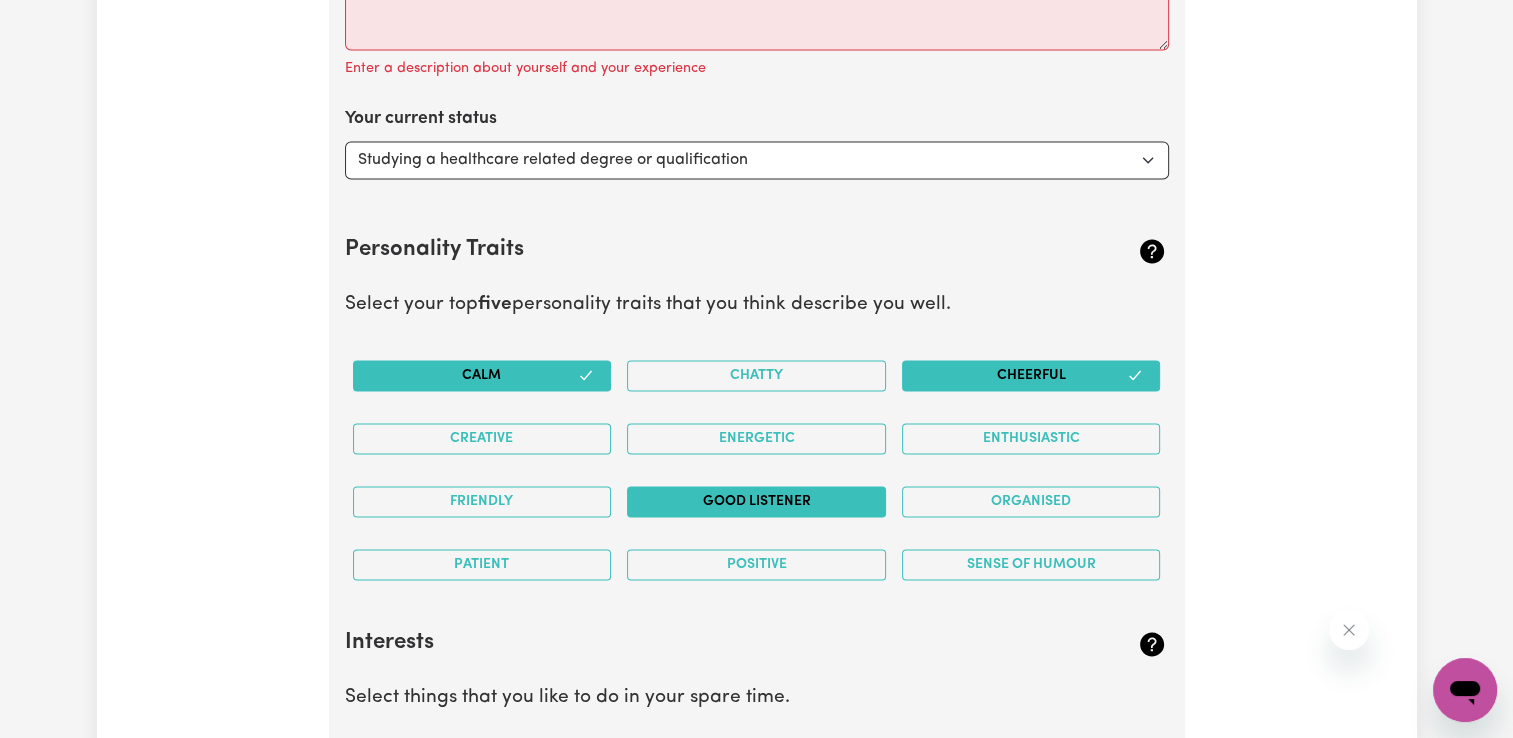 click on "Good Listener" at bounding box center (756, 501) 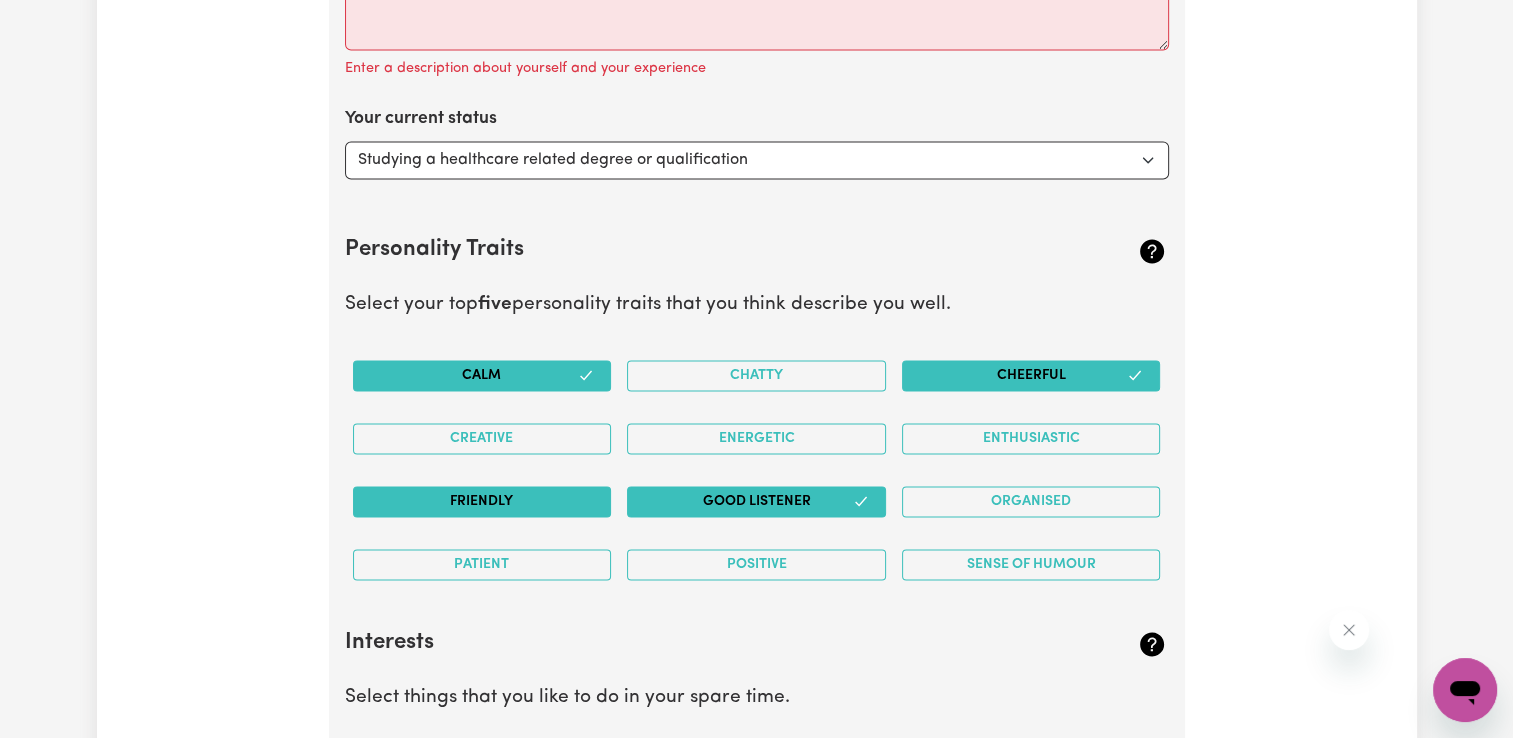 click on "Friendly" at bounding box center [482, 501] 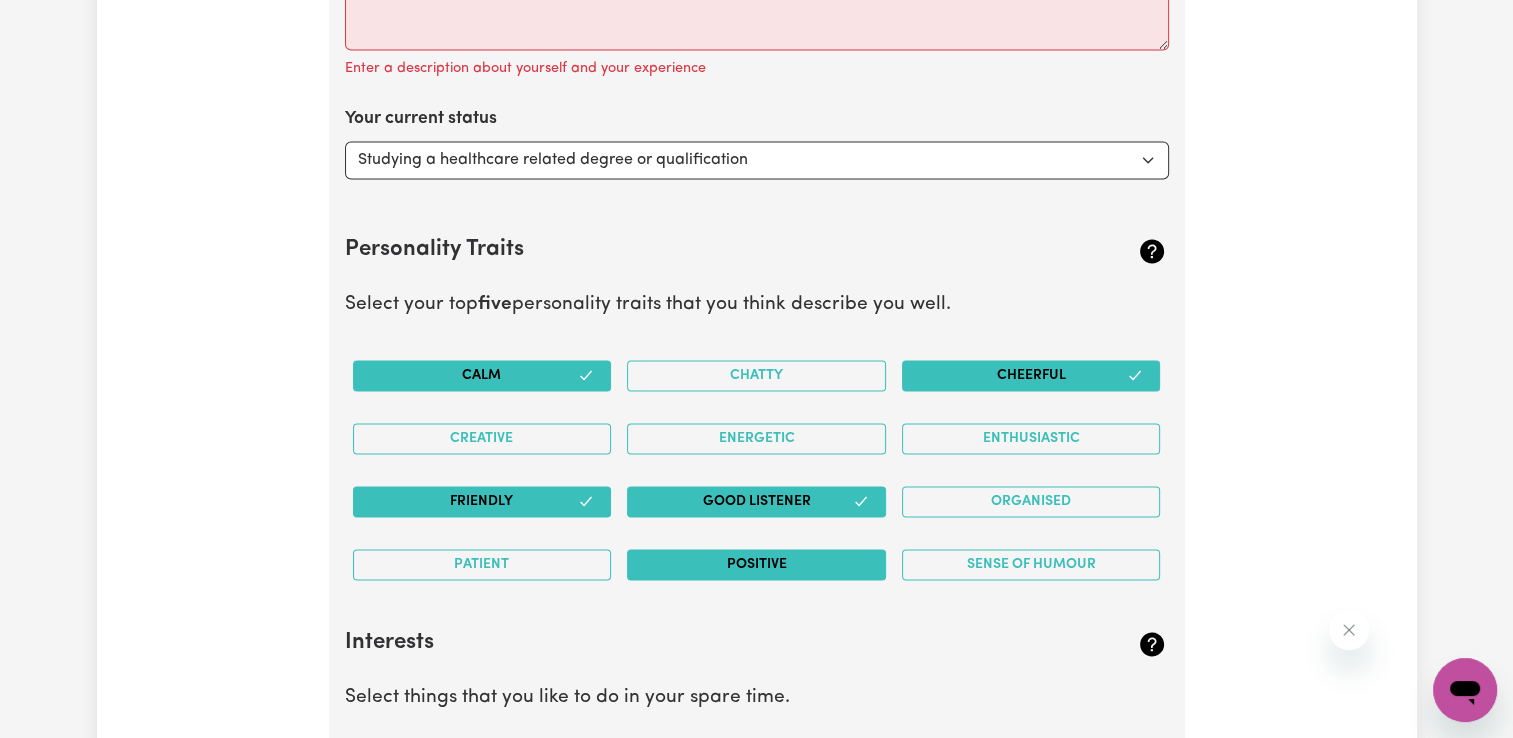 click on "Positive" at bounding box center [756, 564] 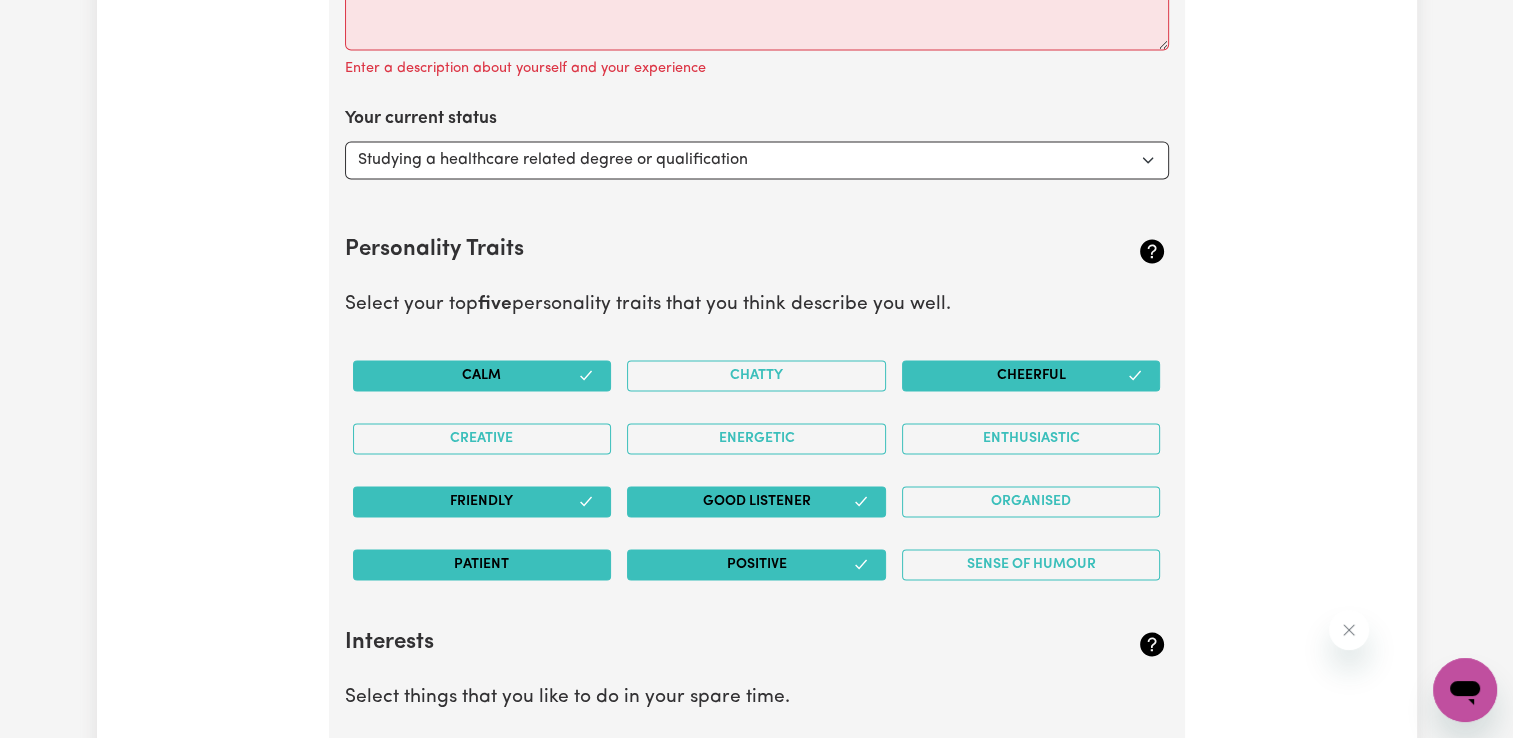 click on "Patient" at bounding box center (482, 564) 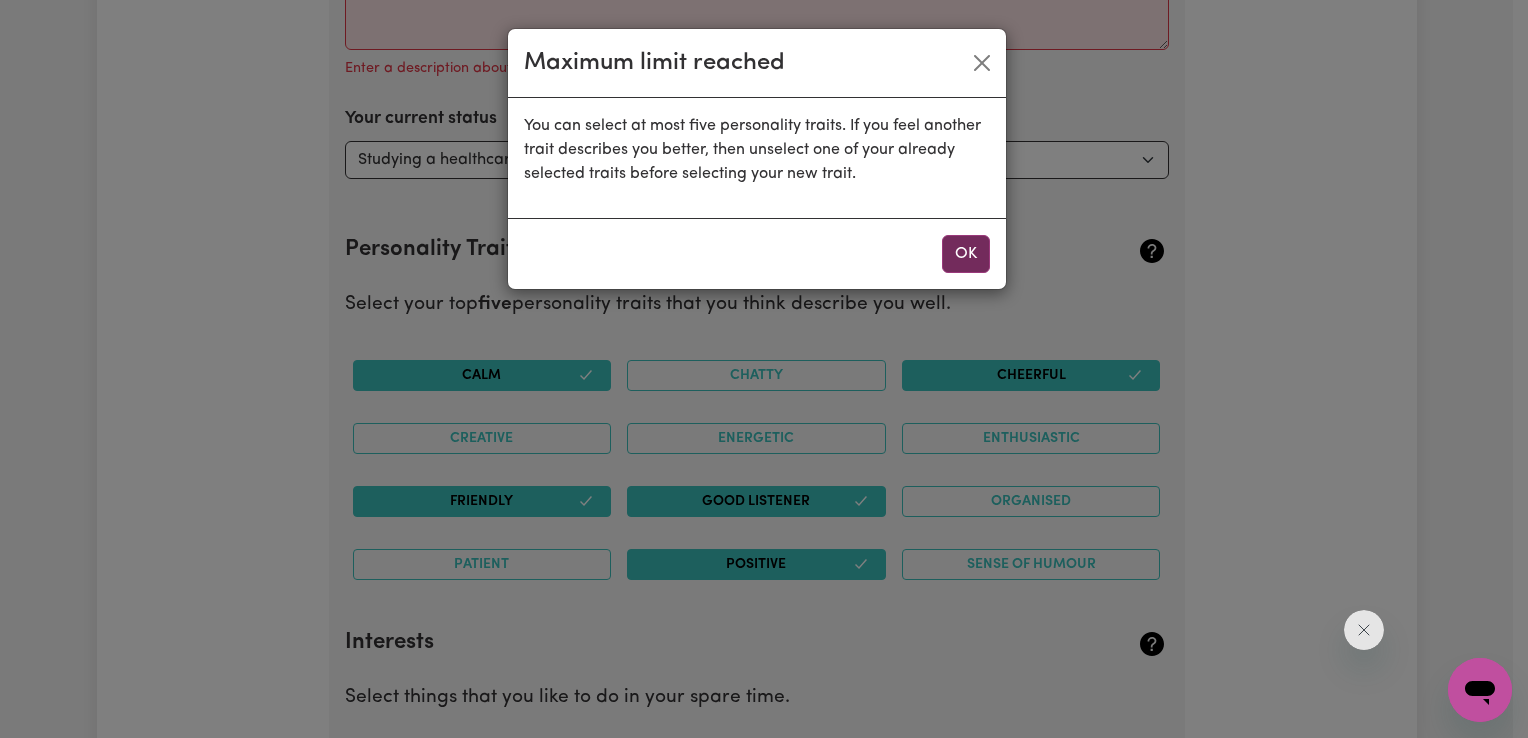 click on "OK" at bounding box center [966, 254] 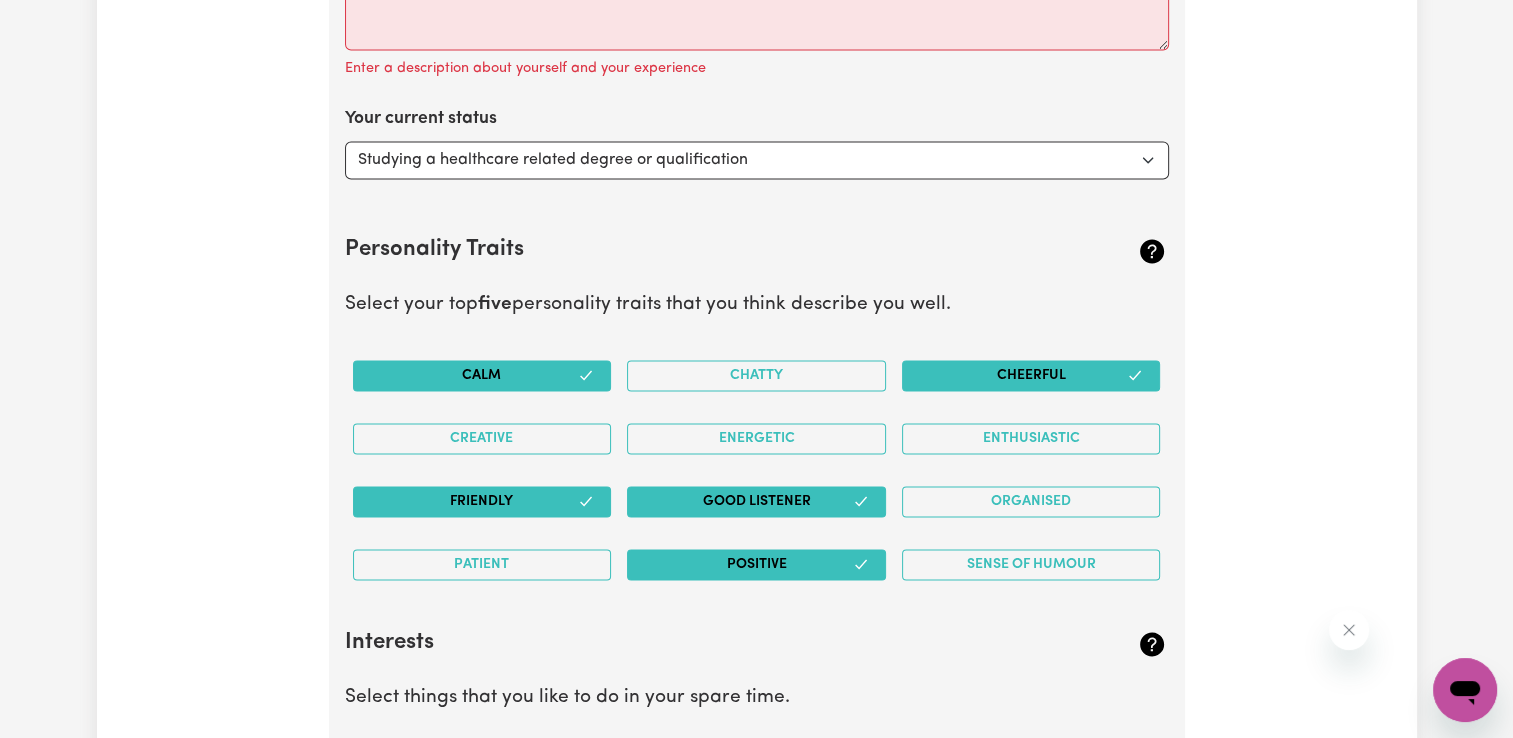 click on "Positive" at bounding box center [756, 564] 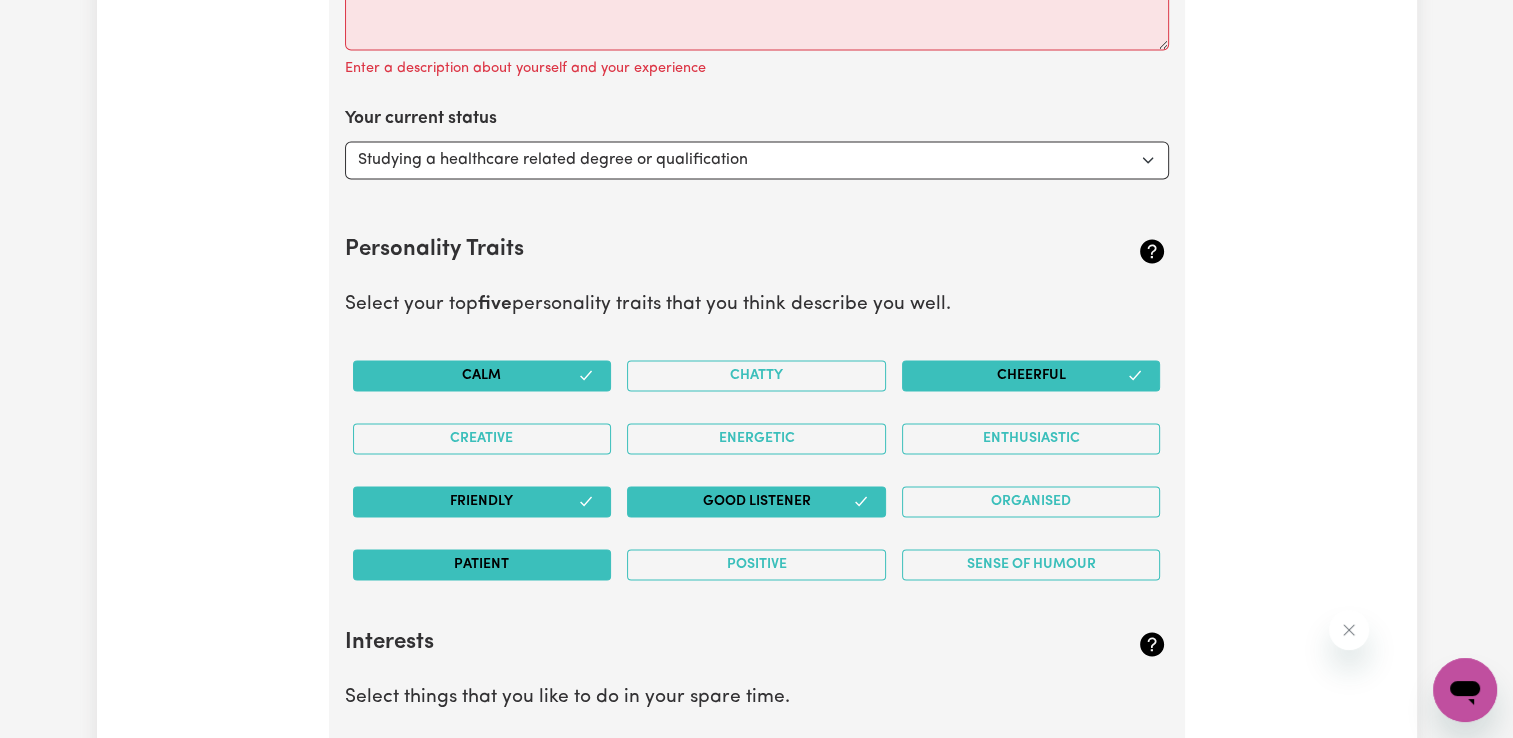 click on "Patient" at bounding box center [482, 564] 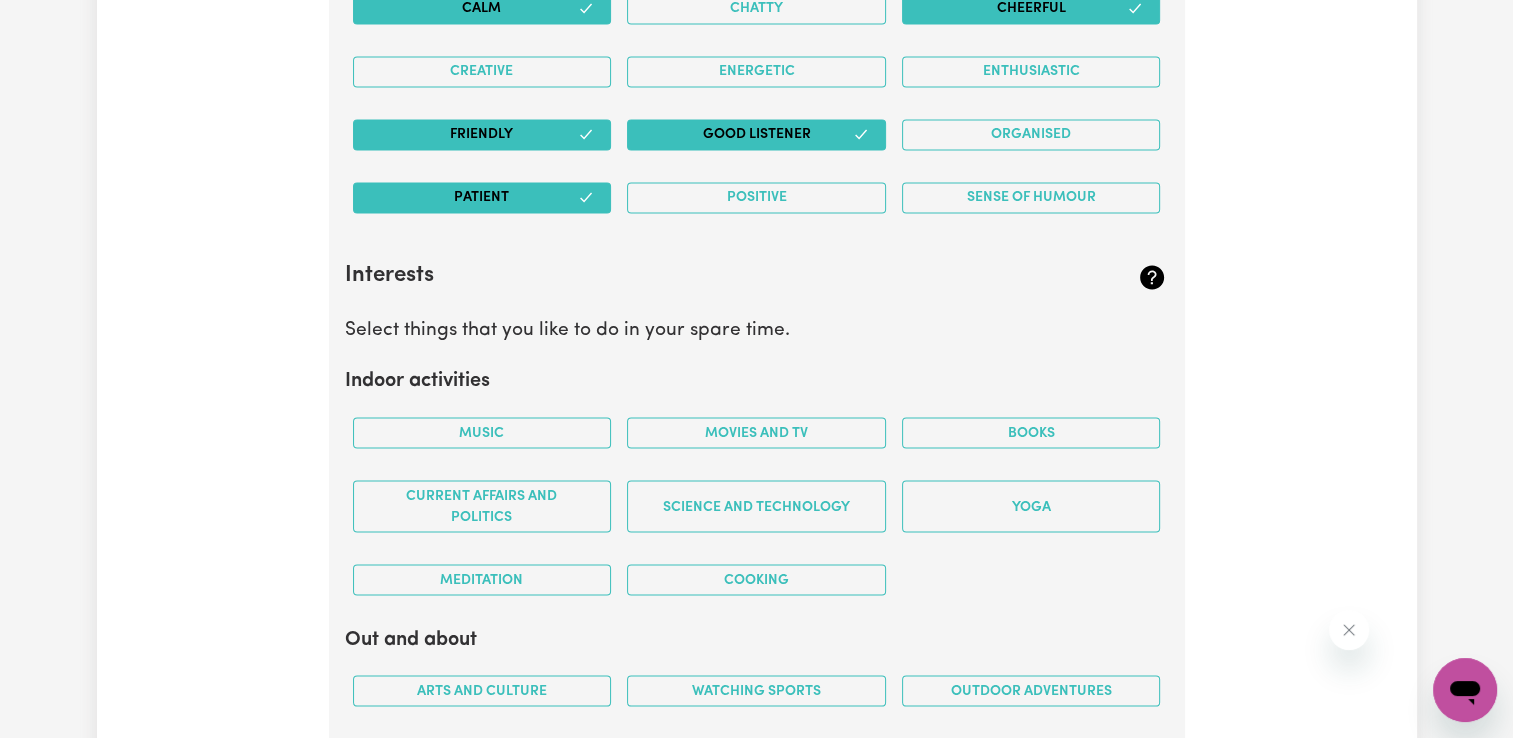 scroll, scrollTop: 3361, scrollLeft: 0, axis: vertical 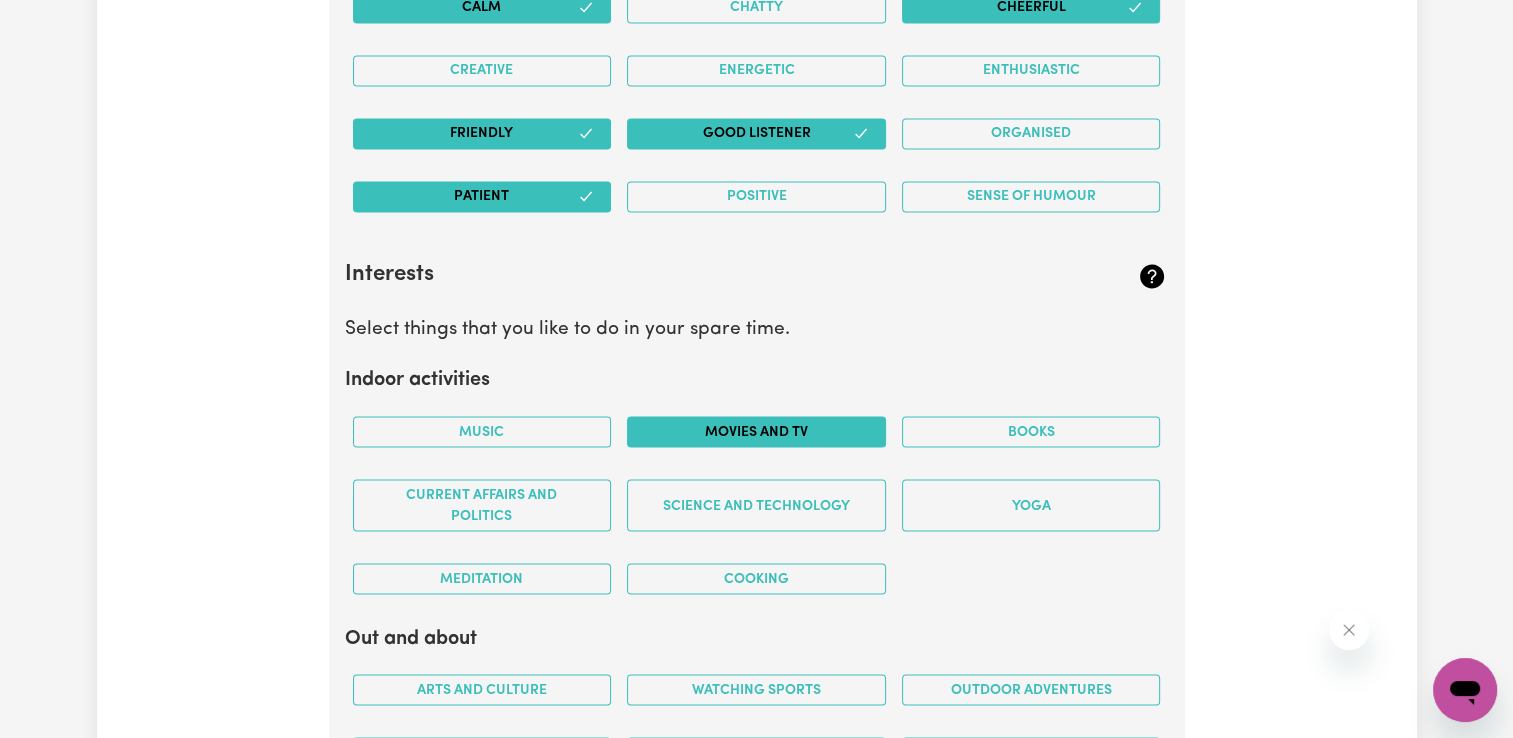 click on "Movies and TV" at bounding box center (756, 431) 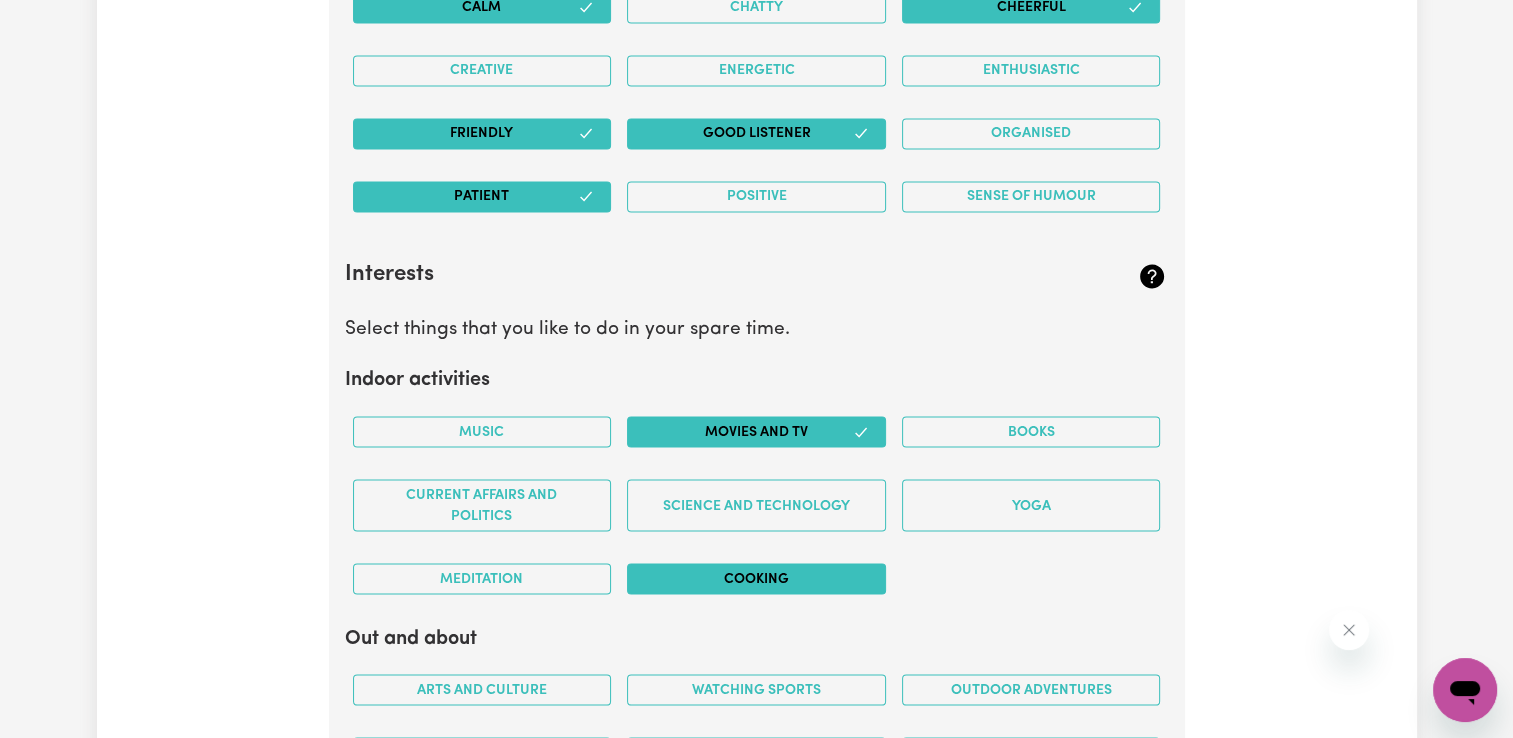 click on "Cooking" at bounding box center (756, 578) 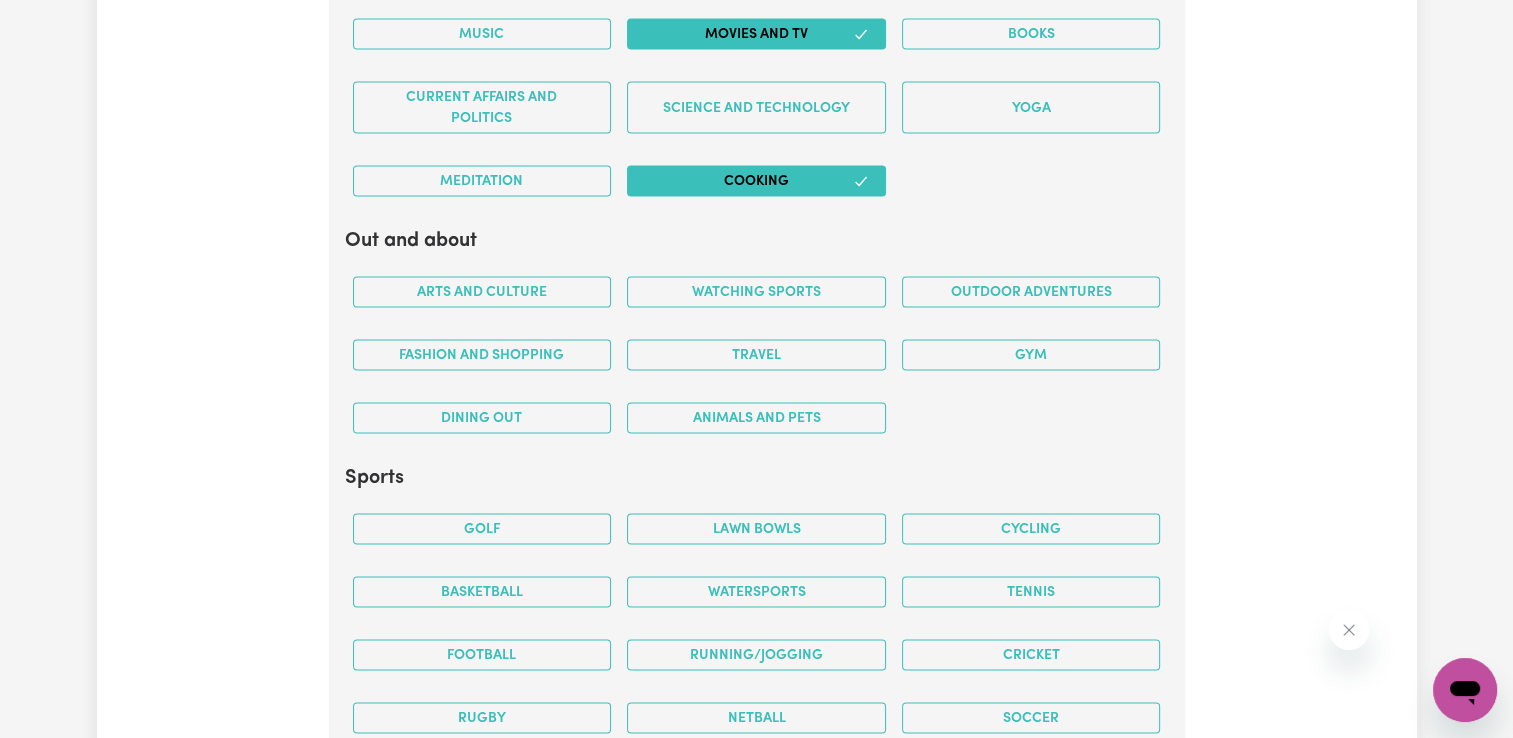 scroll, scrollTop: 3760, scrollLeft: 0, axis: vertical 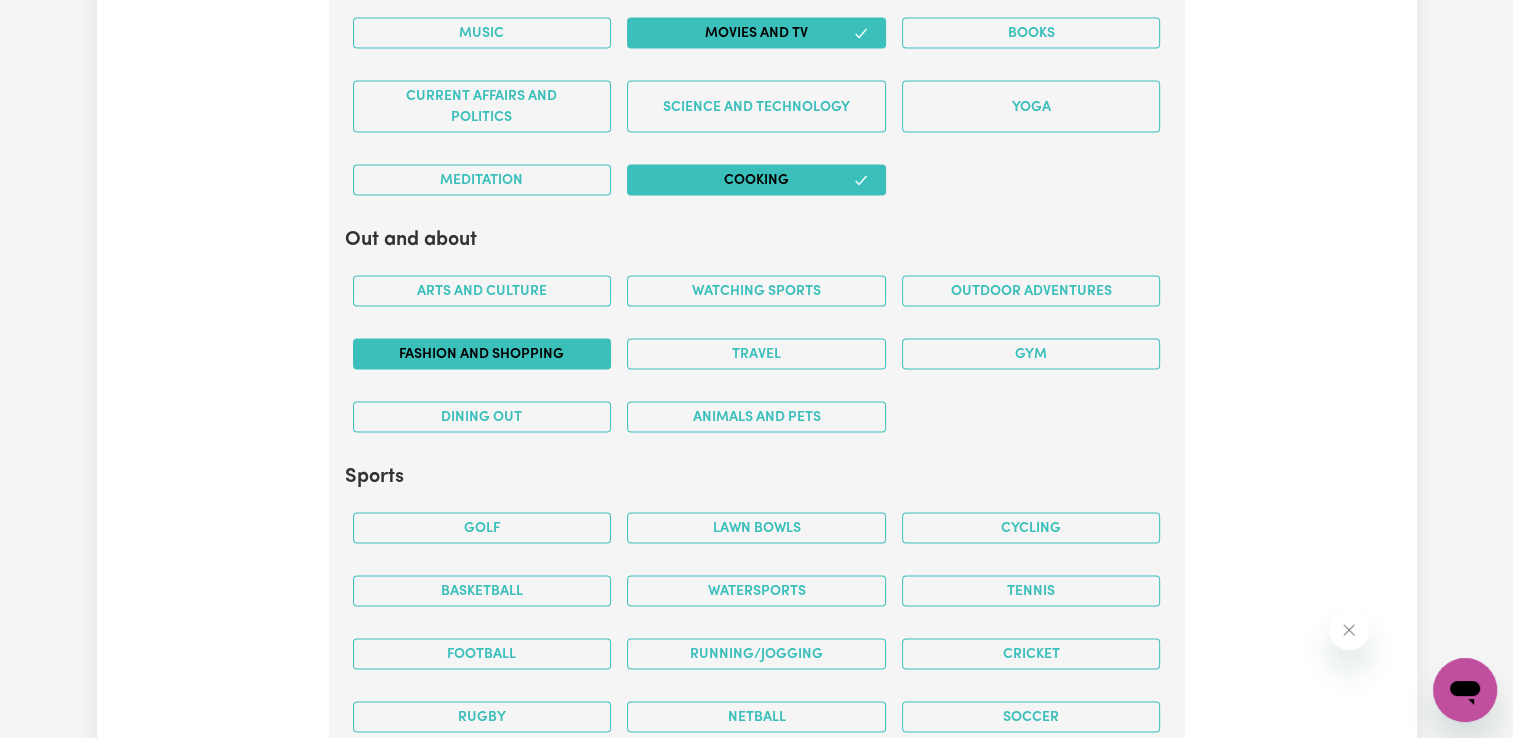 click on "Fashion and shopping" at bounding box center (482, 353) 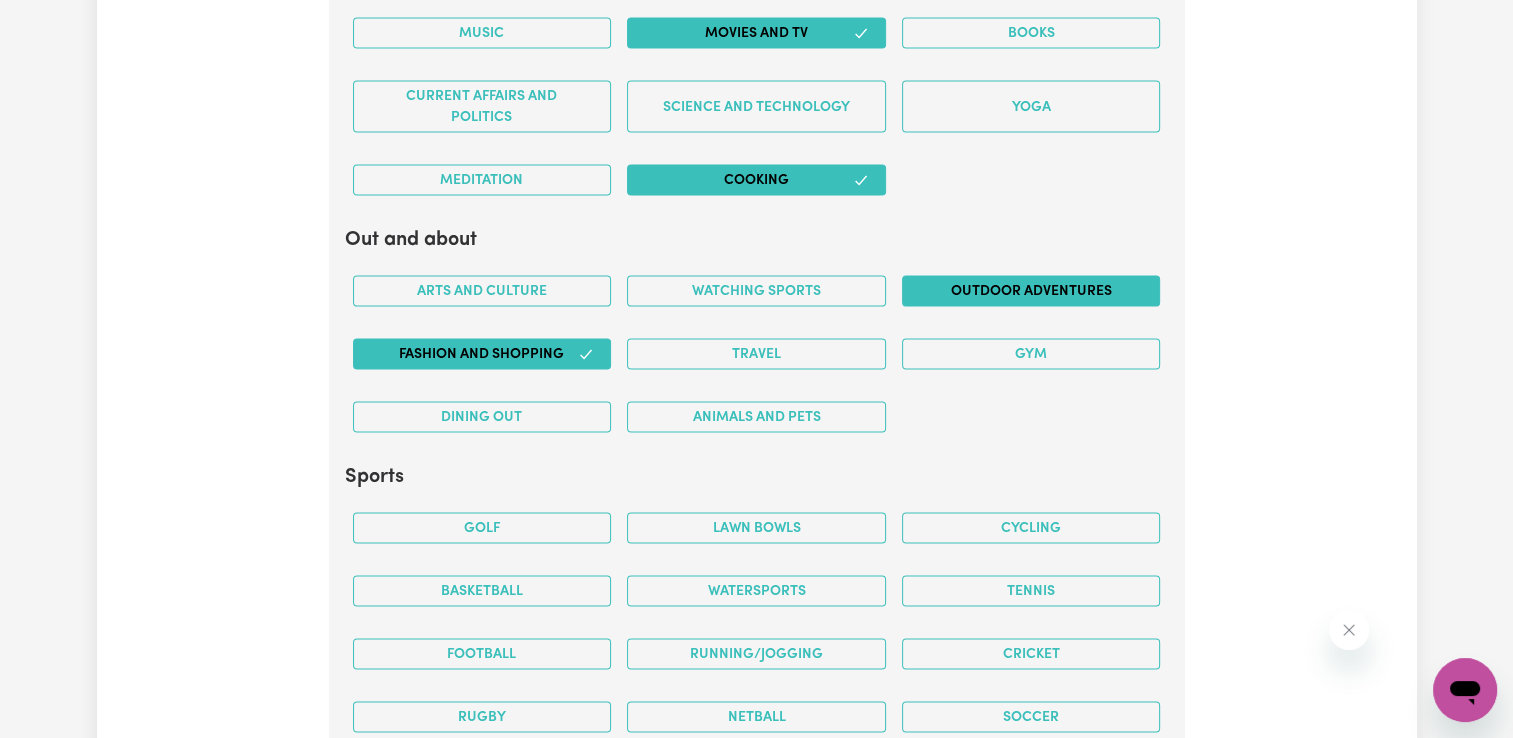 click on "Outdoor adventures" at bounding box center (1031, 290) 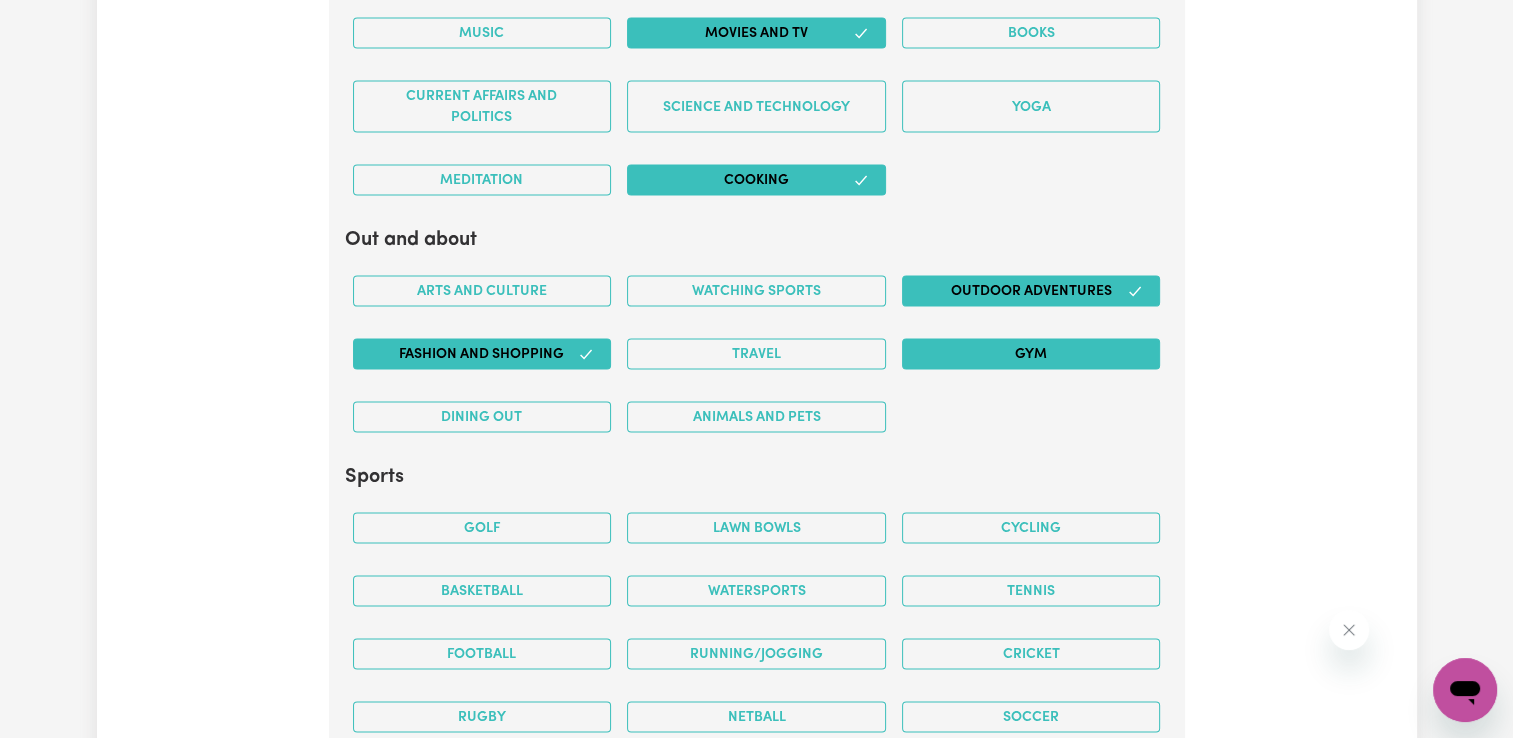 click on "Gym" at bounding box center (1031, 353) 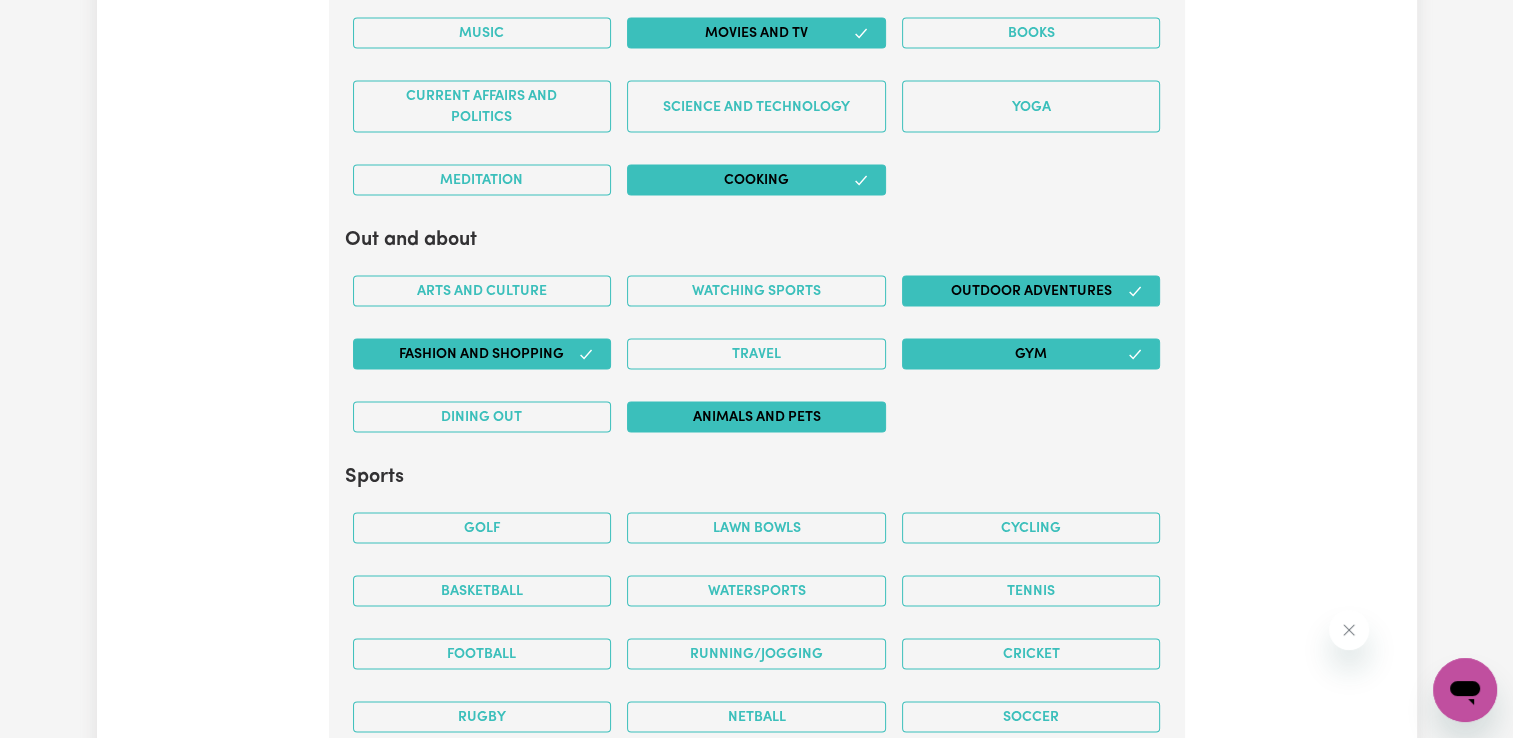 click on "Animals and pets" at bounding box center (756, 416) 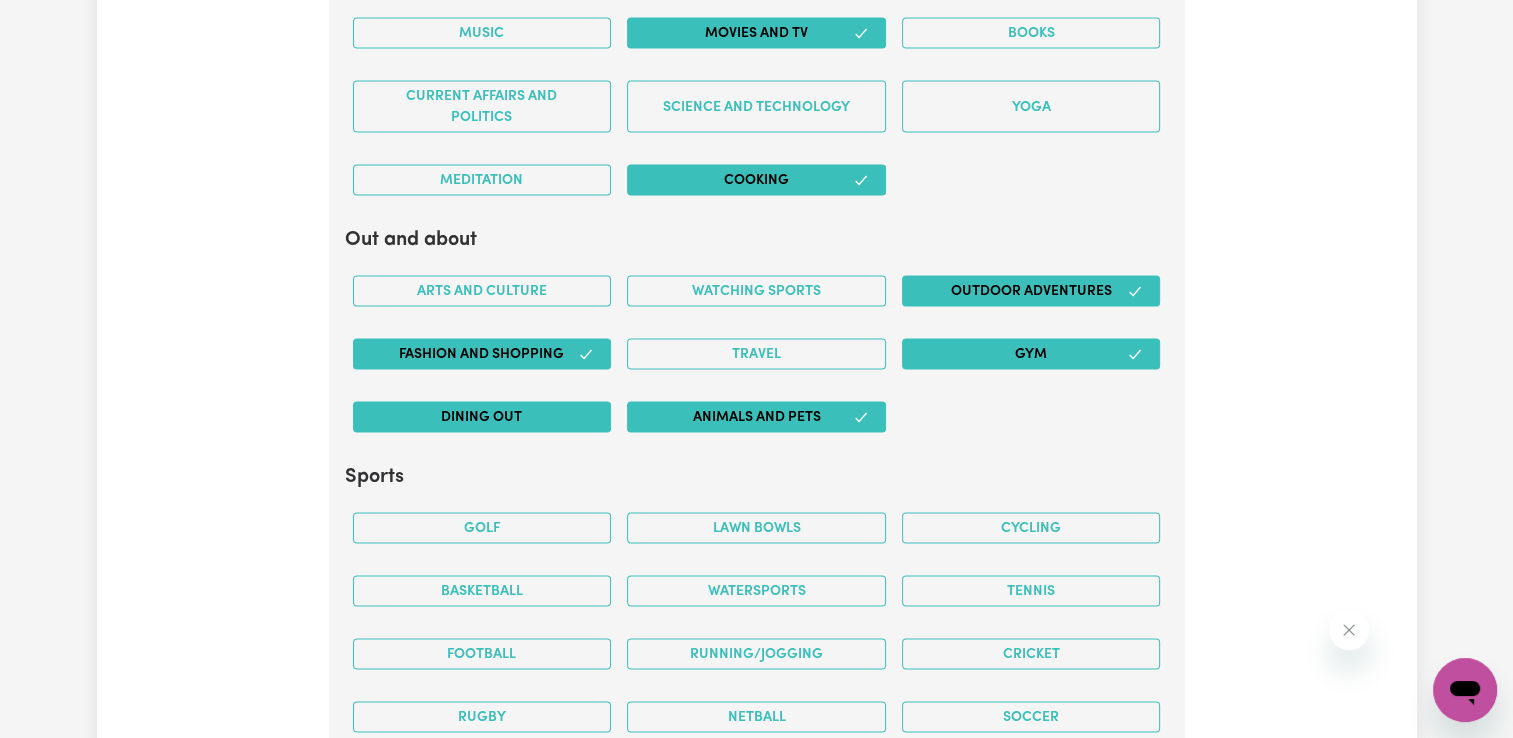 click on "Dining out" at bounding box center (482, 416) 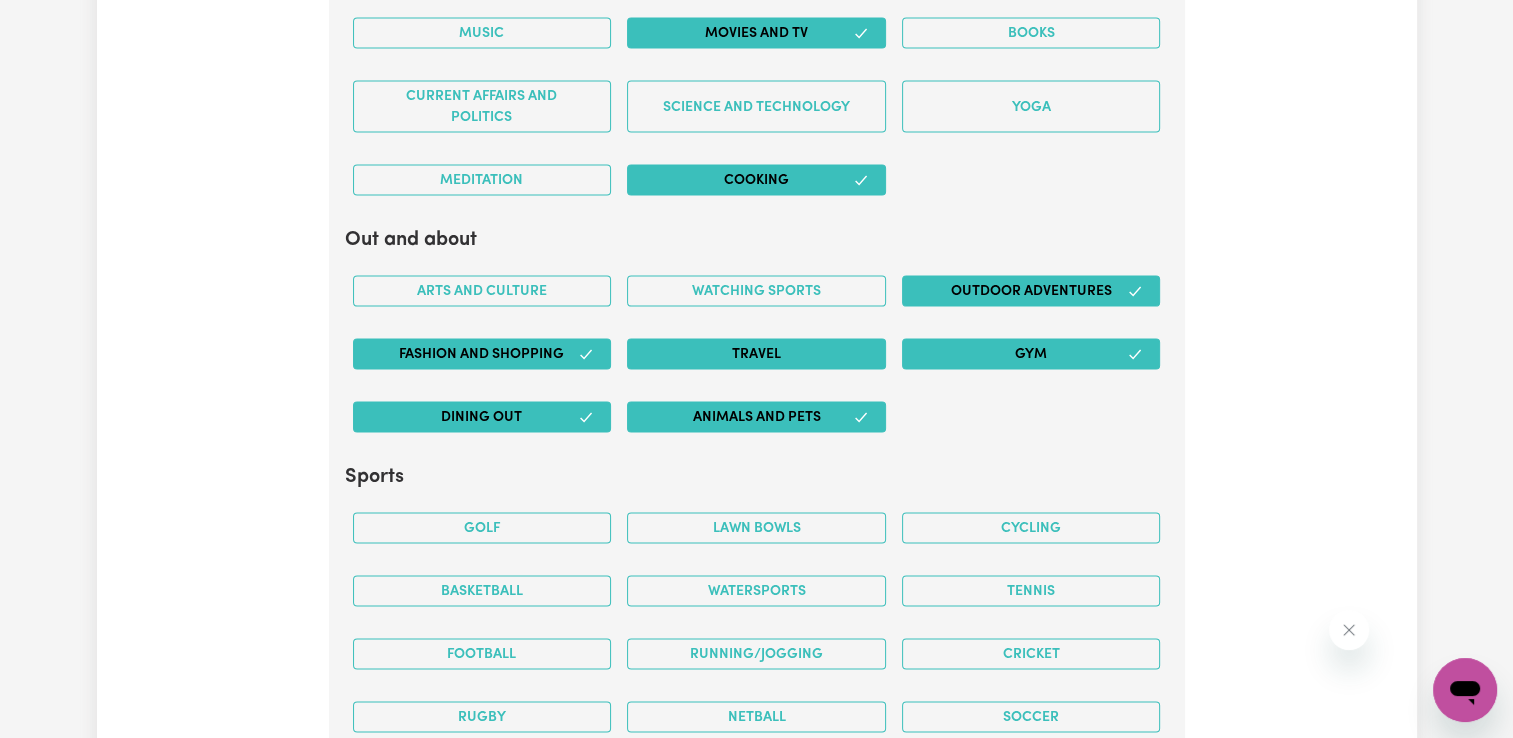 click on "Travel" at bounding box center [756, 353] 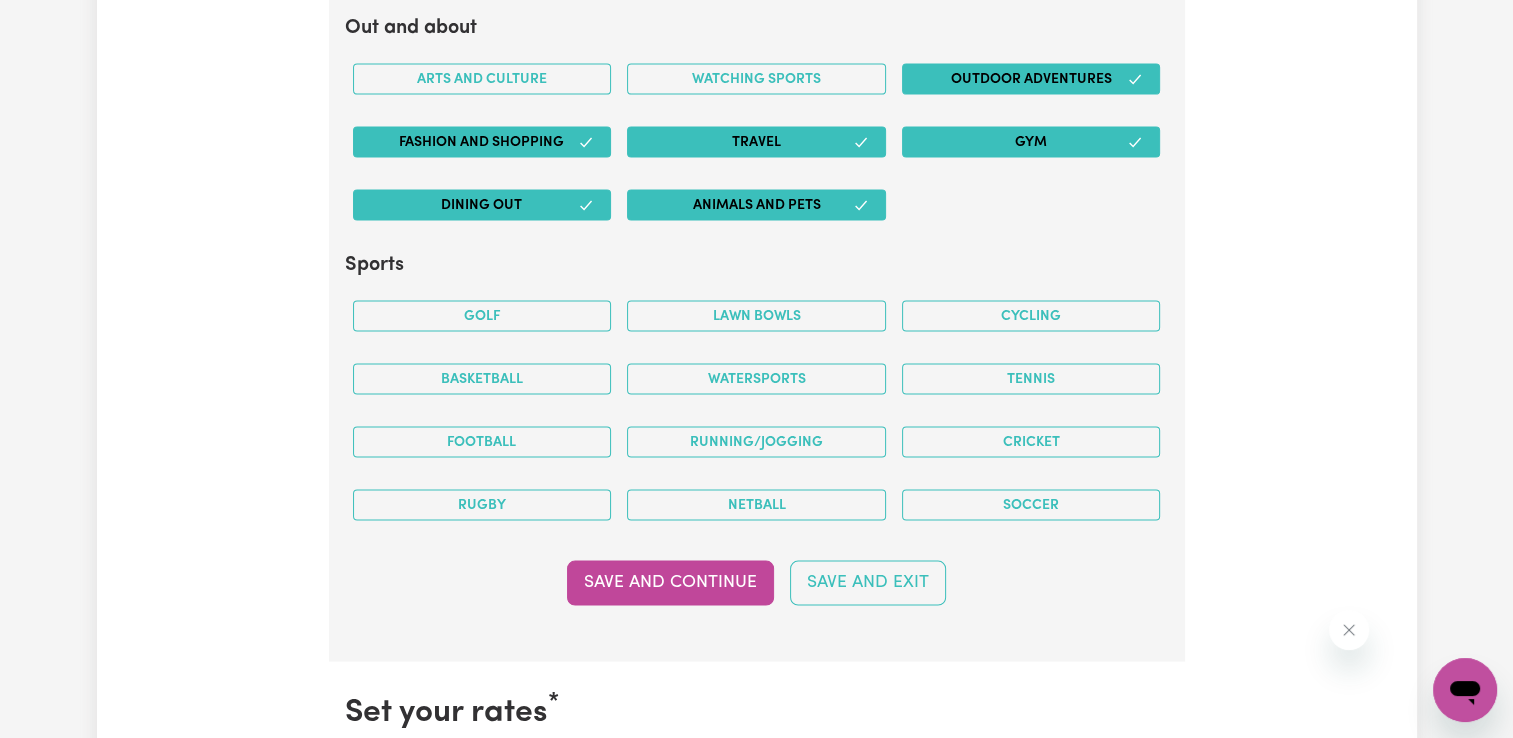 scroll, scrollTop: 3972, scrollLeft: 0, axis: vertical 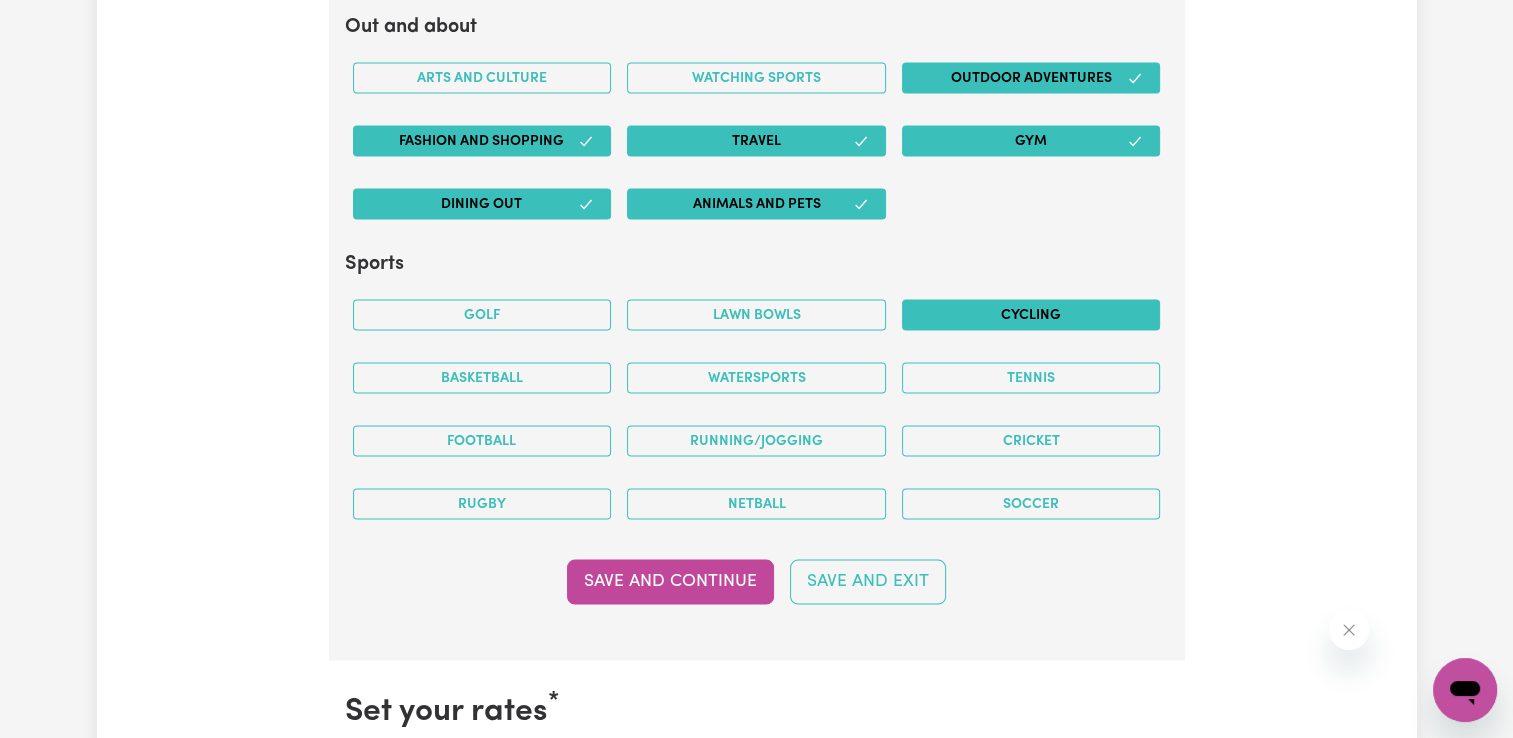 click on "Cycling" at bounding box center (1031, 315) 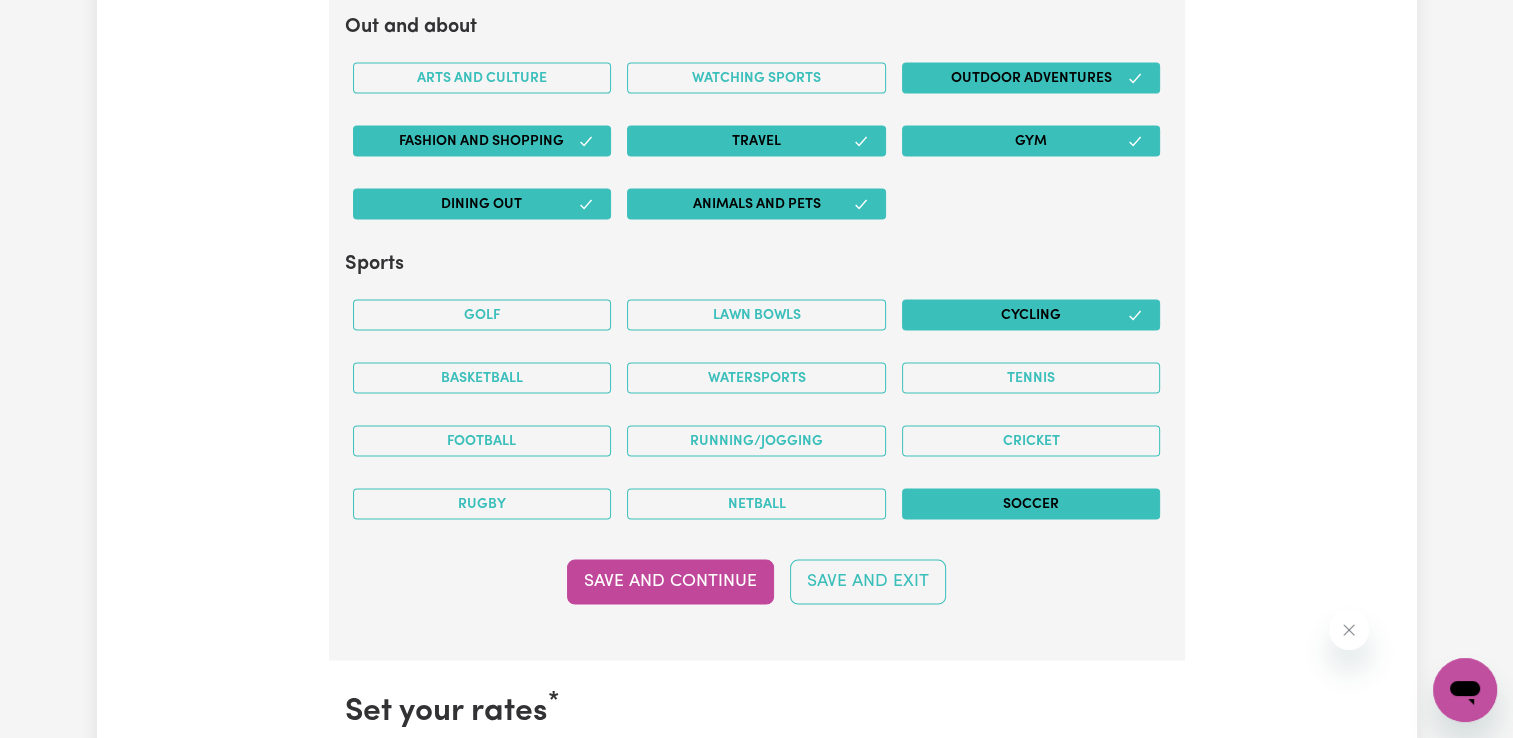 click on "Soccer" at bounding box center [1031, 504] 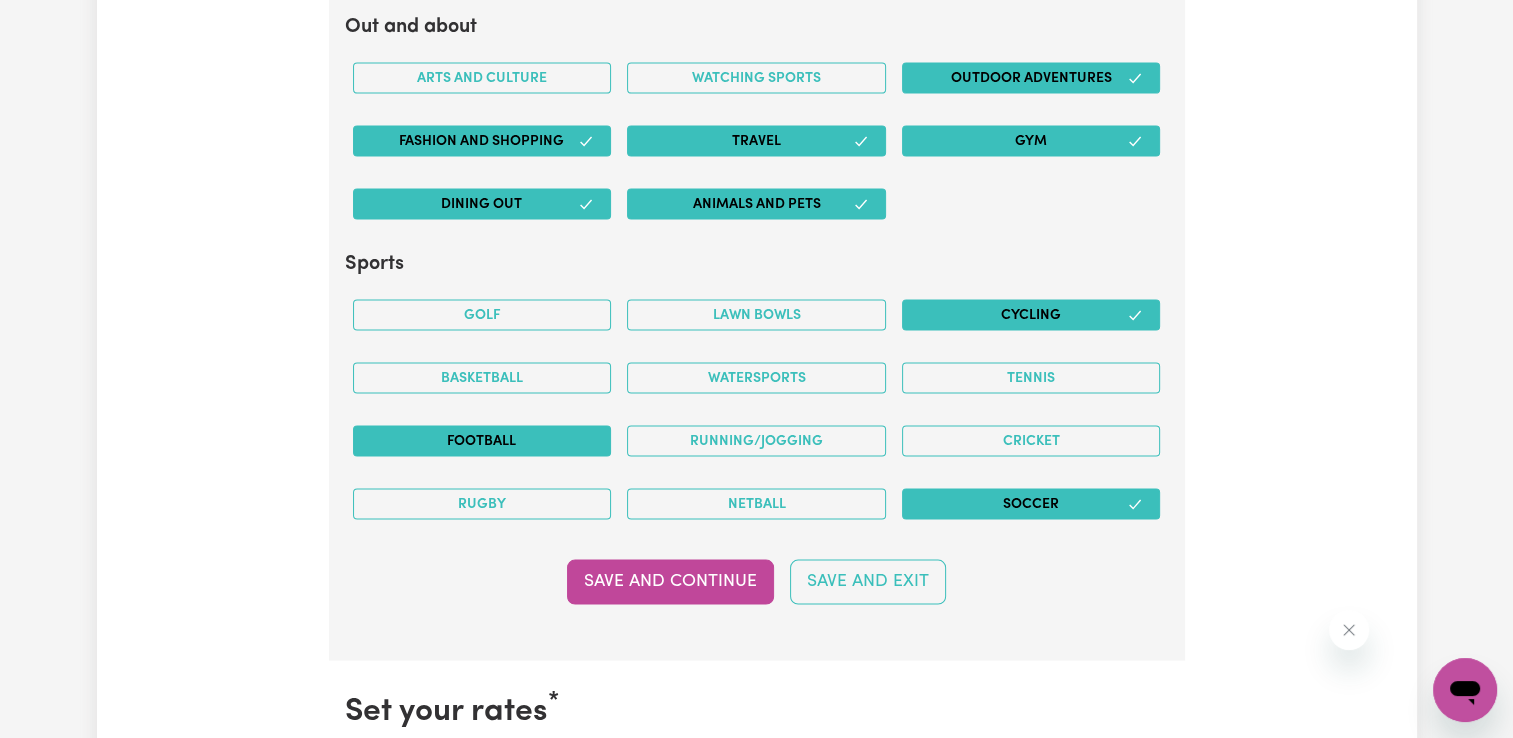 click on "Football" at bounding box center [482, 441] 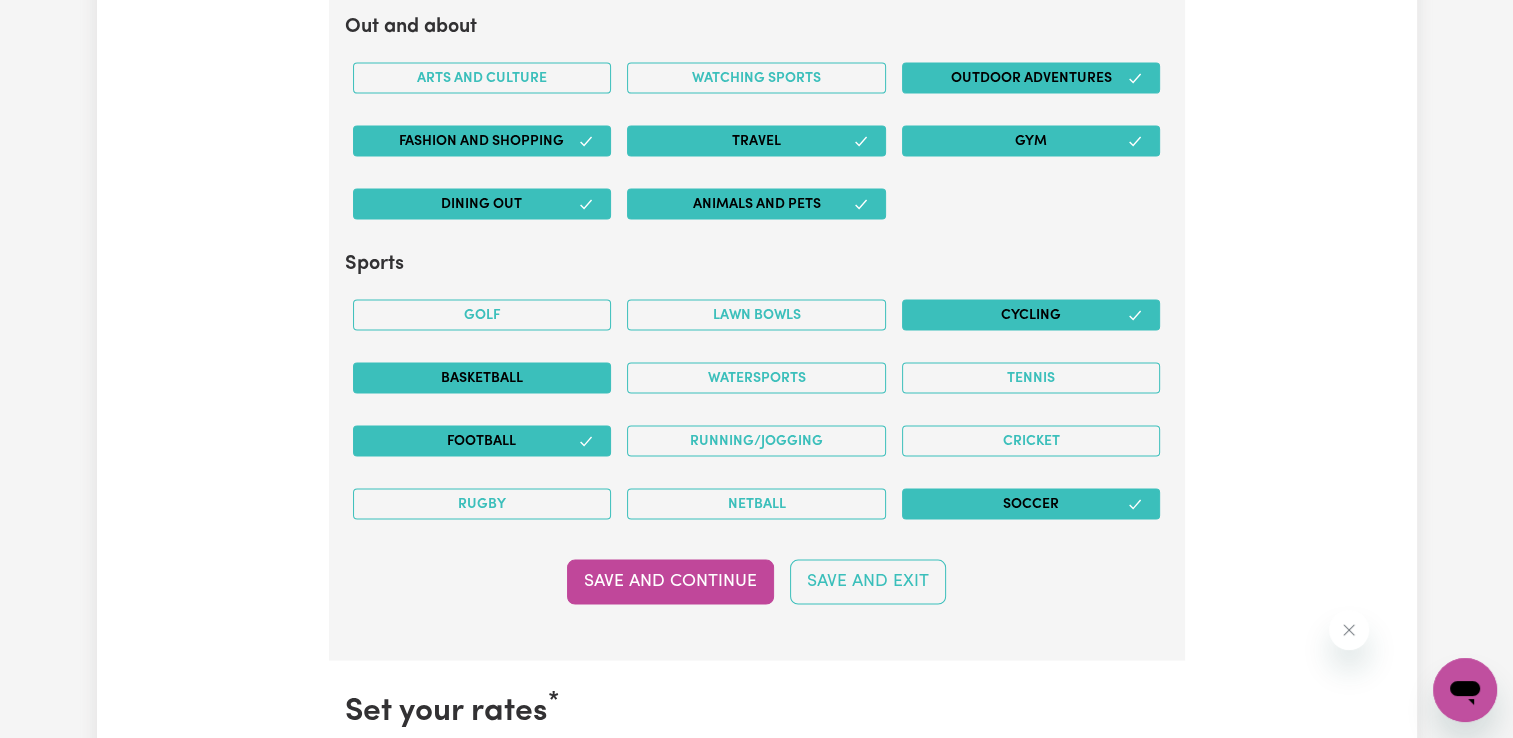 click on "Basketball" at bounding box center [482, 378] 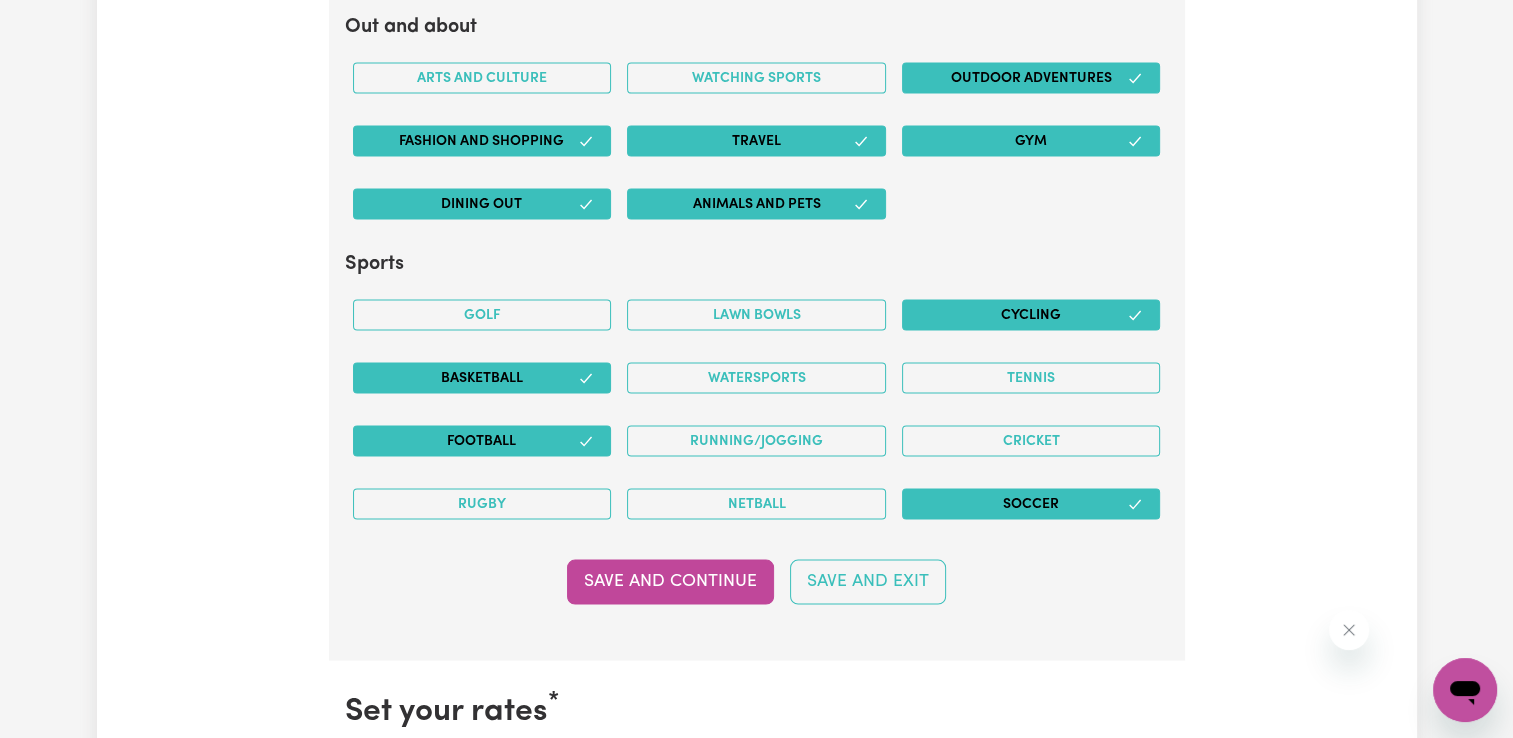 click on "Soccer" at bounding box center [1031, 504] 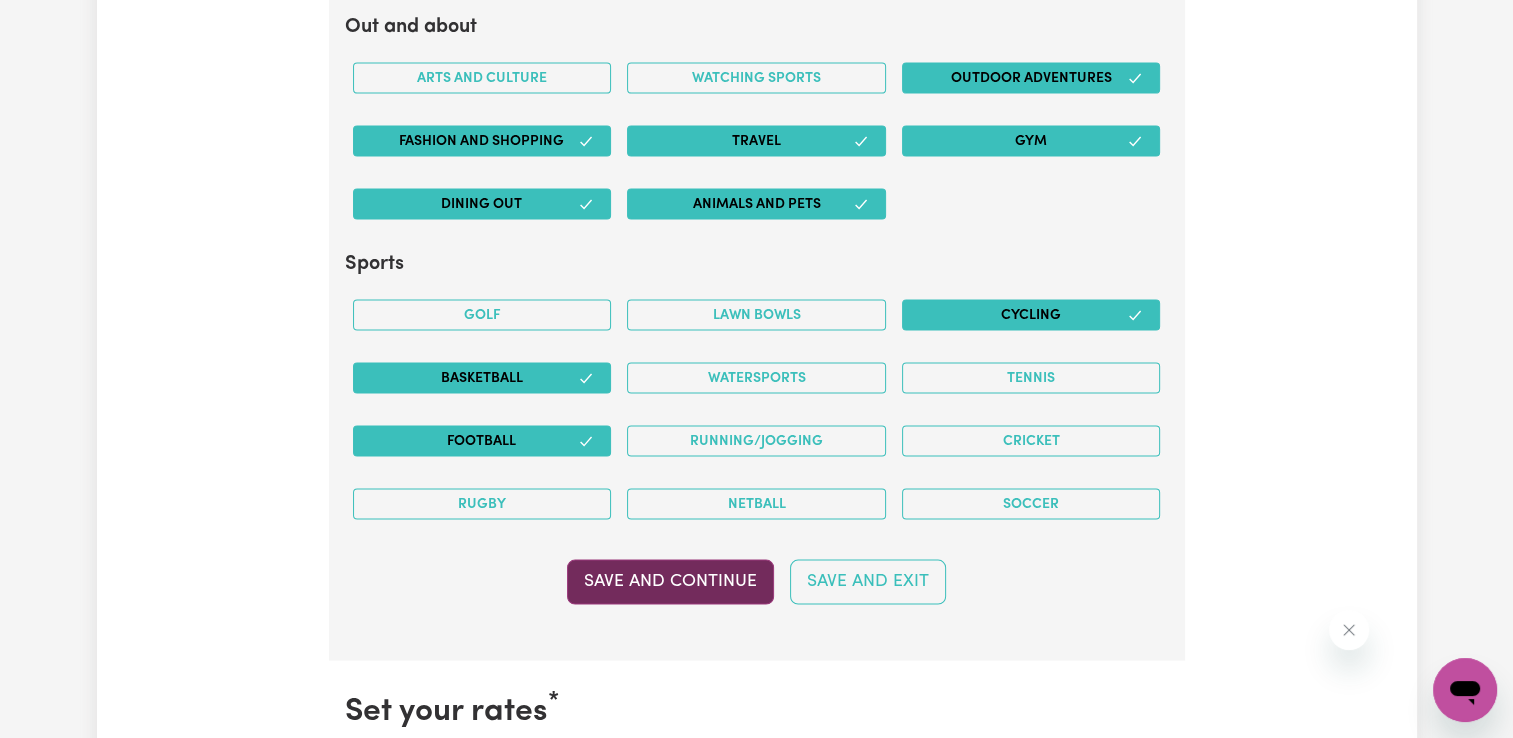 click on "Save and Continue" at bounding box center (670, 582) 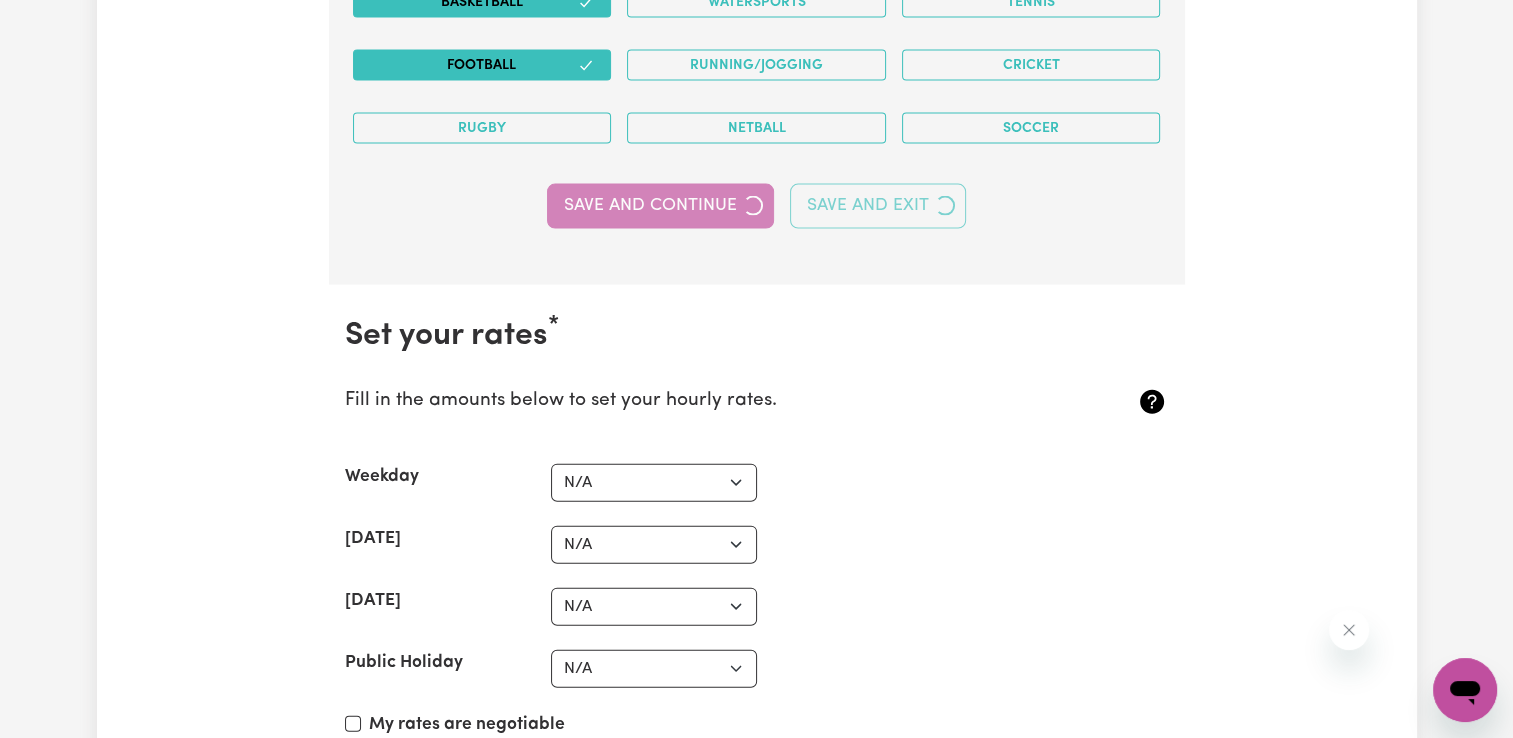 scroll, scrollTop: 4349, scrollLeft: 0, axis: vertical 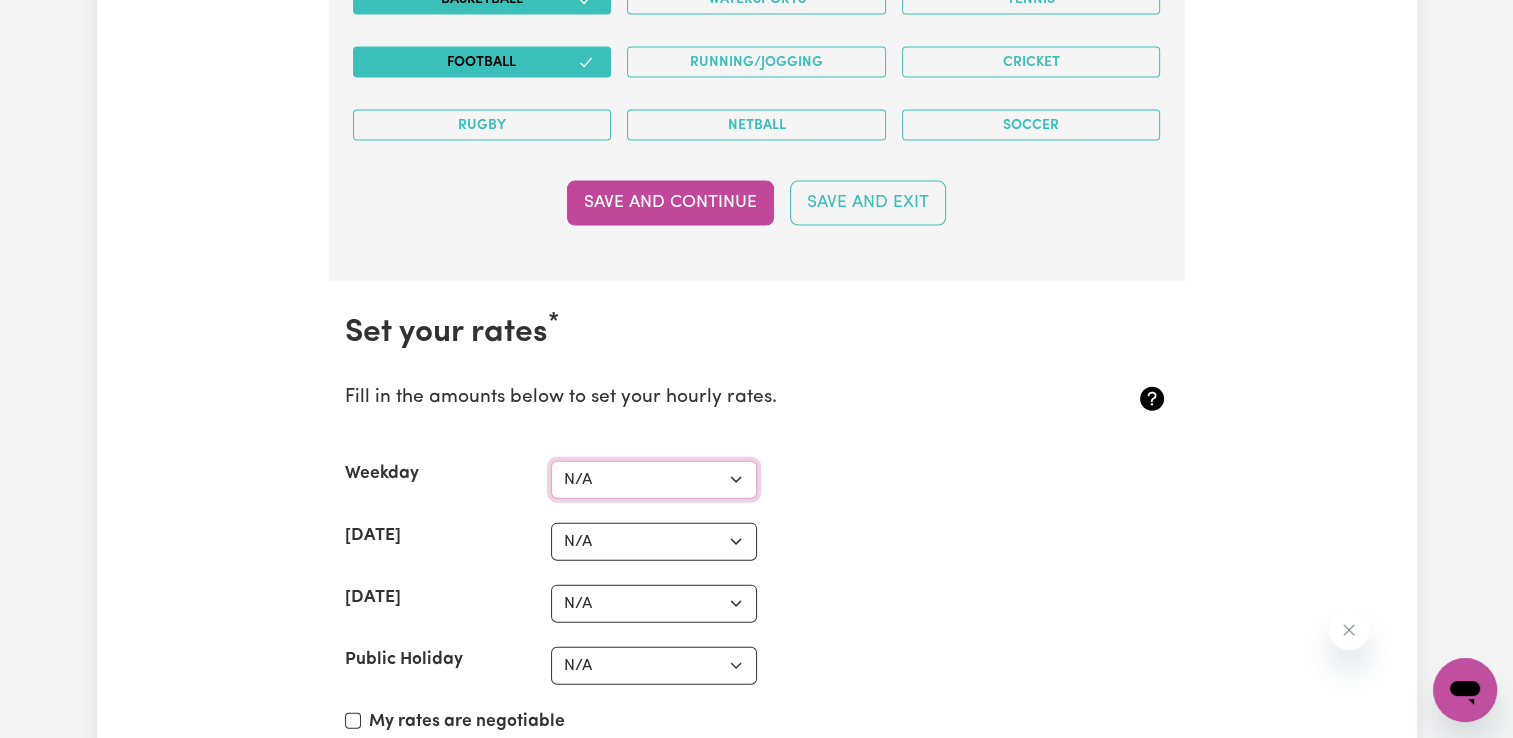 click on "N/A $37 $38 $39 $40 $41 $42 $43 $44 $45 $46 $47 $48 $49 $50 $51 $52 $53 $54 $55 $56 $57 $58 $59 $60 $61 $62 $63 $64 $65 $66 $67 $68 $69 $70 $71 $72 $73 $74 $75 $76 $77 $78 $79 $80 $81 $82 $83 $84 $85 $86 $87 $88 $89 $90 $91 $92 $93 $94 $95 $96 $97 $98 $99 $100 $101 $102 $103 $104 $105 $106 $107 $108 $109 $110 $111 $112 $113 $114 $115 $116 $117 $118 $119 $120 $121 $122 $123 $124 $125 $126 $127 $128 $129 $130 $131 $132 $133 $134 $135 $136 $137 $138 $139 $140 $141 $142 $143 $144 $145 $146 $147 $148 $149 $150 $151 $152 $153 $154 $155 $156 $157 $158 $159 $160 $161 $162" at bounding box center [654, 480] 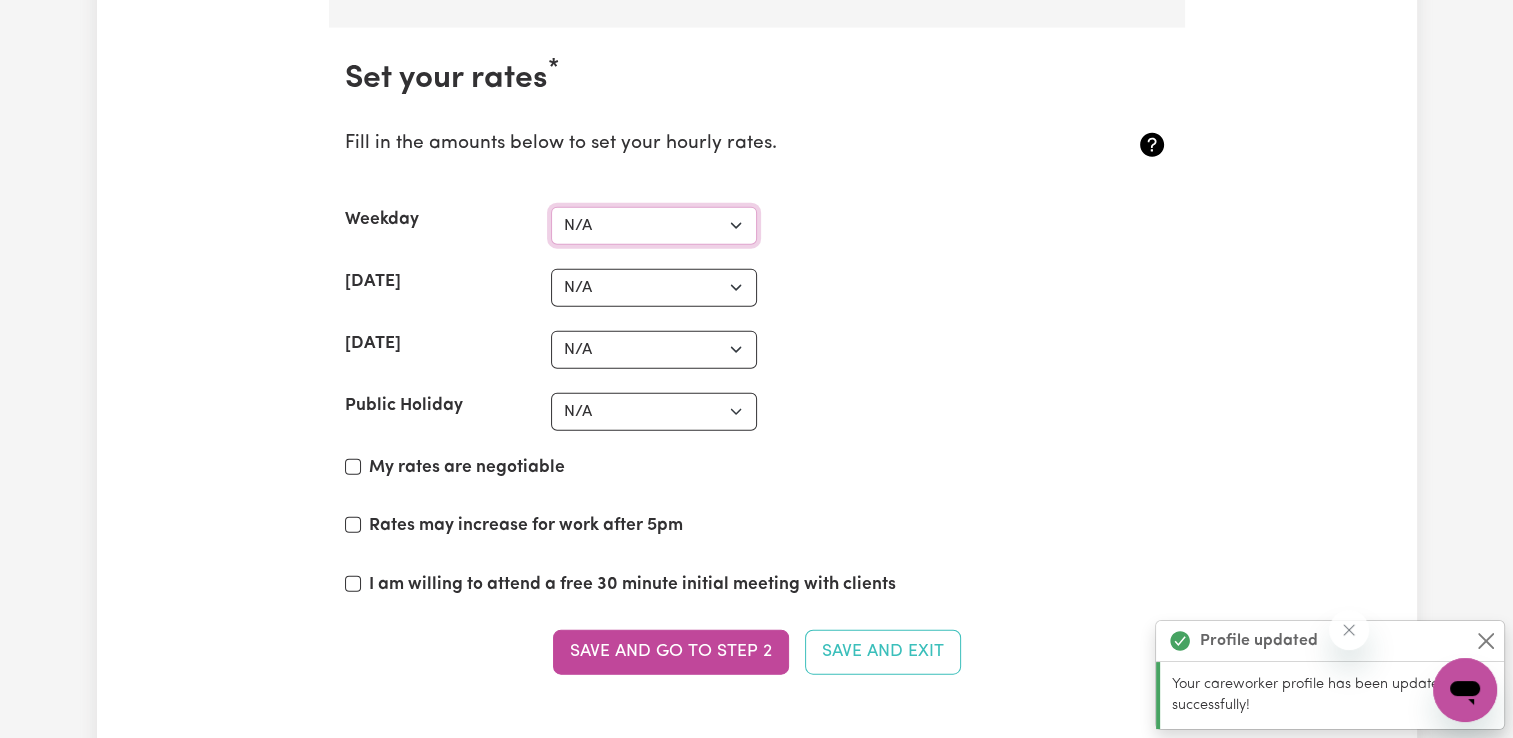 scroll, scrollTop: 4624, scrollLeft: 0, axis: vertical 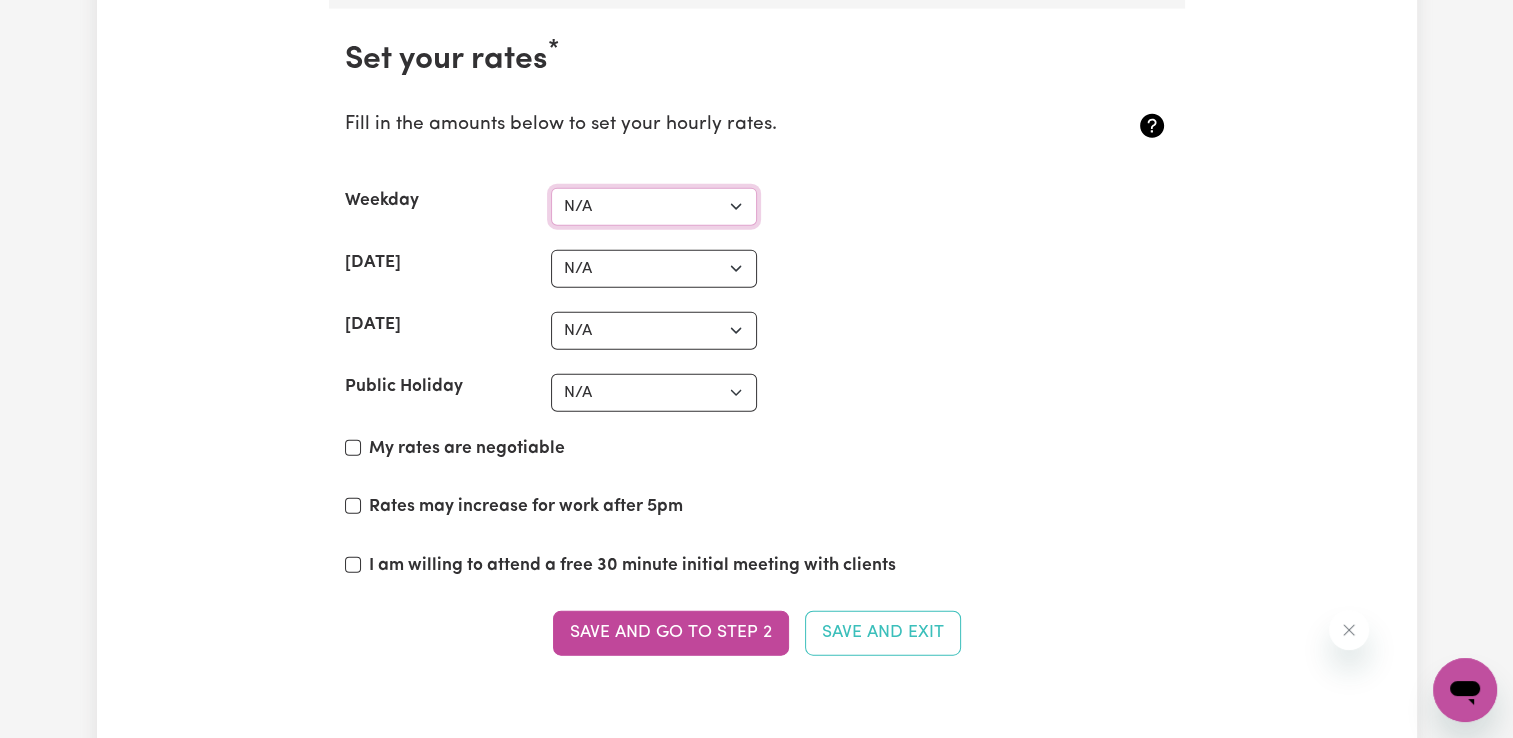 select on "40" 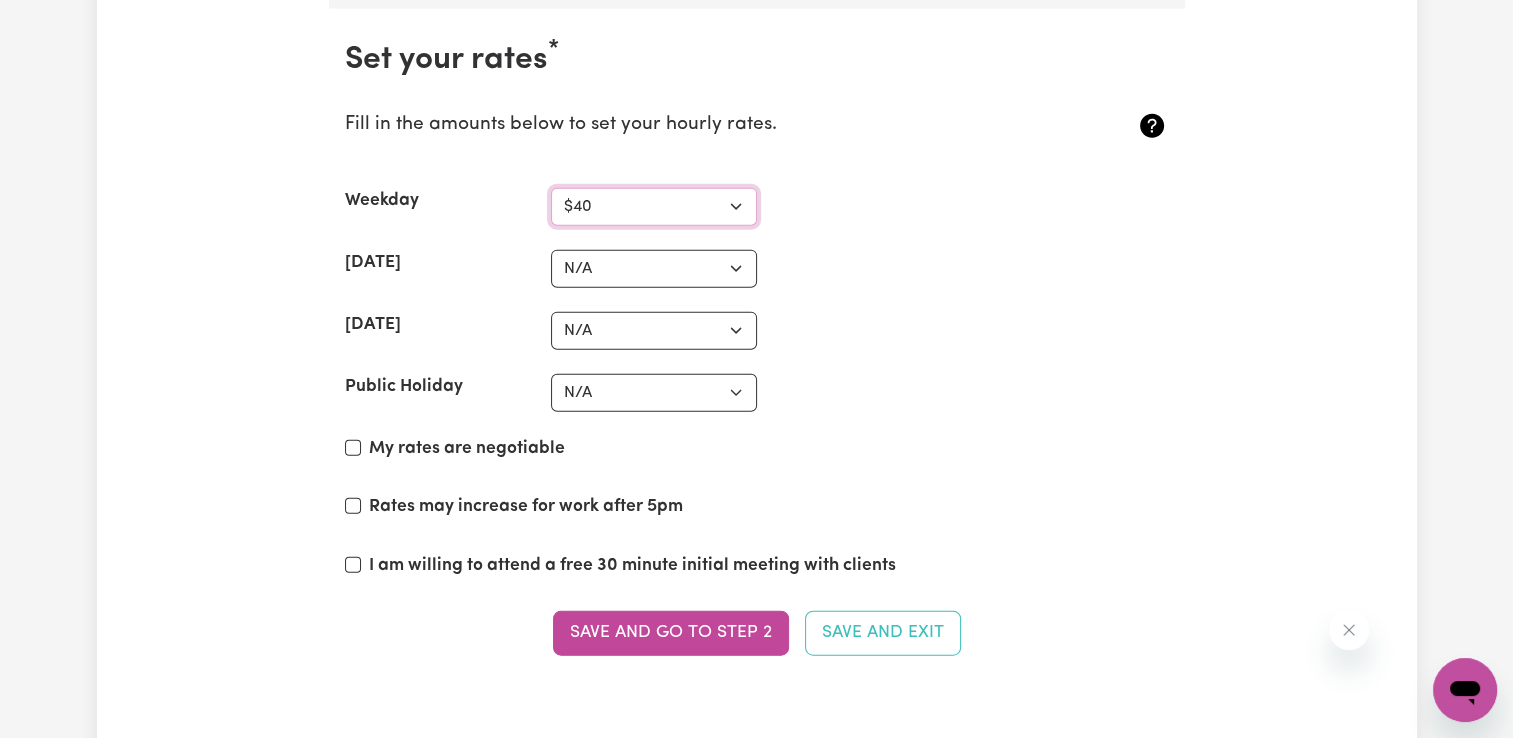click on "N/A $37 $38 $39 $40 $41 $42 $43 $44 $45 $46 $47 $48 $49 $50 $51 $52 $53 $54 $55 $56 $57 $58 $59 $60 $61 $62 $63 $64 $65 $66 $67 $68 $69 $70 $71 $72 $73 $74 $75 $76 $77 $78 $79 $80 $81 $82 $83 $84 $85 $86 $87 $88 $89 $90 $91 $92 $93 $94 $95 $96 $97 $98 $99 $100 $101 $102 $103 $104 $105 $106 $107 $108 $109 $110 $111 $112 $113 $114 $115 $116 $117 $118 $119 $120 $121 $122 $123 $124 $125 $126 $127 $128 $129 $130 $131 $132 $133 $134 $135 $136 $137 $138 $139 $140 $141 $142 $143 $144 $145 $146 $147 $148 $149 $150 $151 $152 $153 $154 $155 $156 $157 $158 $159 $160 $161 $162" at bounding box center (654, 207) 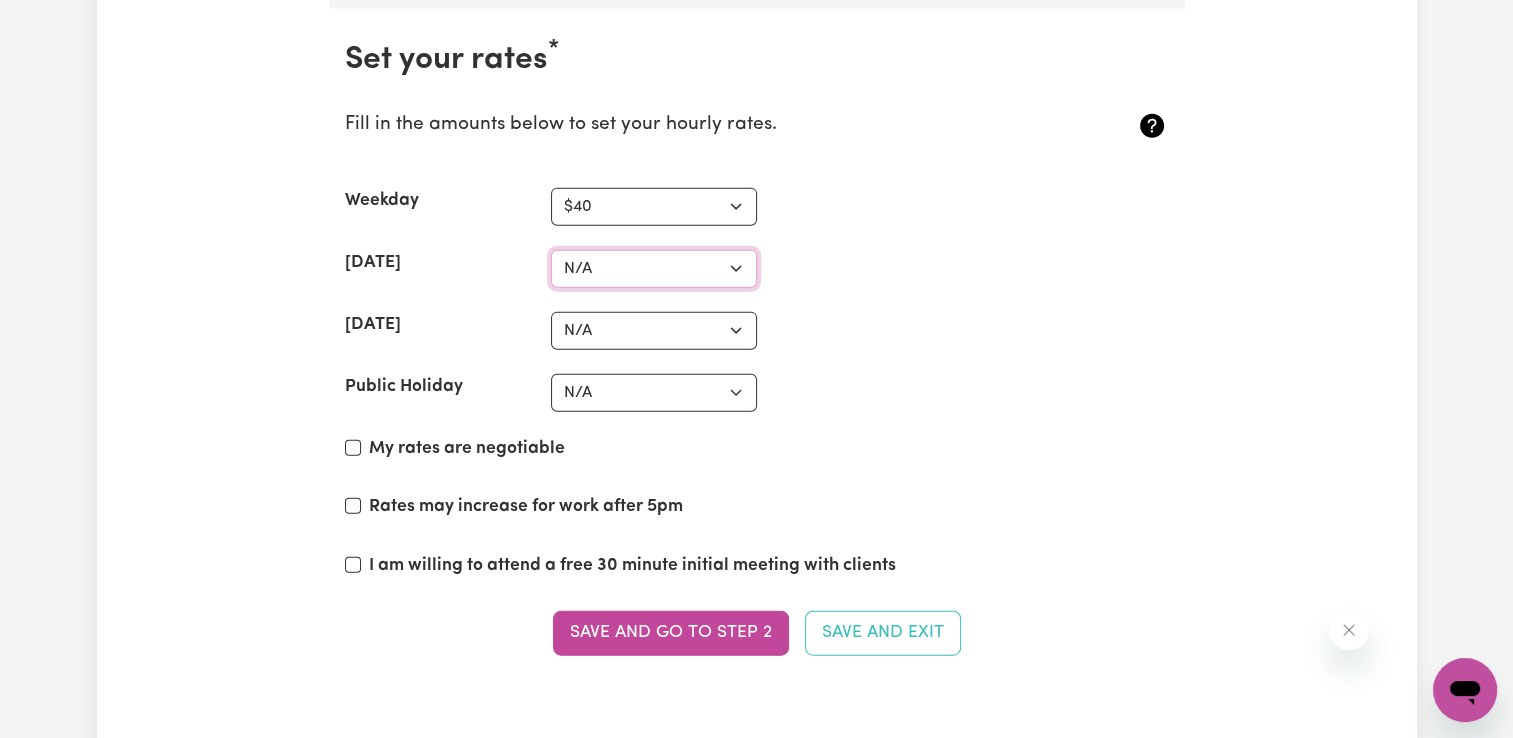 click on "N/A $37 $38 $39 $40 $41 $42 $43 $44 $45 $46 $47 $48 $49 $50 $51 $52 $53 $54 $55 $56 $57 $58 $59 $60 $61 $62 $63 $64 $65 $66 $67 $68 $69 $70 $71 $72 $73 $74 $75 $76 $77 $78 $79 $80 $81 $82 $83 $84 $85 $86 $87 $88 $89 $90 $91 $92 $93 $94 $95 $96 $97 $98 $99 $100 $101 $102 $103 $104 $105 $106 $107 $108 $109 $110 $111 $112 $113 $114 $115 $116 $117 $118 $119 $120 $121 $122 $123 $124 $125 $126 $127 $128 $129 $130 $131 $132 $133 $134 $135 $136 $137 $138 $139 $140 $141 $142 $143 $144 $145 $146 $147 $148 $149 $150 $151 $152 $153 $154 $155 $156 $157 $158 $159 $160 $161 $162" at bounding box center (654, 269) 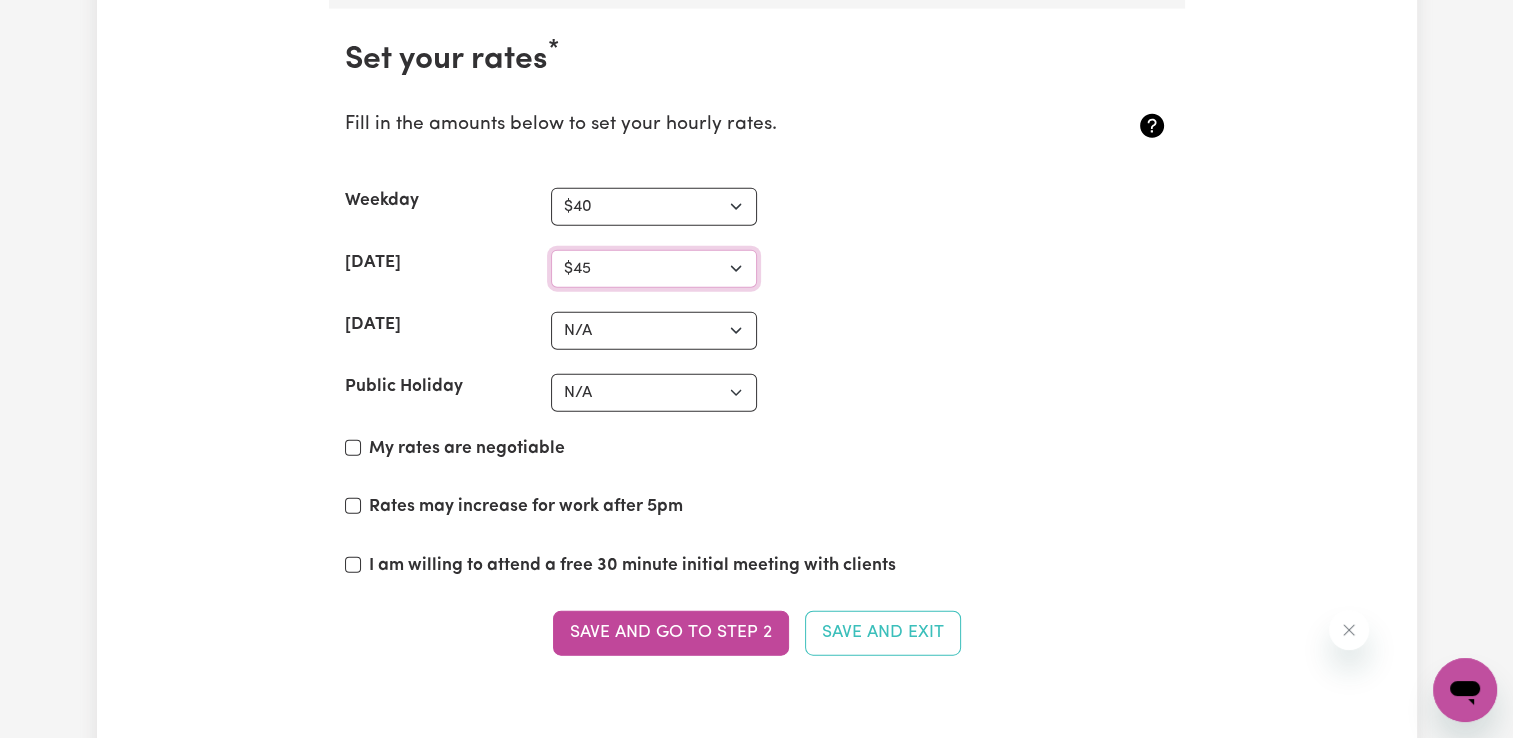 click on "N/A $37 $38 $39 $40 $41 $42 $43 $44 $45 $46 $47 $48 $49 $50 $51 $52 $53 $54 $55 $56 $57 $58 $59 $60 $61 $62 $63 $64 $65 $66 $67 $68 $69 $70 $71 $72 $73 $74 $75 $76 $77 $78 $79 $80 $81 $82 $83 $84 $85 $86 $87 $88 $89 $90 $91 $92 $93 $94 $95 $96 $97 $98 $99 $100 $101 $102 $103 $104 $105 $106 $107 $108 $109 $110 $111 $112 $113 $114 $115 $116 $117 $118 $119 $120 $121 $122 $123 $124 $125 $126 $127 $128 $129 $130 $131 $132 $133 $134 $135 $136 $137 $138 $139 $140 $141 $142 $143 $144 $145 $146 $147 $148 $149 $150 $151 $152 $153 $154 $155 $156 $157 $158 $159 $160 $161 $162" at bounding box center (654, 269) 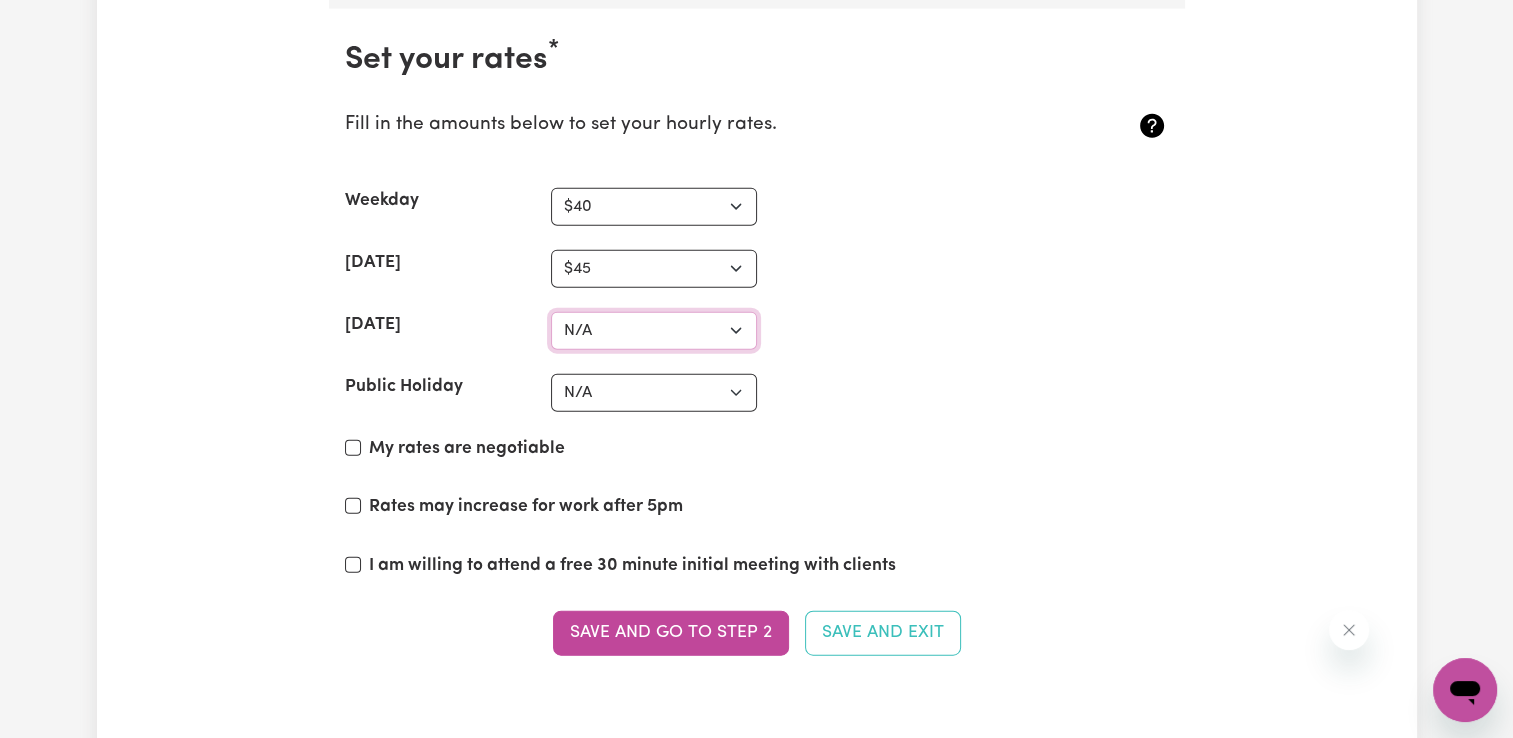 click on "N/A $37 $38 $39 $40 $41 $42 $43 $44 $45 $46 $47 $48 $49 $50 $51 $52 $53 $54 $55 $56 $57 $58 $59 $60 $61 $62 $63 $64 $65 $66 $67 $68 $69 $70 $71 $72 $73 $74 $75 $76 $77 $78 $79 $80 $81 $82 $83 $84 $85 $86 $87 $88 $89 $90 $91 $92 $93 $94 $95 $96 $97 $98 $99 $100 $101 $102 $103 $104 $105 $106 $107 $108 $109 $110 $111 $112 $113 $114 $115 $116 $117 $118 $119 $120 $121 $122 $123 $124 $125 $126 $127 $128 $129 $130 $131 $132 $133 $134 $135 $136 $137 $138 $139 $140 $141 $142 $143 $144 $145 $146 $147 $148 $149 $150 $151 $152 $153 $154 $155 $156 $157 $158 $159 $160 $161 $162" at bounding box center [654, 331] 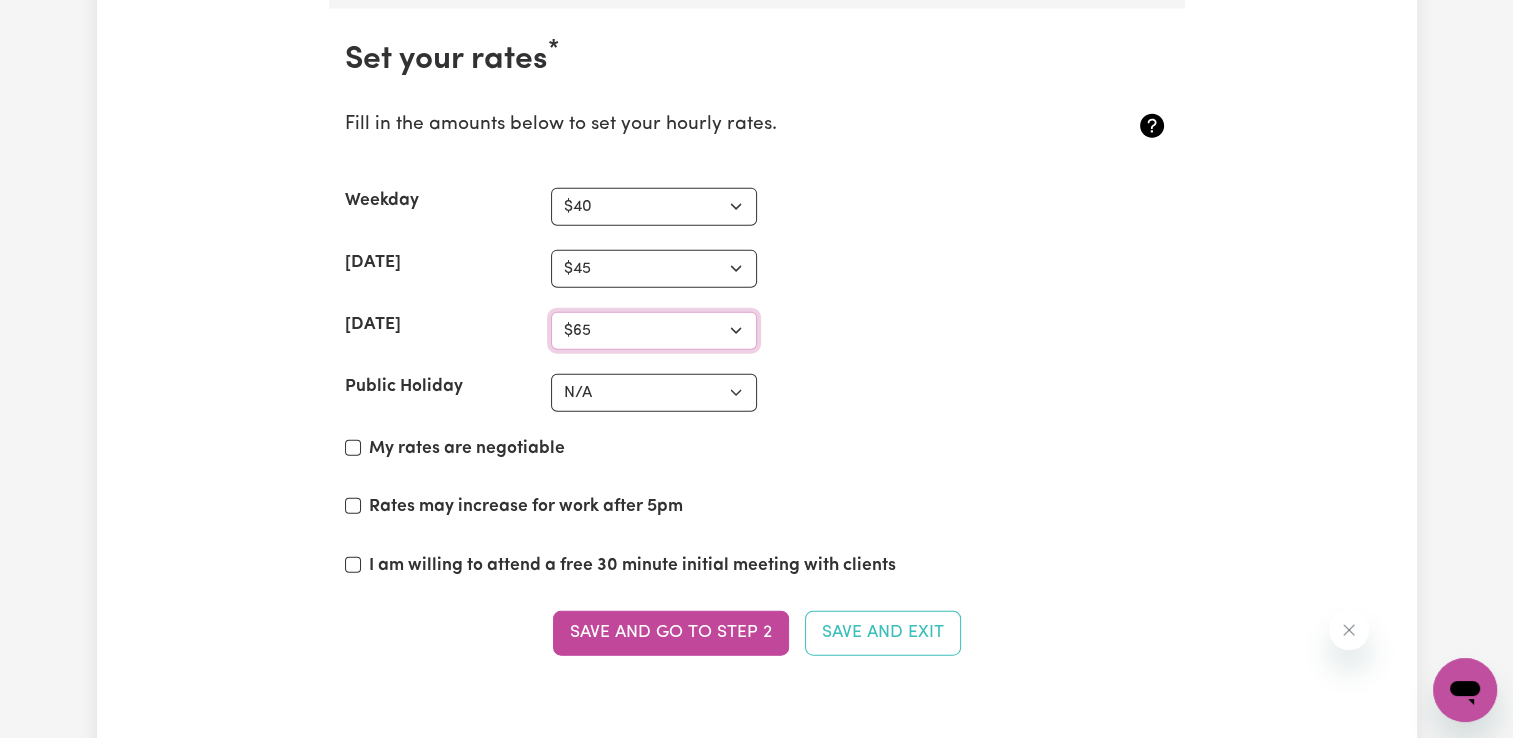 click on "N/A $37 $38 $39 $40 $41 $42 $43 $44 $45 $46 $47 $48 $49 $50 $51 $52 $53 $54 $55 $56 $57 $58 $59 $60 $61 $62 $63 $64 $65 $66 $67 $68 $69 $70 $71 $72 $73 $74 $75 $76 $77 $78 $79 $80 $81 $82 $83 $84 $85 $86 $87 $88 $89 $90 $91 $92 $93 $94 $95 $96 $97 $98 $99 $100 $101 $102 $103 $104 $105 $106 $107 $108 $109 $110 $111 $112 $113 $114 $115 $116 $117 $118 $119 $120 $121 $122 $123 $124 $125 $126 $127 $128 $129 $130 $131 $132 $133 $134 $135 $136 $137 $138 $139 $140 $141 $142 $143 $144 $145 $146 $147 $148 $149 $150 $151 $152 $153 $154 $155 $156 $157 $158 $159 $160 $161 $162" at bounding box center [654, 331] 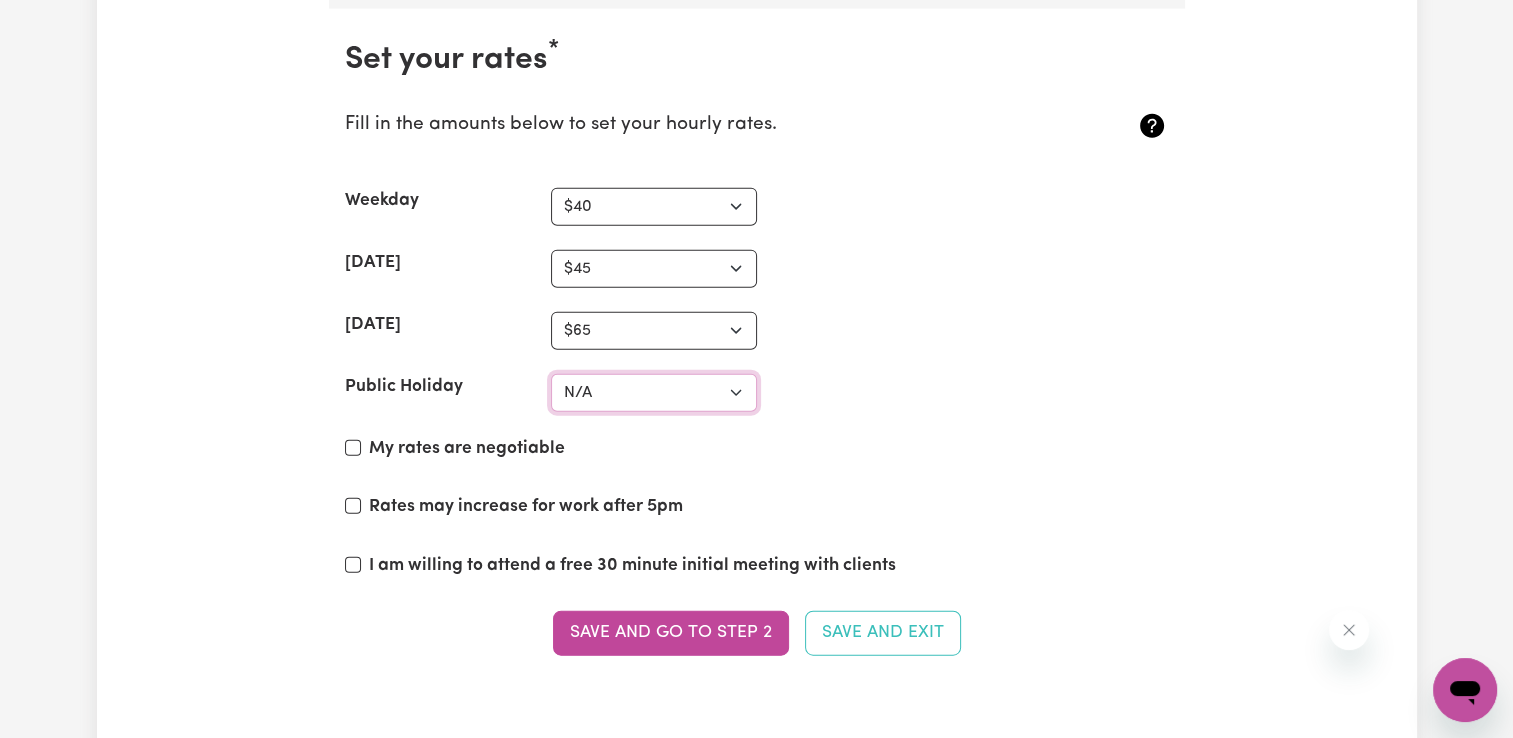 click on "N/A $37 $38 $39 $40 $41 $42 $43 $44 $45 $46 $47 $48 $49 $50 $51 $52 $53 $54 $55 $56 $57 $58 $59 $60 $61 $62 $63 $64 $65 $66 $67 $68 $69 $70 $71 $72 $73 $74 $75 $76 $77 $78 $79 $80 $81 $82 $83 $84 $85 $86 $87 $88 $89 $90 $91 $92 $93 $94 $95 $96 $97 $98 $99 $100 $101 $102 $103 $104 $105 $106 $107 $108 $109 $110 $111 $112 $113 $114 $115 $116 $117 $118 $119 $120 $121 $122 $123 $124 $125 $126 $127 $128 $129 $130 $131 $132 $133 $134 $135 $136 $137 $138 $139 $140 $141 $142 $143 $144 $145 $146 $147 $148 $149 $150 $151 $152 $153 $154 $155 $156 $157 $158 $159 $160 $161 $162" at bounding box center (654, 393) 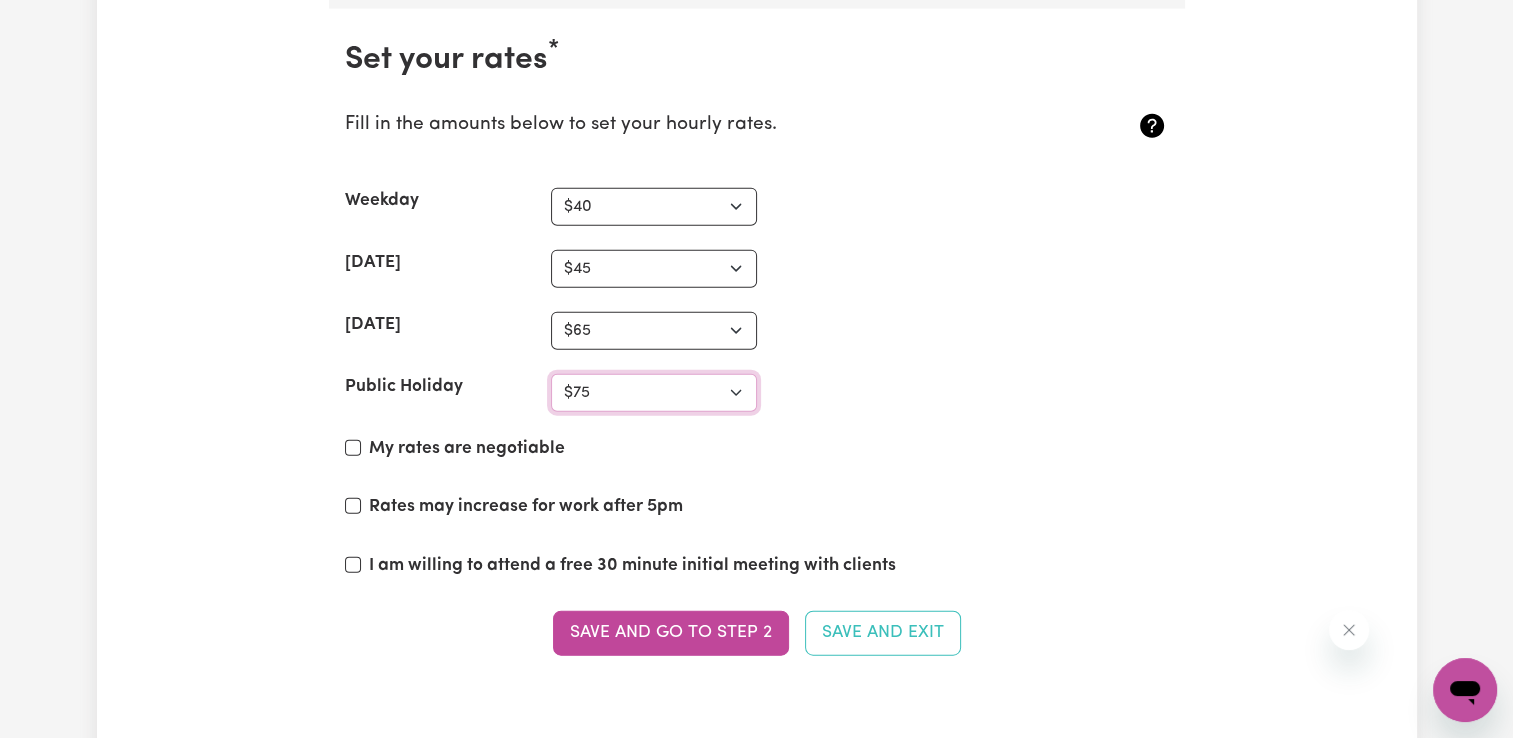click on "N/A $37 $38 $39 $40 $41 $42 $43 $44 $45 $46 $47 $48 $49 $50 $51 $52 $53 $54 $55 $56 $57 $58 $59 $60 $61 $62 $63 $64 $65 $66 $67 $68 $69 $70 $71 $72 $73 $74 $75 $76 $77 $78 $79 $80 $81 $82 $83 $84 $85 $86 $87 $88 $89 $90 $91 $92 $93 $94 $95 $96 $97 $98 $99 $100 $101 $102 $103 $104 $105 $106 $107 $108 $109 $110 $111 $112 $113 $114 $115 $116 $117 $118 $119 $120 $121 $122 $123 $124 $125 $126 $127 $128 $129 $130 $131 $132 $133 $134 $135 $136 $137 $138 $139 $140 $141 $142 $143 $144 $145 $146 $147 $148 $149 $150 $151 $152 $153 $154 $155 $156 $157 $158 $159 $160 $161 $162" at bounding box center (654, 393) 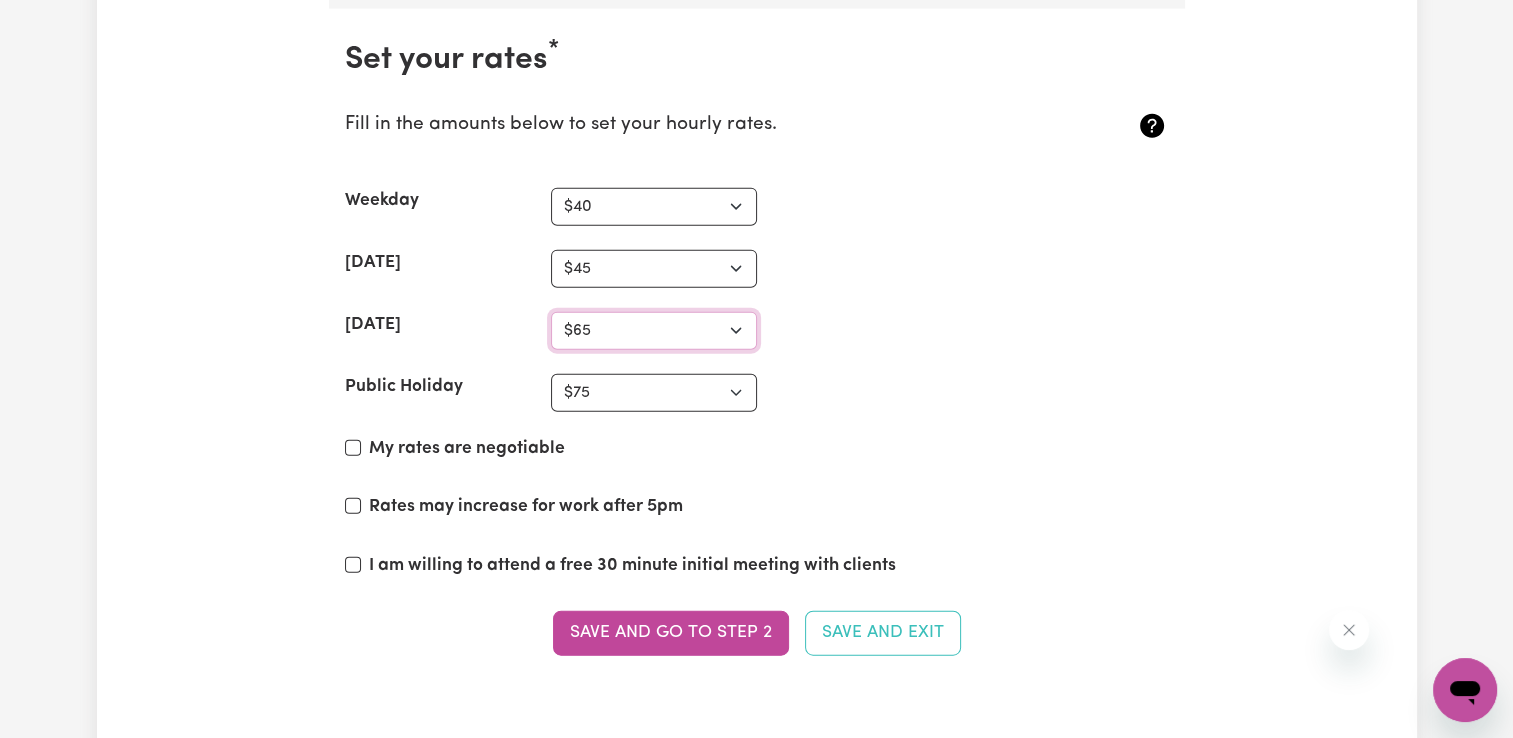 click on "N/A $37 $38 $39 $40 $41 $42 $43 $44 $45 $46 $47 $48 $49 $50 $51 $52 $53 $54 $55 $56 $57 $58 $59 $60 $61 $62 $63 $64 $65 $66 $67 $68 $69 $70 $71 $72 $73 $74 $75 $76 $77 $78 $79 $80 $81 $82 $83 $84 $85 $86 $87 $88 $89 $90 $91 $92 $93 $94 $95 $96 $97 $98 $99 $100 $101 $102 $103 $104 $105 $106 $107 $108 $109 $110 $111 $112 $113 $114 $115 $116 $117 $118 $119 $120 $121 $122 $123 $124 $125 $126 $127 $128 $129 $130 $131 $132 $133 $134 $135 $136 $137 $138 $139 $140 $141 $142 $143 $144 $145 $146 $147 $148 $149 $150 $151 $152 $153 $154 $155 $156 $157 $158 $159 $160 $161 $162" at bounding box center [654, 331] 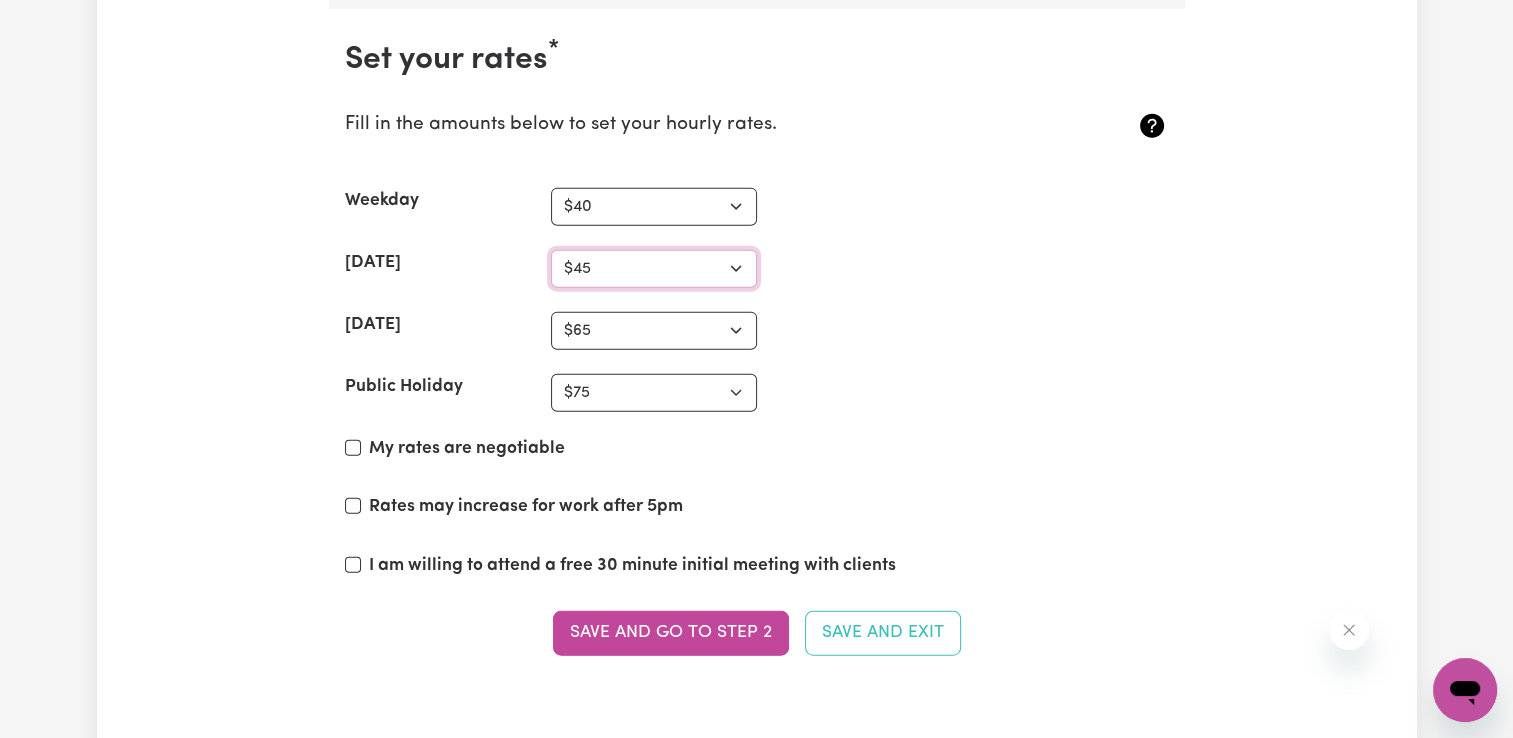 click on "N/A $37 $38 $39 $40 $41 $42 $43 $44 $45 $46 $47 $48 $49 $50 $51 $52 $53 $54 $55 $56 $57 $58 $59 $60 $61 $62 $63 $64 $65 $66 $67 $68 $69 $70 $71 $72 $73 $74 $75 $76 $77 $78 $79 $80 $81 $82 $83 $84 $85 $86 $87 $88 $89 $90 $91 $92 $93 $94 $95 $96 $97 $98 $99 $100 $101 $102 $103 $104 $105 $106 $107 $108 $109 $110 $111 $112 $113 $114 $115 $116 $117 $118 $119 $120 $121 $122 $123 $124 $125 $126 $127 $128 $129 $130 $131 $132 $133 $134 $135 $136 $137 $138 $139 $140 $141 $142 $143 $144 $145 $146 $147 $148 $149 $150 $151 $152 $153 $154 $155 $156 $157 $158 $159 $160 $161 $162" at bounding box center [654, 269] 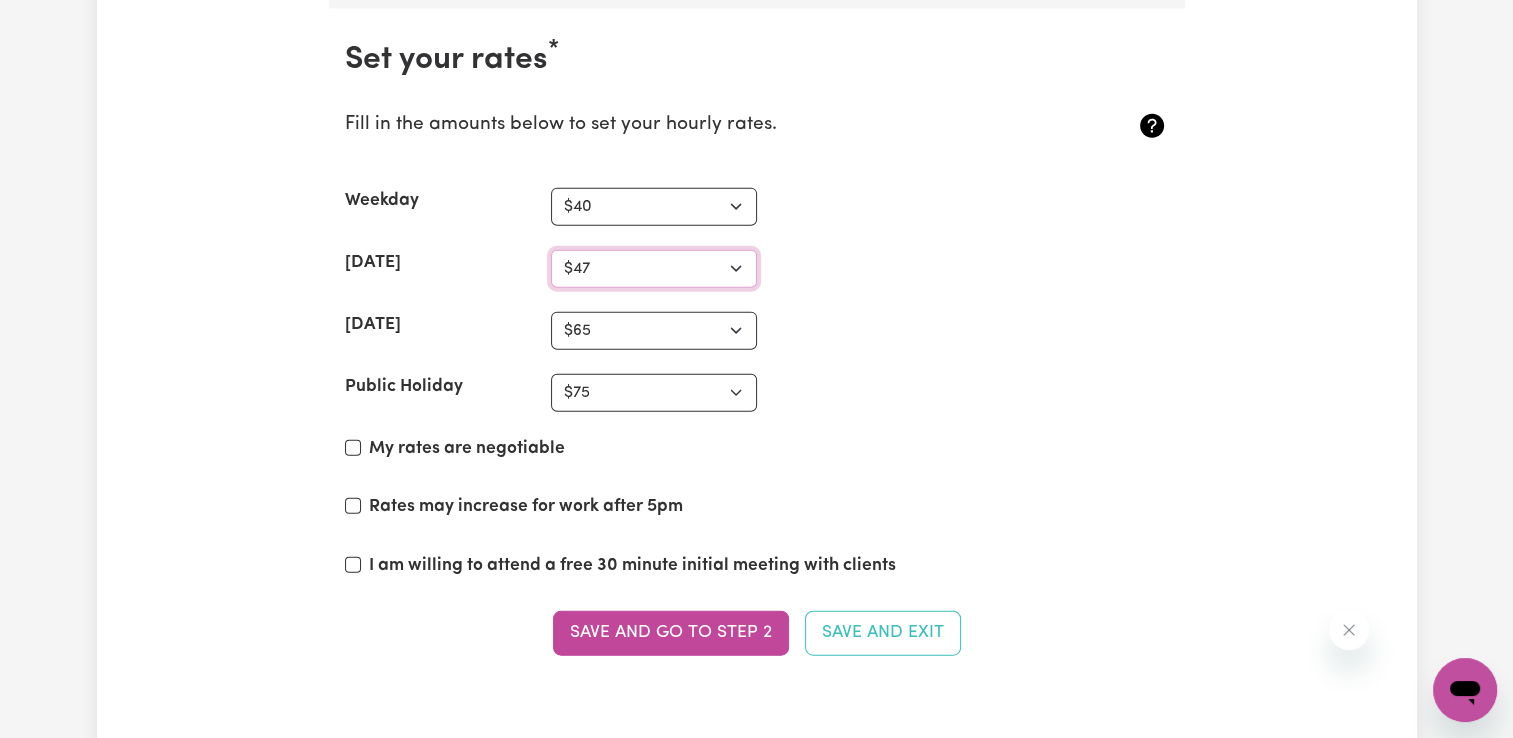 click on "N/A $37 $38 $39 $40 $41 $42 $43 $44 $45 $46 $47 $48 $49 $50 $51 $52 $53 $54 $55 $56 $57 $58 $59 $60 $61 $62 $63 $64 $65 $66 $67 $68 $69 $70 $71 $72 $73 $74 $75 $76 $77 $78 $79 $80 $81 $82 $83 $84 $85 $86 $87 $88 $89 $90 $91 $92 $93 $94 $95 $96 $97 $98 $99 $100 $101 $102 $103 $104 $105 $106 $107 $108 $109 $110 $111 $112 $113 $114 $115 $116 $117 $118 $119 $120 $121 $122 $123 $124 $125 $126 $127 $128 $129 $130 $131 $132 $133 $134 $135 $136 $137 $138 $139 $140 $141 $142 $143 $144 $145 $146 $147 $148 $149 $150 $151 $152 $153 $154 $155 $156 $157 $158 $159 $160 $161 $162" at bounding box center (654, 269) 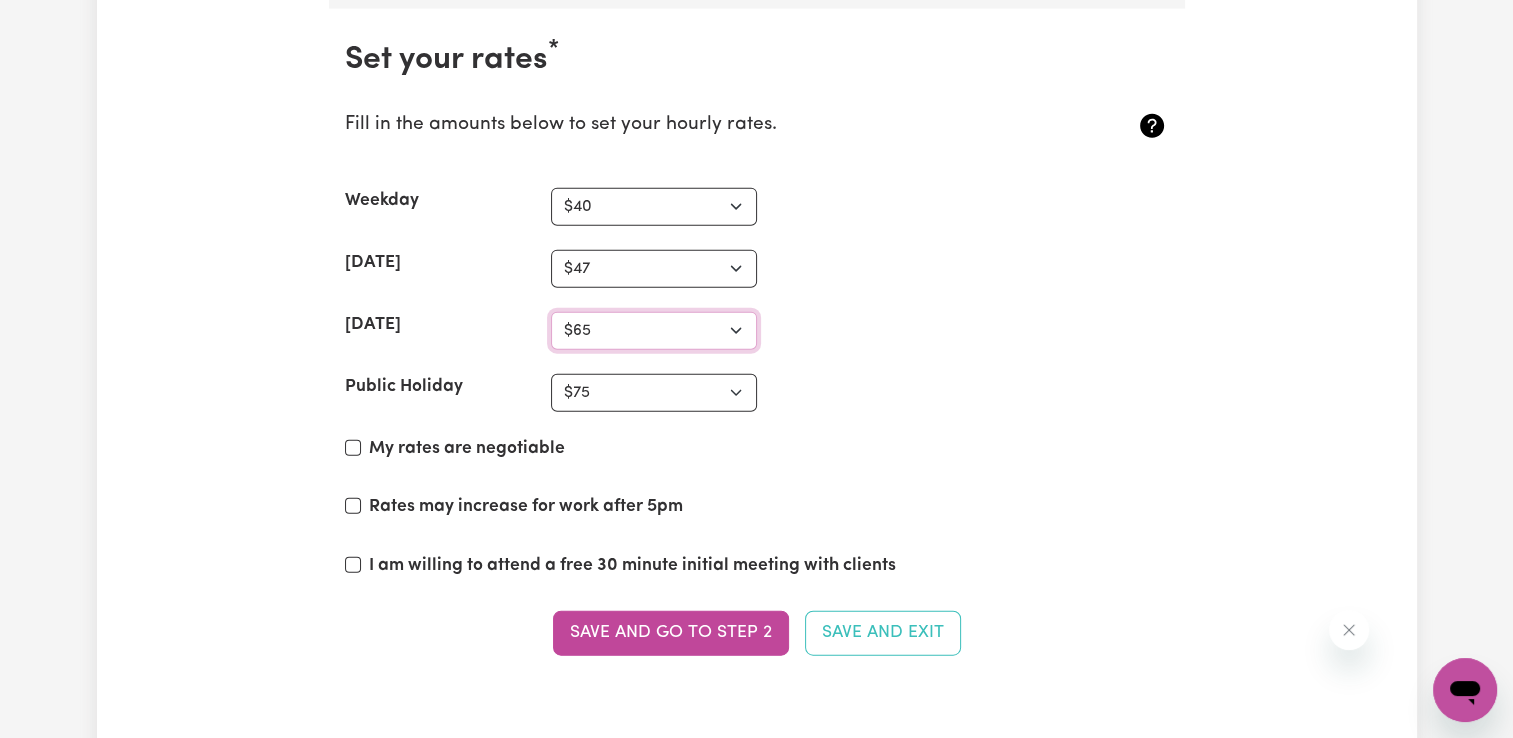 click on "N/A $37 $38 $39 $40 $41 $42 $43 $44 $45 $46 $47 $48 $49 $50 $51 $52 $53 $54 $55 $56 $57 $58 $59 $60 $61 $62 $63 $64 $65 $66 $67 $68 $69 $70 $71 $72 $73 $74 $75 $76 $77 $78 $79 $80 $81 $82 $83 $84 $85 $86 $87 $88 $89 $90 $91 $92 $93 $94 $95 $96 $97 $98 $99 $100 $101 $102 $103 $104 $105 $106 $107 $108 $109 $110 $111 $112 $113 $114 $115 $116 $117 $118 $119 $120 $121 $122 $123 $124 $125 $126 $127 $128 $129 $130 $131 $132 $133 $134 $135 $136 $137 $138 $139 $140 $141 $142 $143 $144 $145 $146 $147 $148 $149 $150 $151 $152 $153 $154 $155 $156 $157 $158 $159 $160 $161 $162" at bounding box center (654, 331) 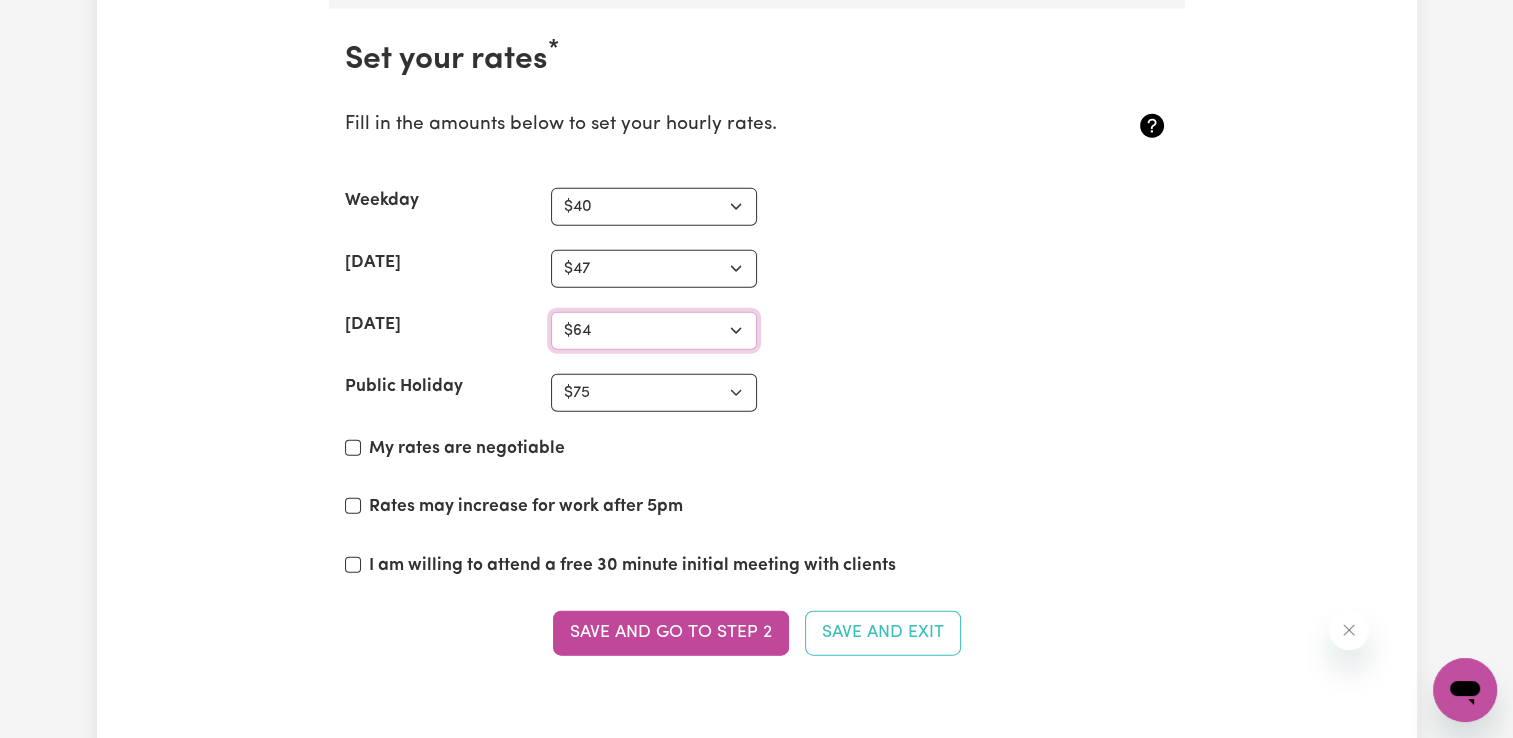 click on "N/A $37 $38 $39 $40 $41 $42 $43 $44 $45 $46 $47 $48 $49 $50 $51 $52 $53 $54 $55 $56 $57 $58 $59 $60 $61 $62 $63 $64 $65 $66 $67 $68 $69 $70 $71 $72 $73 $74 $75 $76 $77 $78 $79 $80 $81 $82 $83 $84 $85 $86 $87 $88 $89 $90 $91 $92 $93 $94 $95 $96 $97 $98 $99 $100 $101 $102 $103 $104 $105 $106 $107 $108 $109 $110 $111 $112 $113 $114 $115 $116 $117 $118 $119 $120 $121 $122 $123 $124 $125 $126 $127 $128 $129 $130 $131 $132 $133 $134 $135 $136 $137 $138 $139 $140 $141 $142 $143 $144 $145 $146 $147 $148 $149 $150 $151 $152 $153 $154 $155 $156 $157 $158 $159 $160 $161 $162" at bounding box center [654, 331] 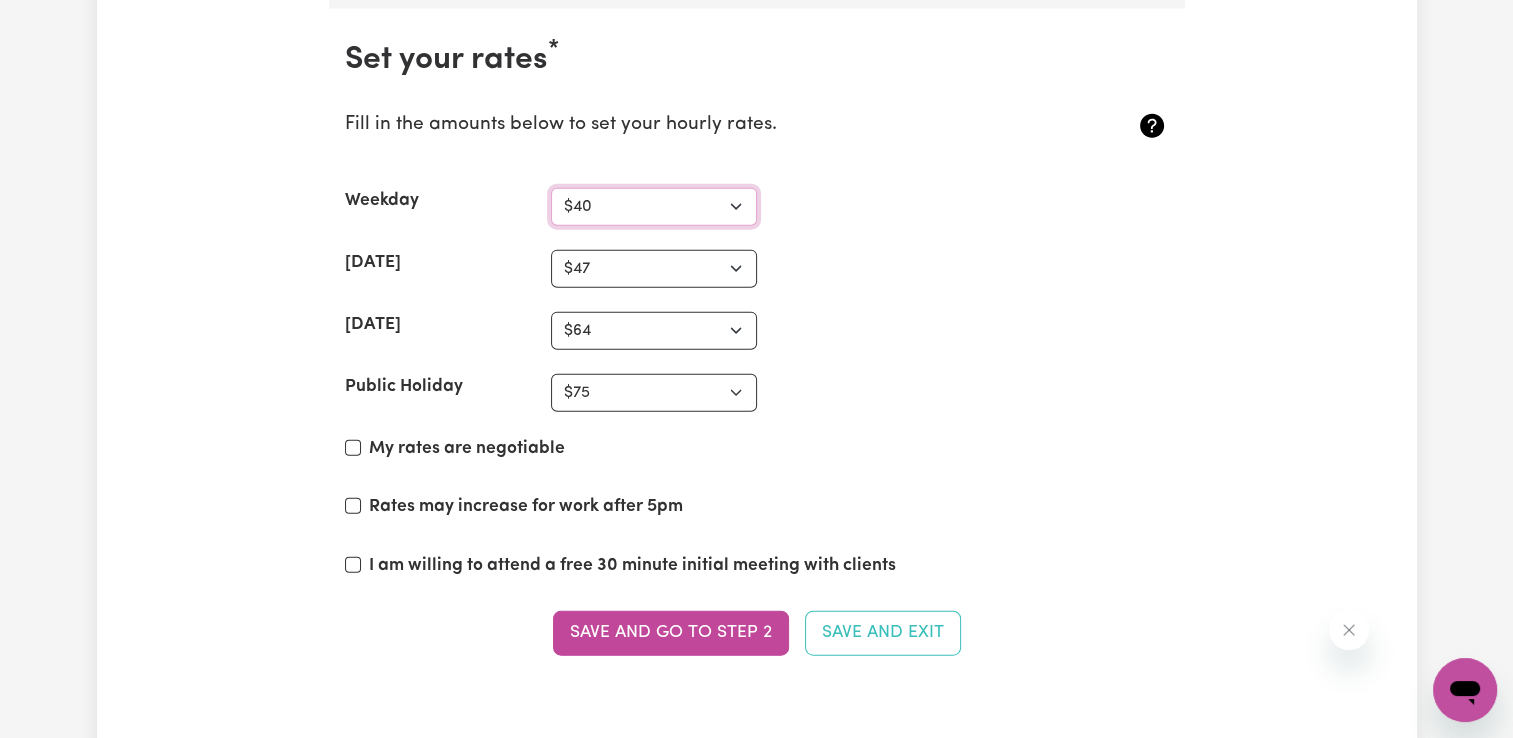 click on "N/A $37 $38 $39 $40 $41 $42 $43 $44 $45 $46 $47 $48 $49 $50 $51 $52 $53 $54 $55 $56 $57 $58 $59 $60 $61 $62 $63 $64 $65 $66 $67 $68 $69 $70 $71 $72 $73 $74 $75 $76 $77 $78 $79 $80 $81 $82 $83 $84 $85 $86 $87 $88 $89 $90 $91 $92 $93 $94 $95 $96 $97 $98 $99 $100 $101 $102 $103 $104 $105 $106 $107 $108 $109 $110 $111 $112 $113 $114 $115 $116 $117 $118 $119 $120 $121 $122 $123 $124 $125 $126 $127 $128 $129 $130 $131 $132 $133 $134 $135 $136 $137 $138 $139 $140 $141 $142 $143 $144 $145 $146 $147 $148 $149 $150 $151 $152 $153 $154 $155 $156 $157 $158 $159 $160 $161 $162" at bounding box center (654, 207) 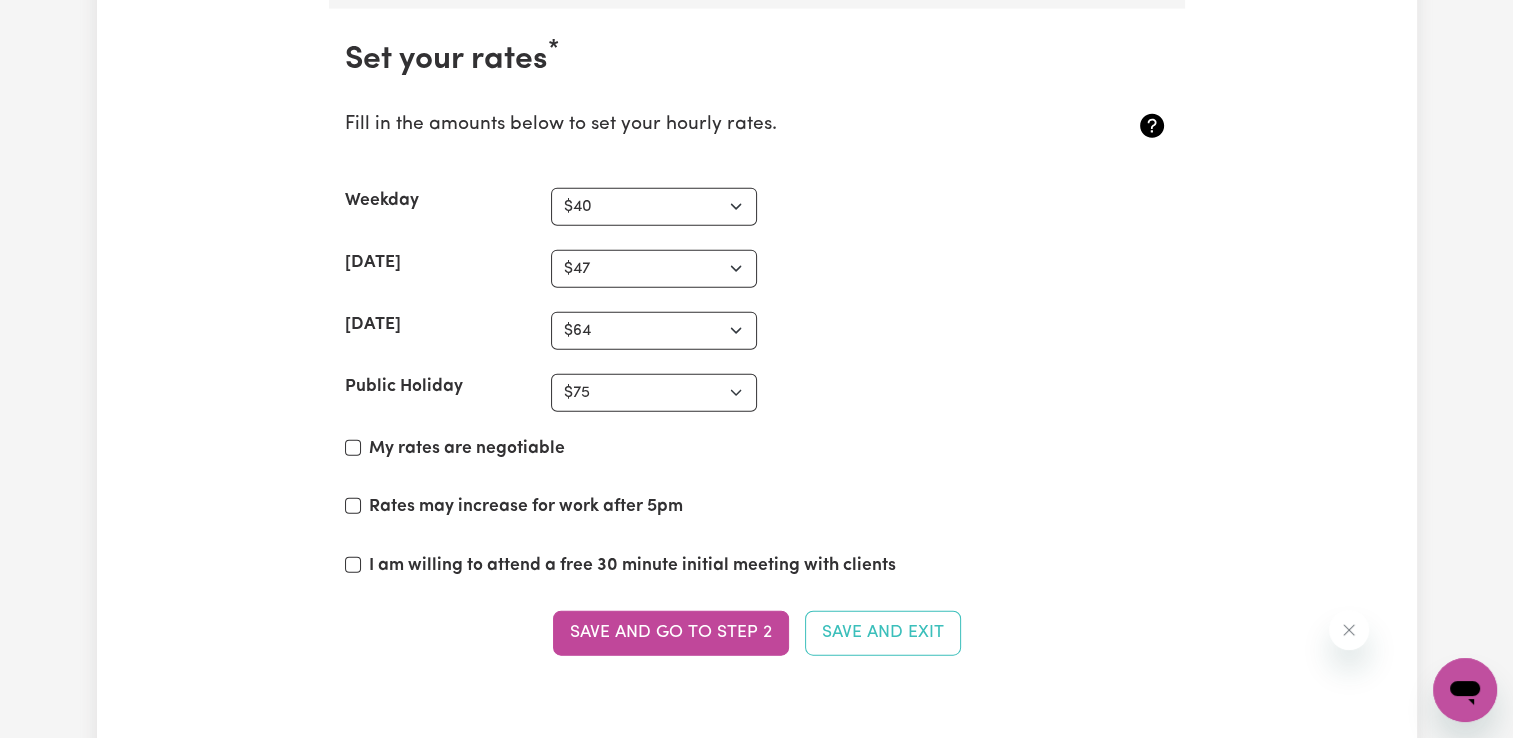click on "Weekday N/A $37 $38 $39 $40 $41 $42 $43 $44 $45 $46 $47 $48 $49 $50 $51 $52 $53 $54 $55 $56 $57 $58 $59 $60 $61 $62 $63 $64 $65 $66 $67 $68 $69 $70 $71 $72 $73 $74 $75 $76 $77 $78 $79 $80 $81 $82 $83 $84 $85 $86 $87 $88 $89 $90 $91 $92 $93 $94 $95 $96 $97 $98 $99 $100 $101 $102 $103 $104 $105 $106 $107 $108 $109 $110 $111 $112 $113 $114 $115 $116 $117 $118 $119 $120 $121 $122 $123 $124 $125 $126 $127 $128 $129 $130 $131 $132 $133 $134 $135 $136 $137 $138 $139 $140 $141 $142 $143 $144 $145 $146 $147 $148 $149 $150 $151 $152 $153 $154 $155 $156 $157 $158 $159 $160 $161 $162" at bounding box center (757, 207) 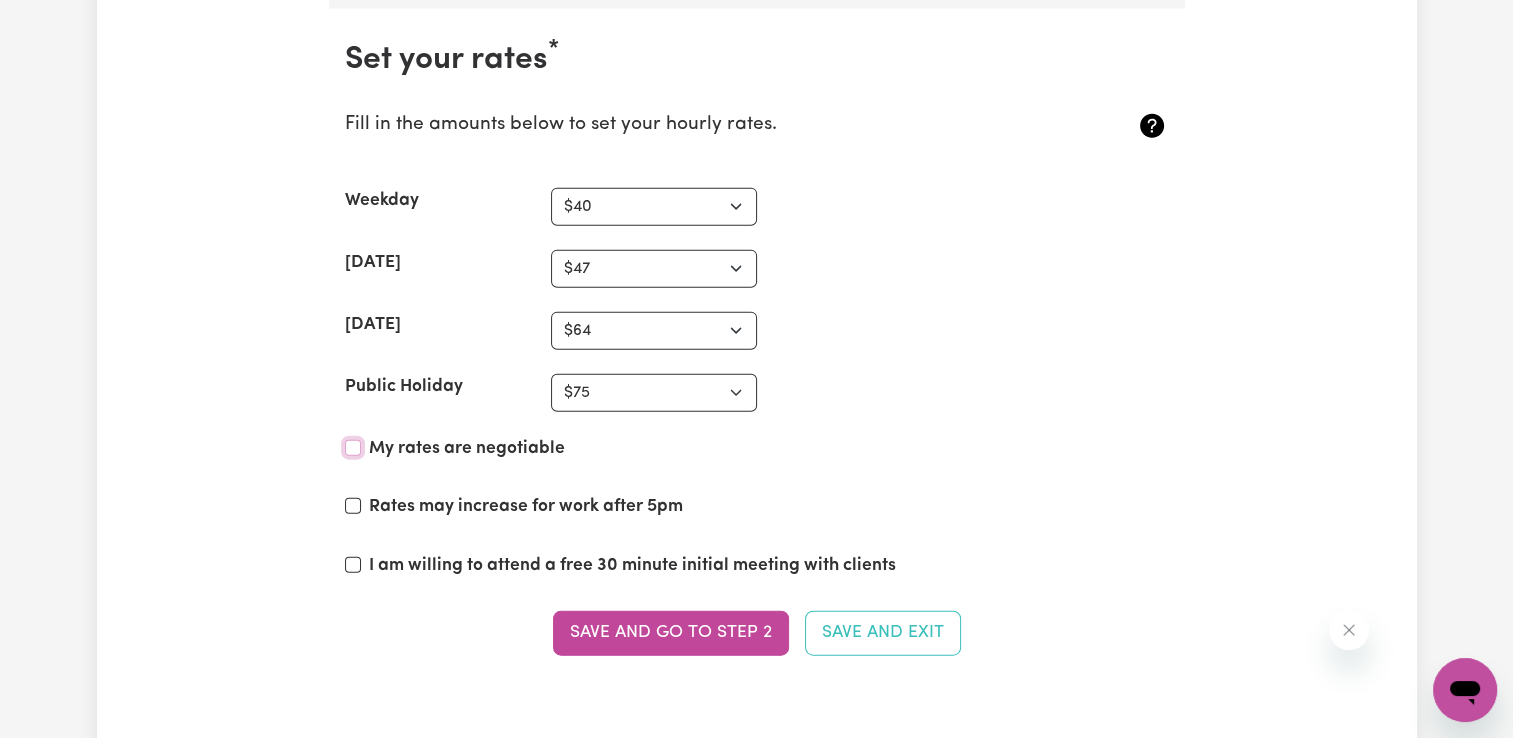 click on "My rates are negotiable" at bounding box center (353, 448) 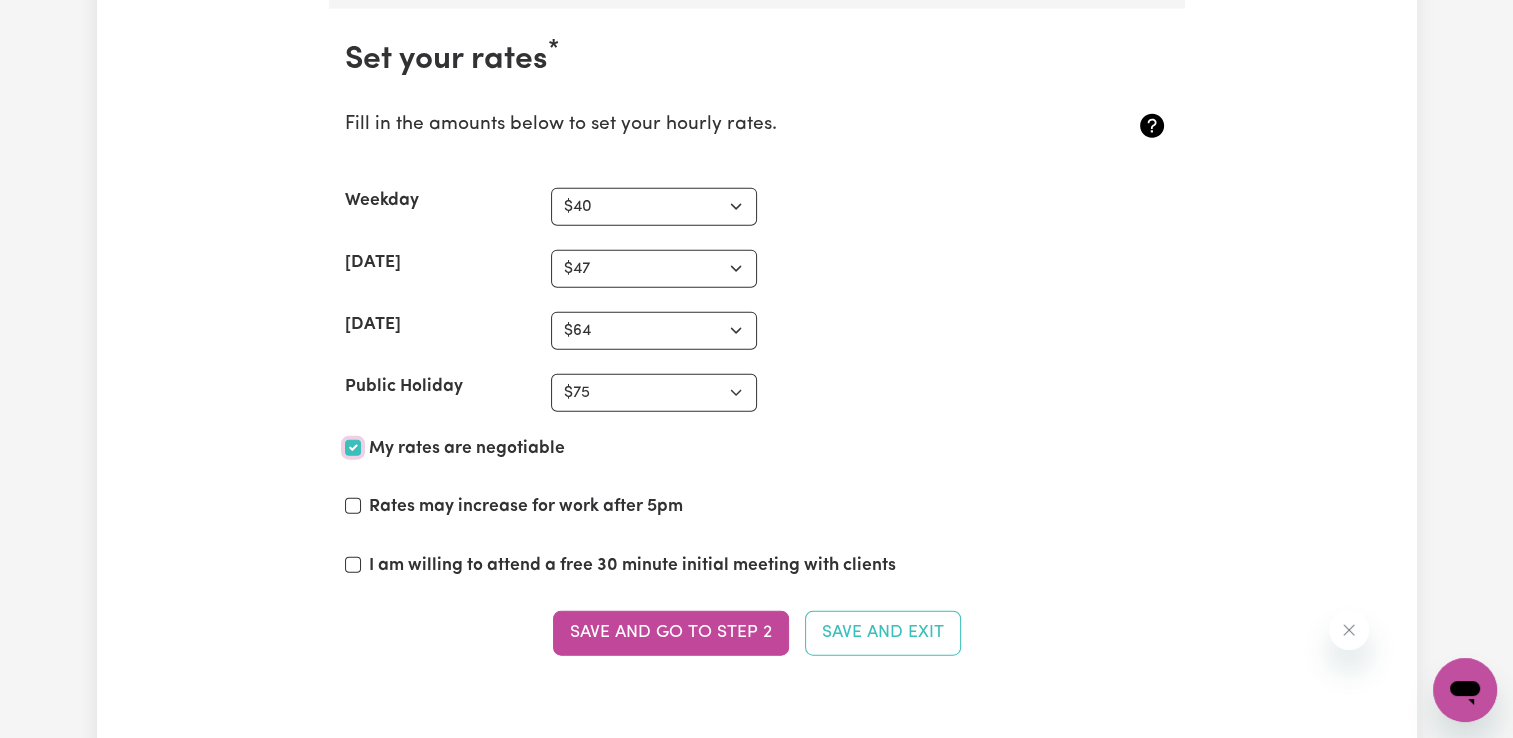 checkbox on "true" 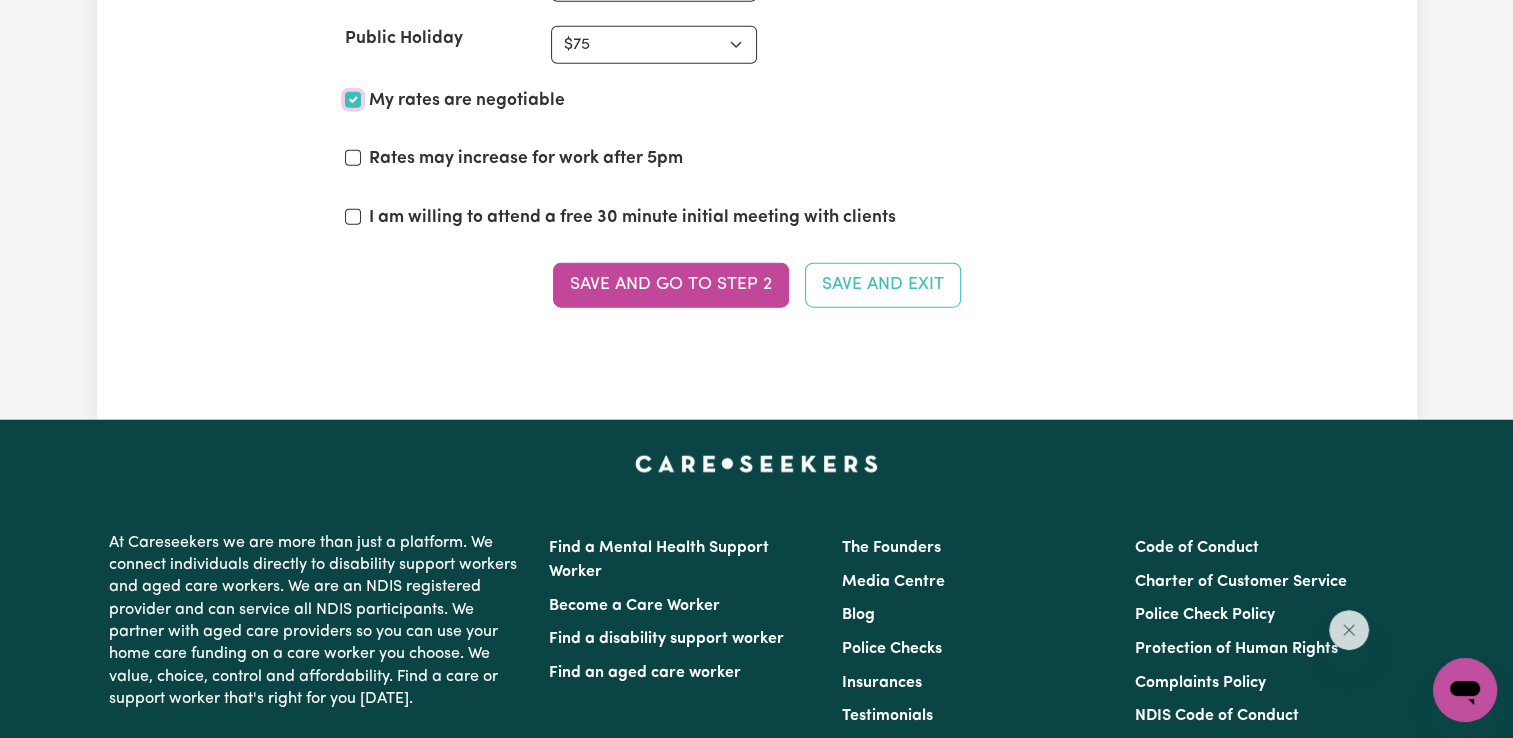 scroll, scrollTop: 4972, scrollLeft: 0, axis: vertical 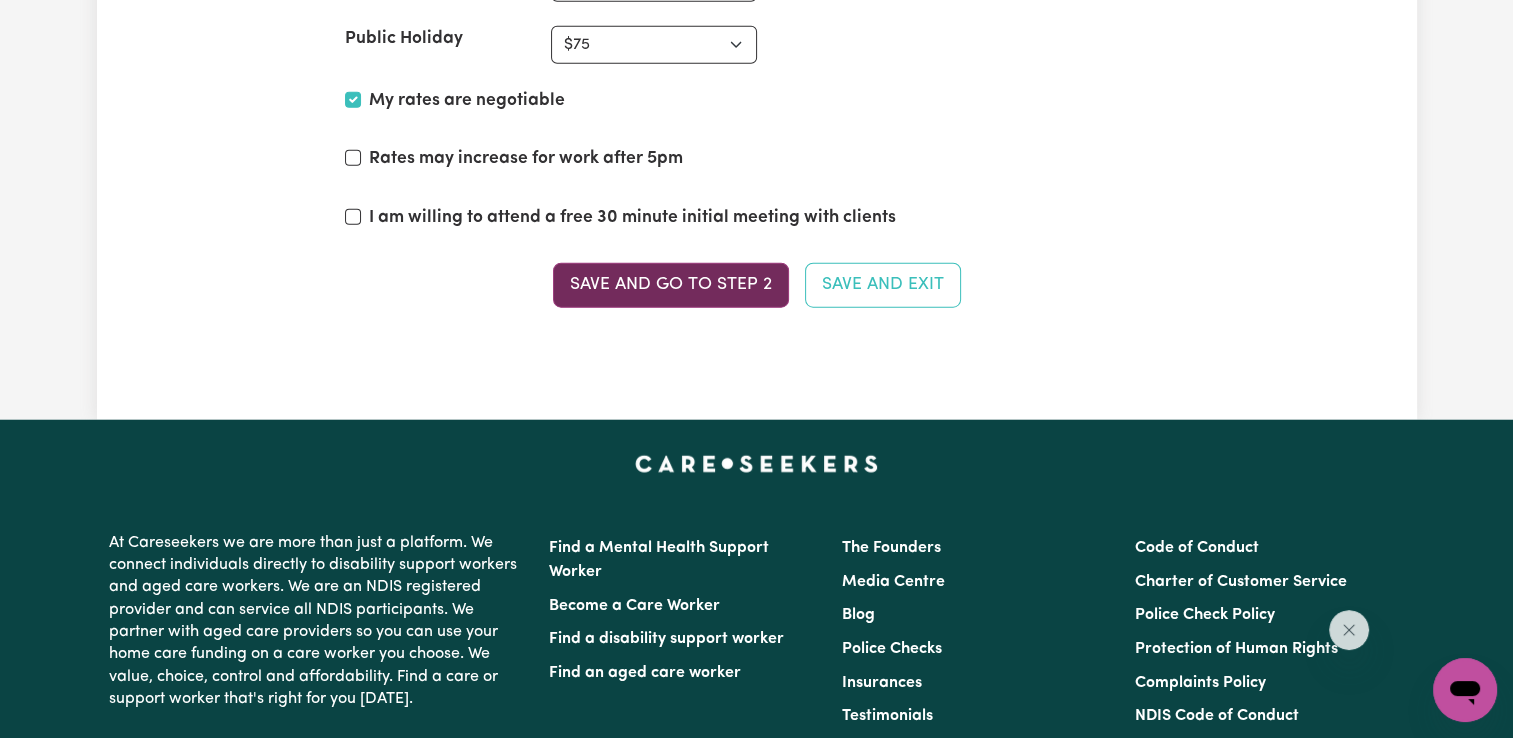 click on "Save and go to Step 2" at bounding box center [671, 285] 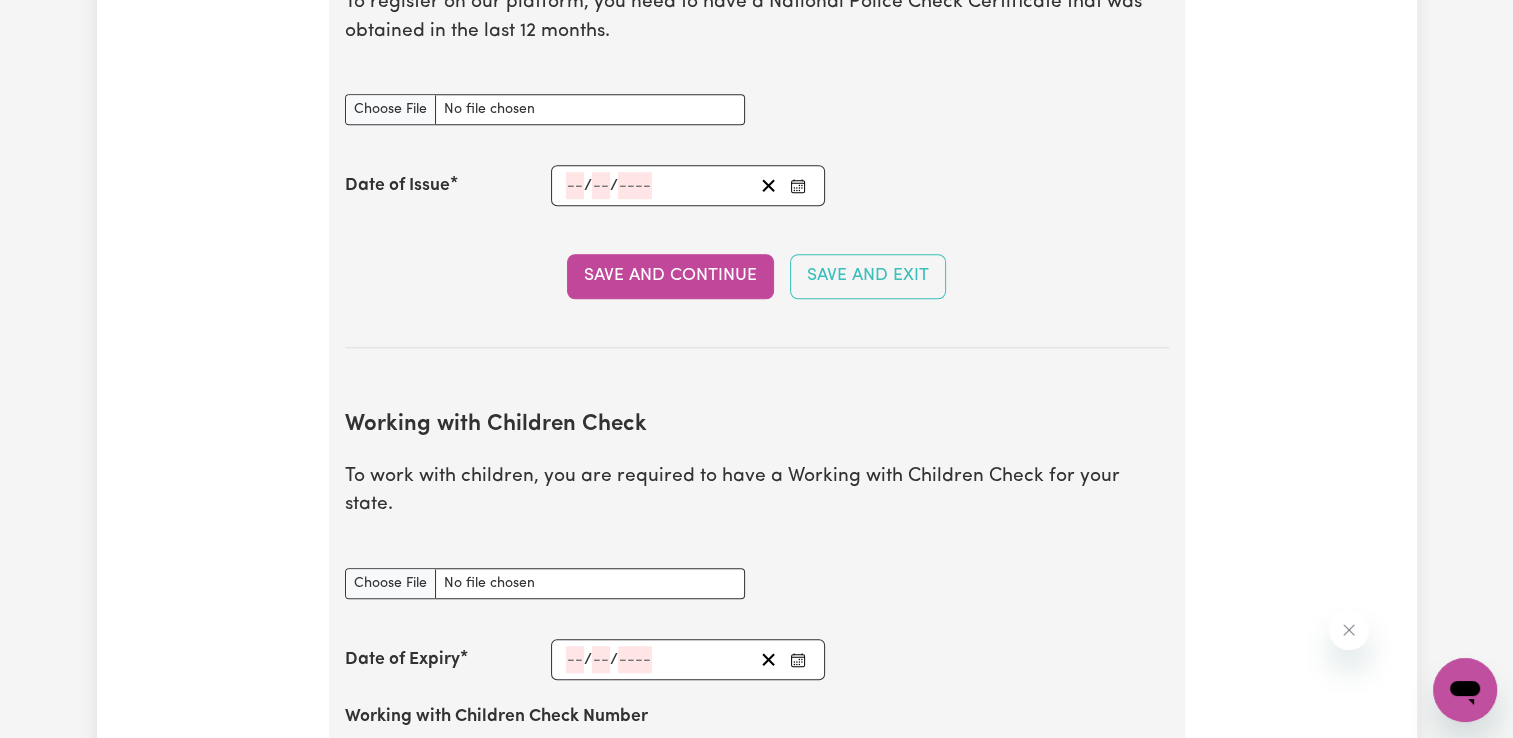 scroll, scrollTop: 1457, scrollLeft: 0, axis: vertical 